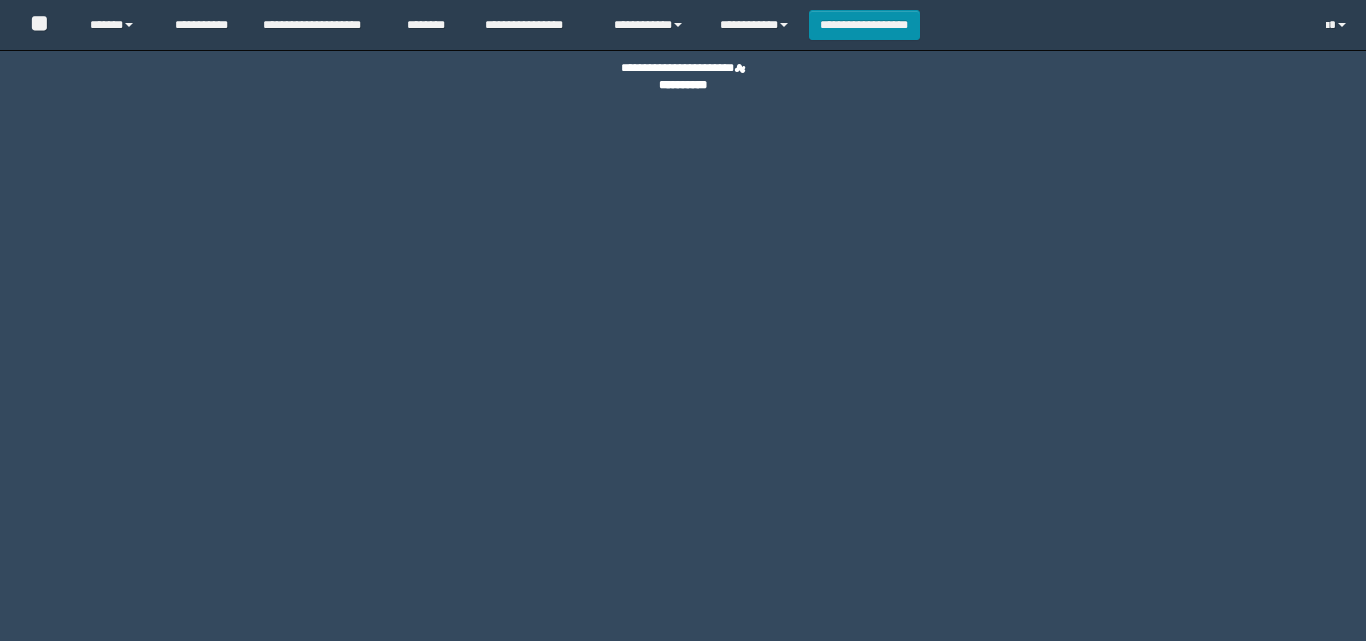 scroll, scrollTop: 0, scrollLeft: 0, axis: both 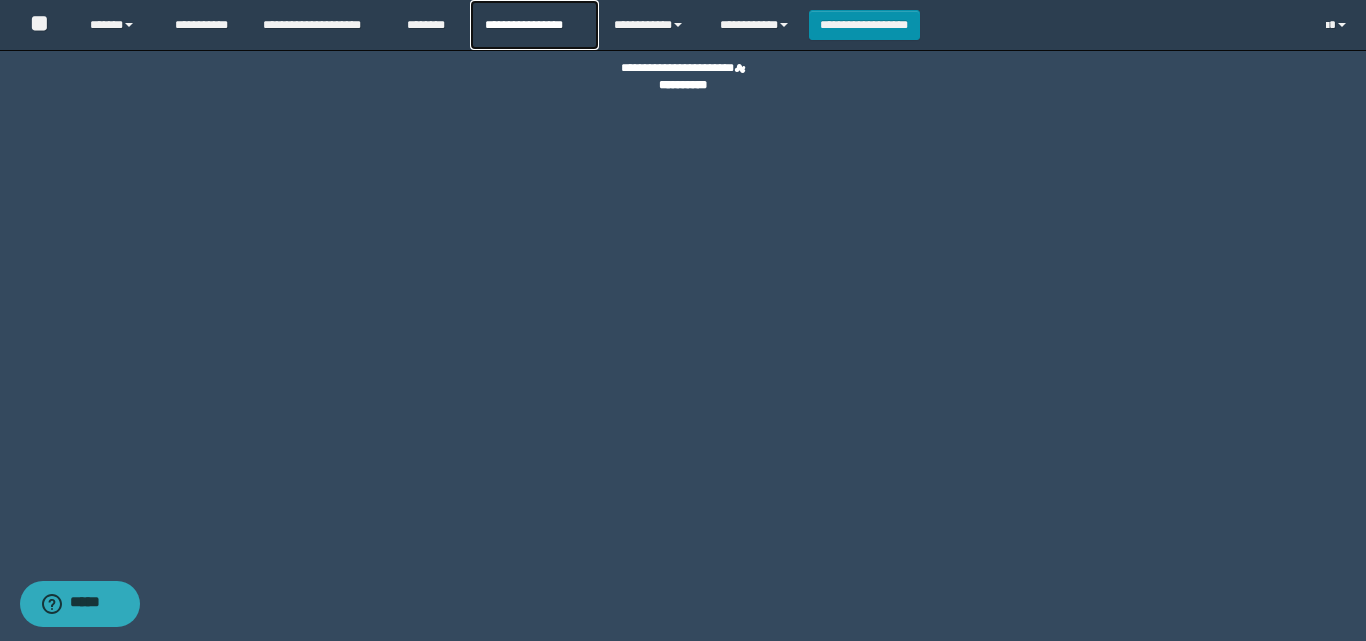 click on "**********" at bounding box center (534, 25) 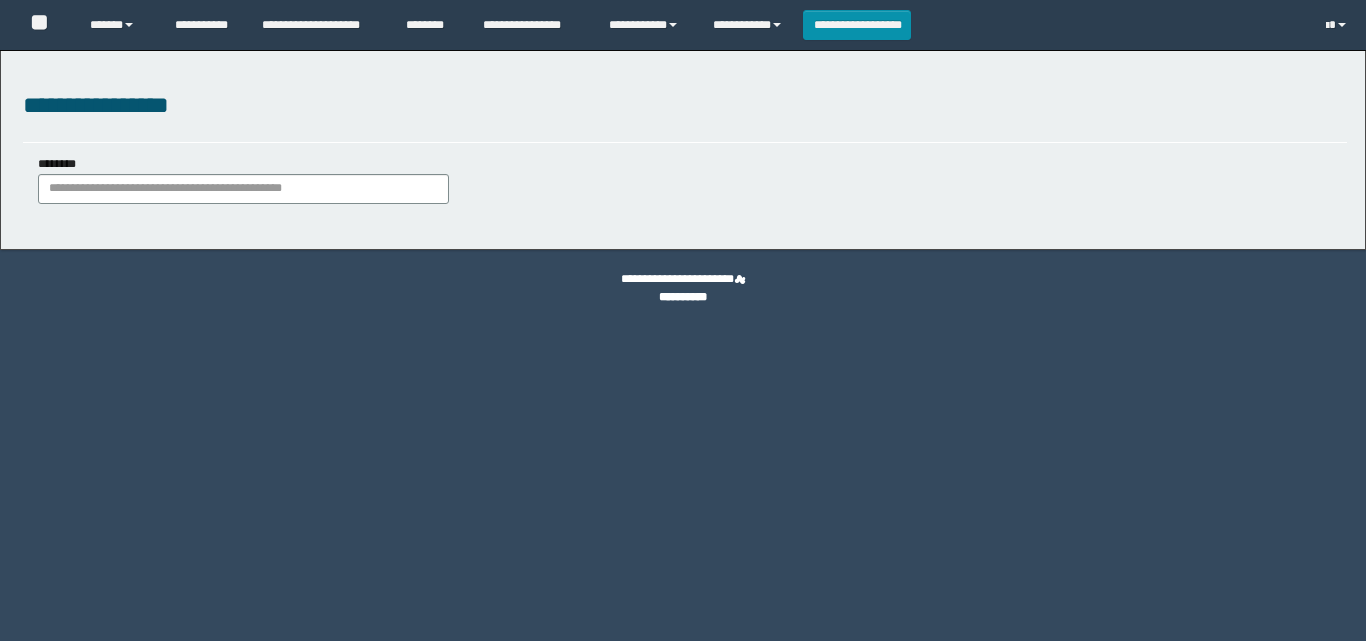 scroll, scrollTop: 0, scrollLeft: 0, axis: both 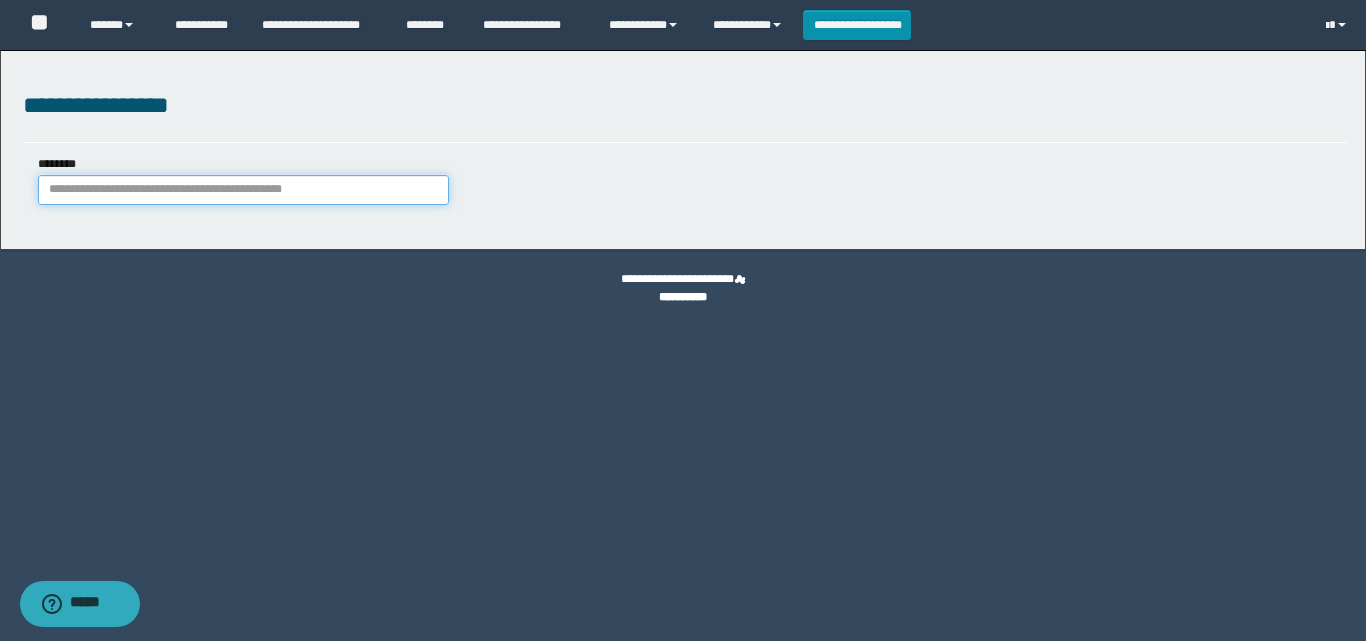 click on "********" at bounding box center [243, 190] 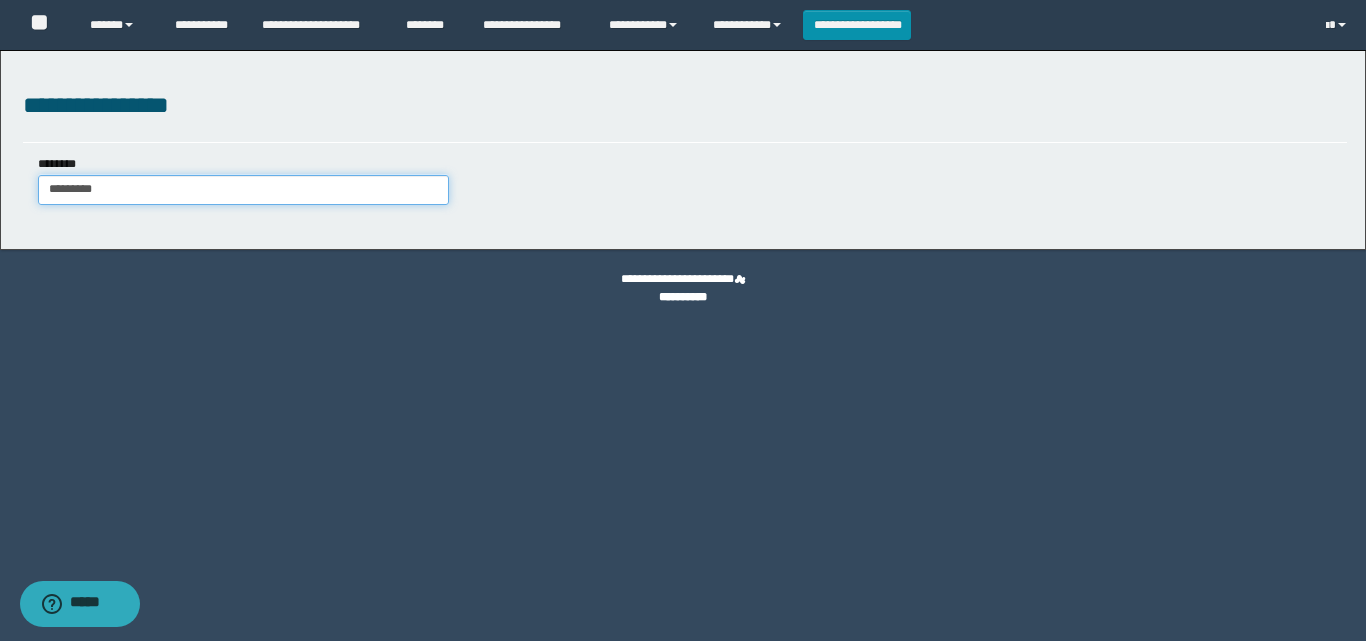 type on "********" 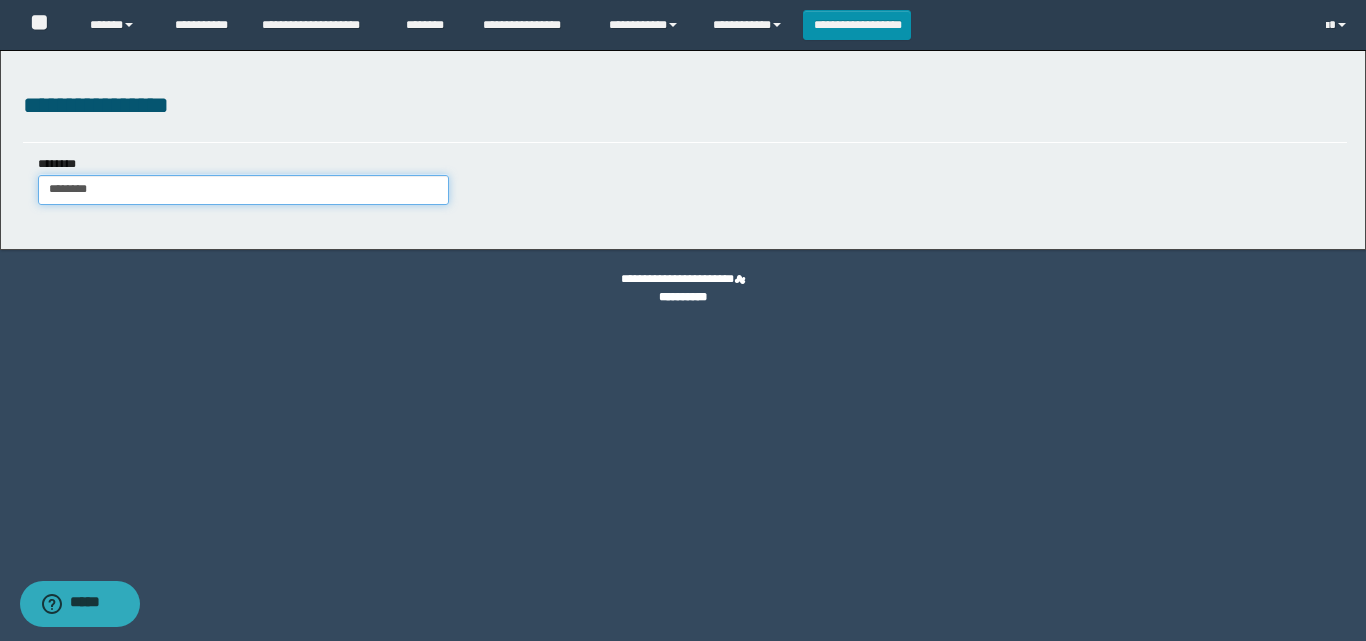 type on "********" 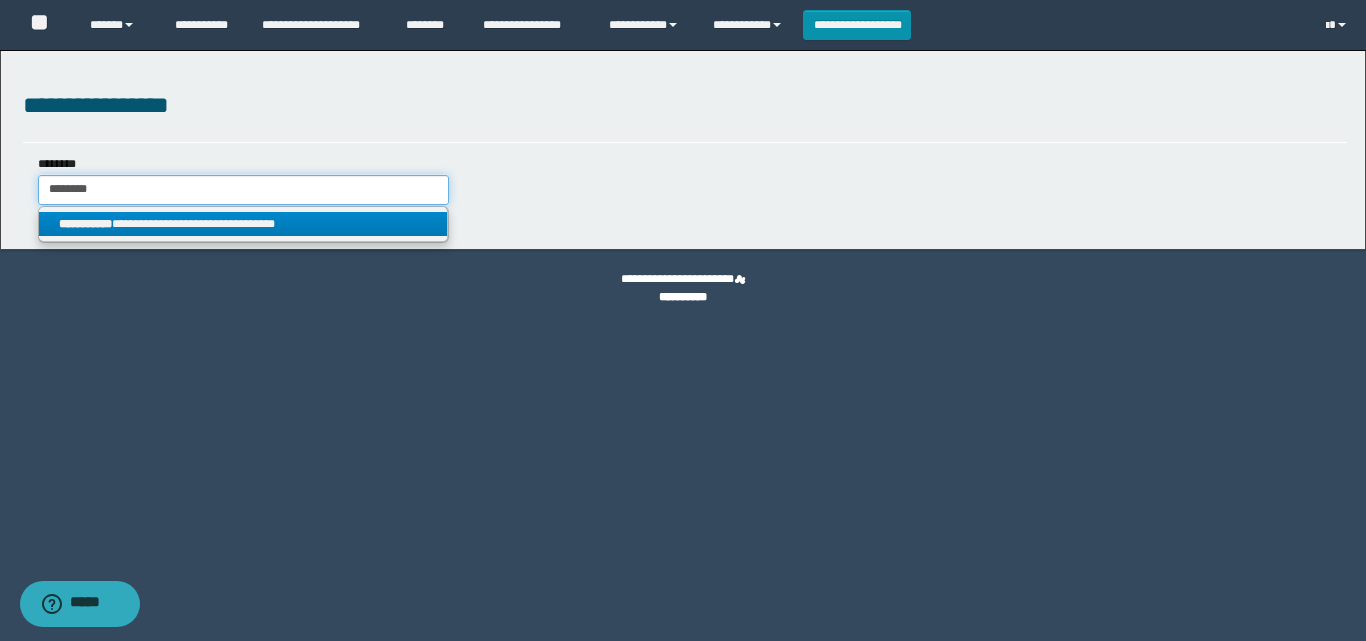 type on "********" 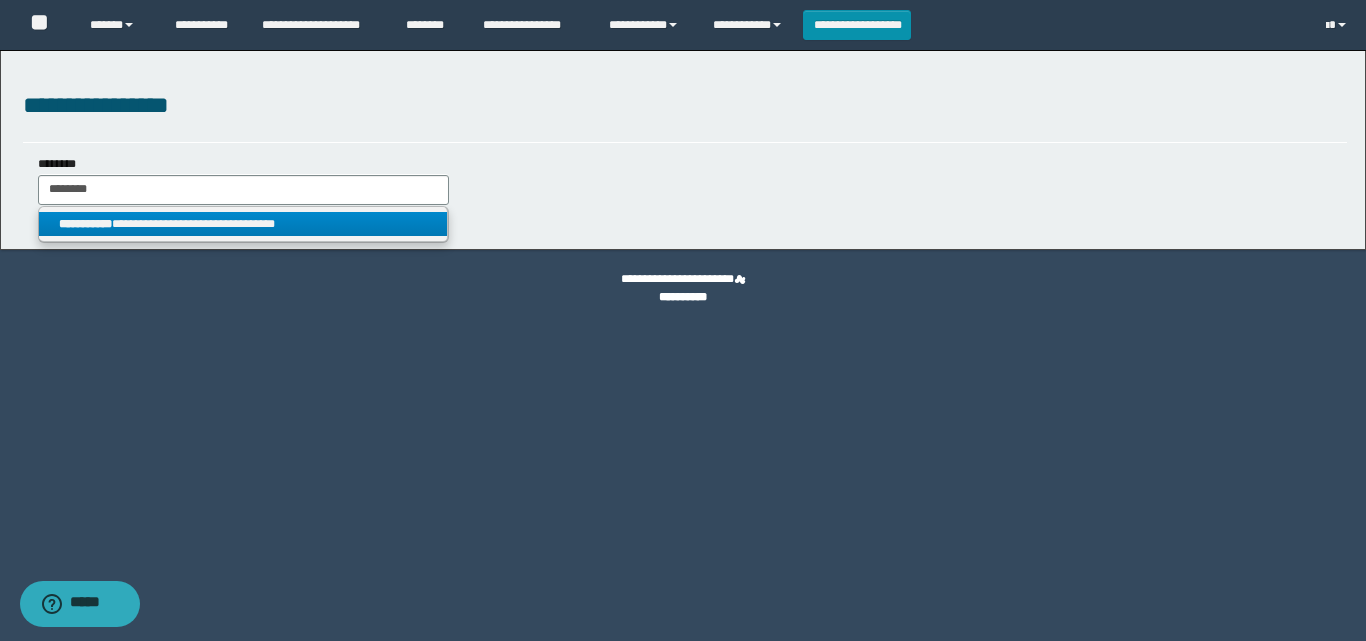 click on "**********" at bounding box center (243, 224) 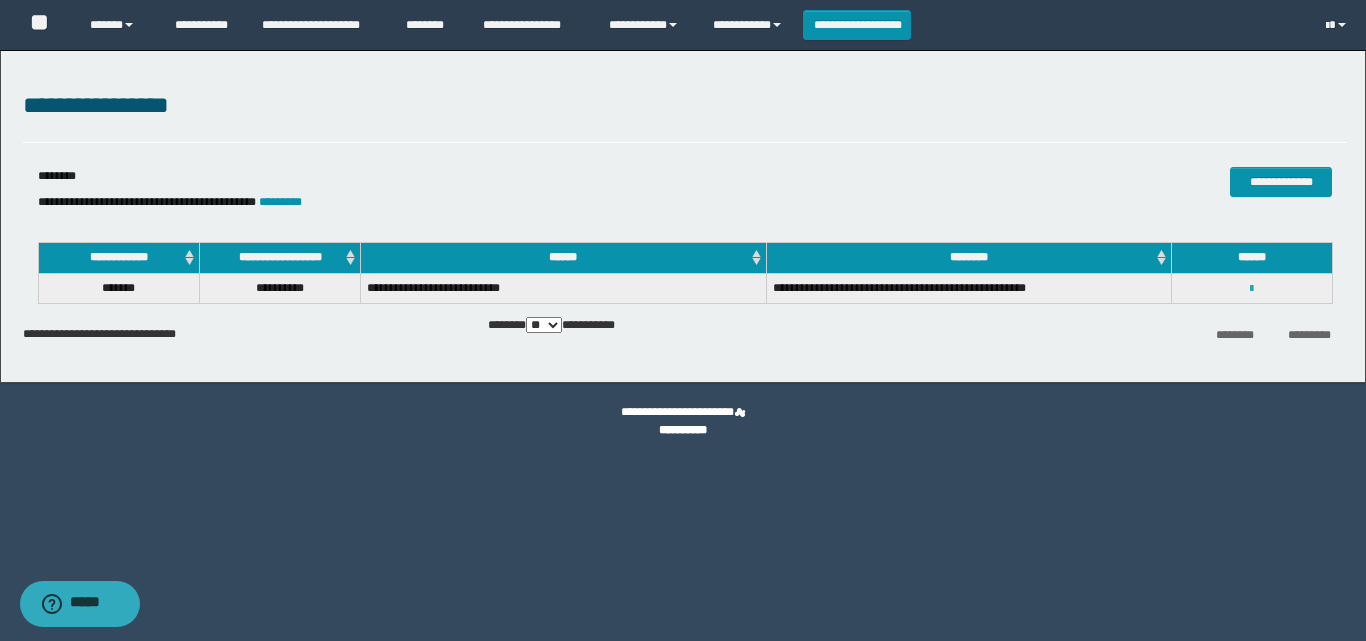 click at bounding box center [1251, 289] 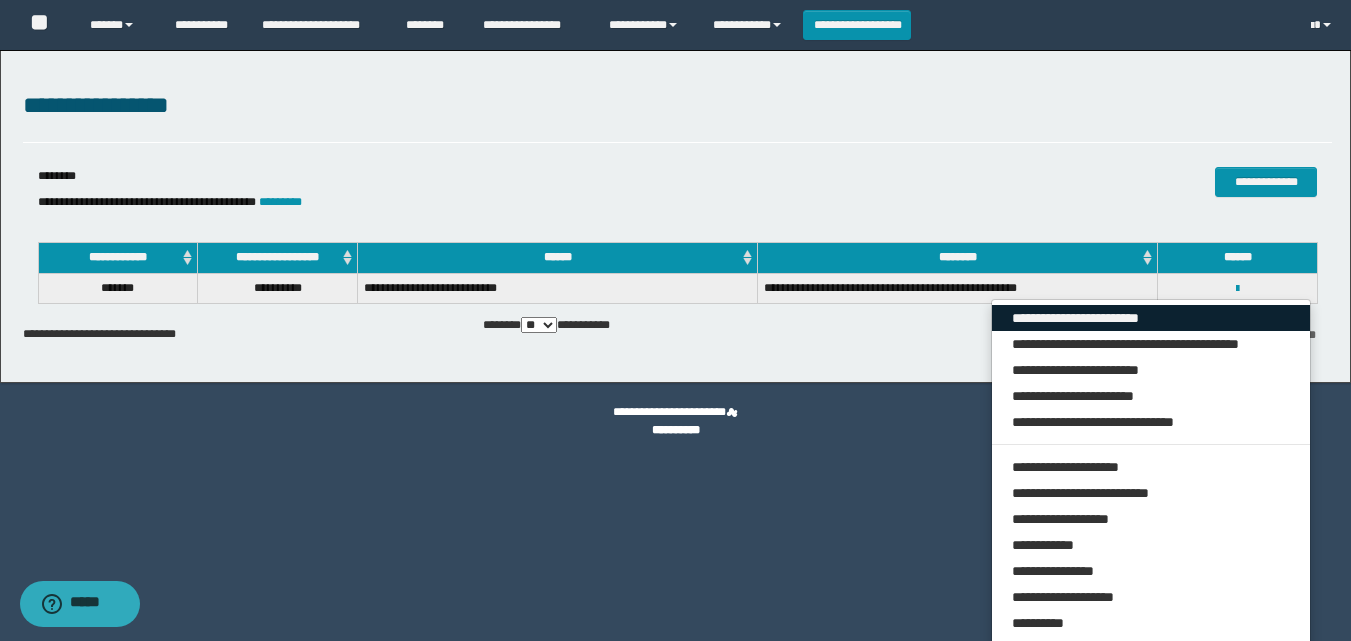click on "**********" at bounding box center [1151, 318] 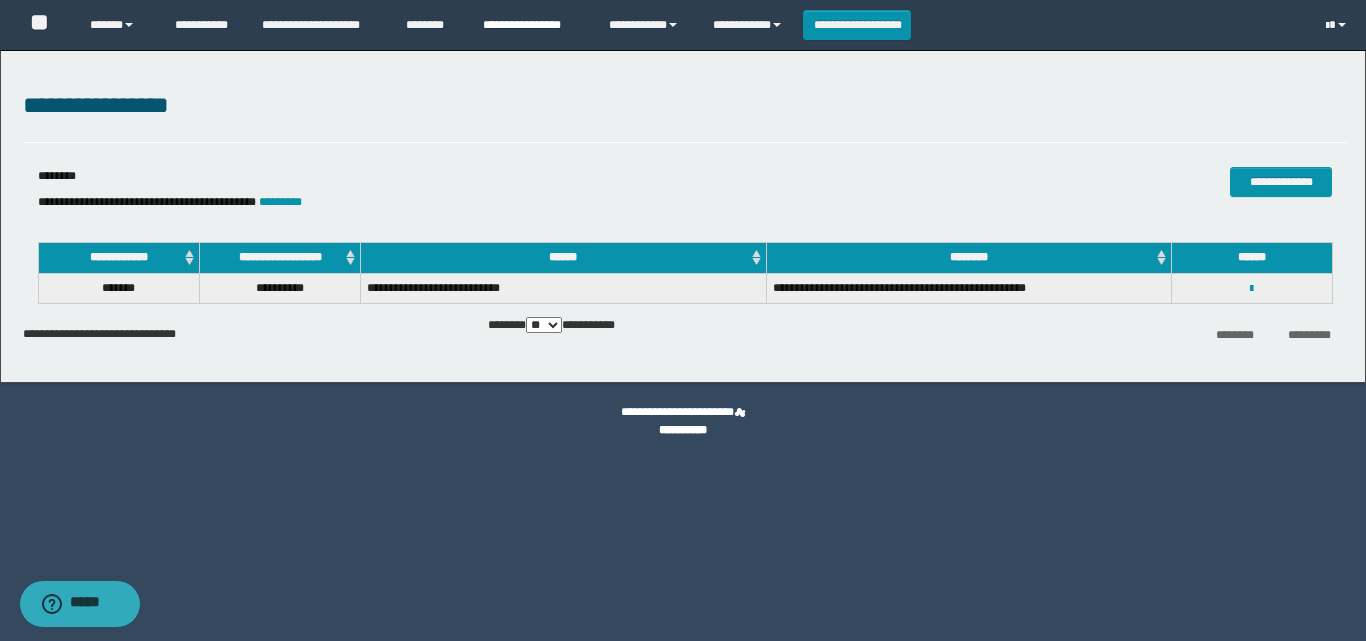 click on "**********" at bounding box center [531, 25] 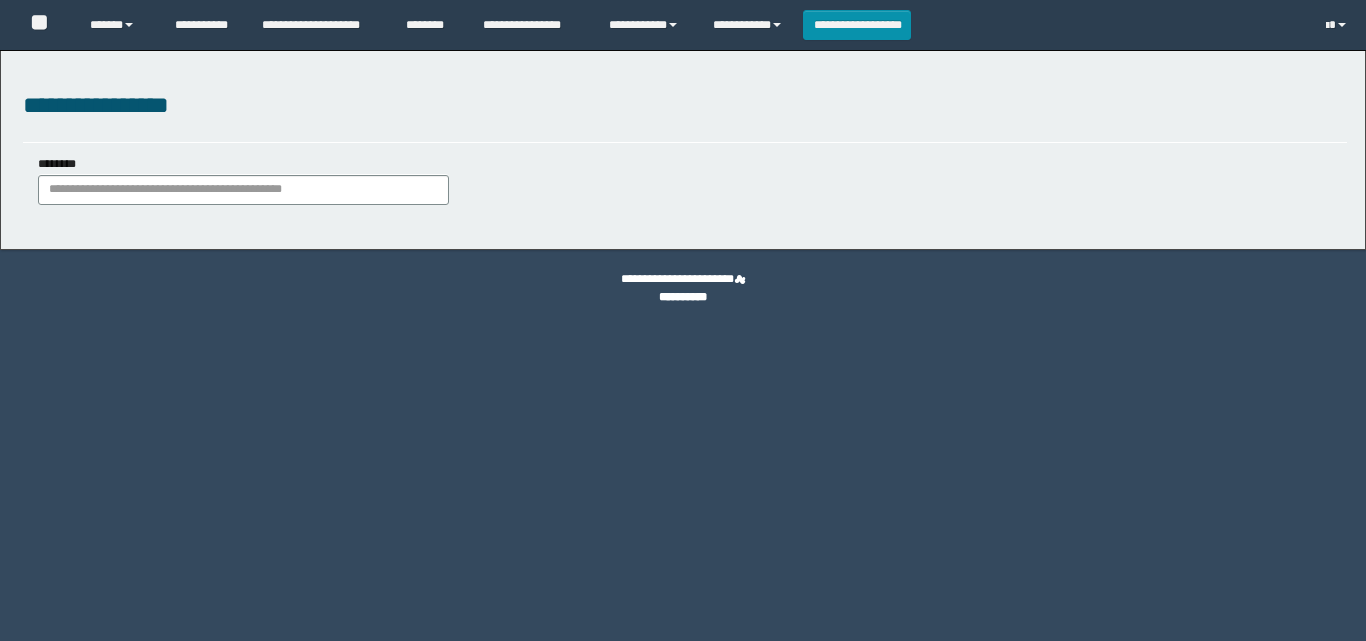 scroll, scrollTop: 0, scrollLeft: 0, axis: both 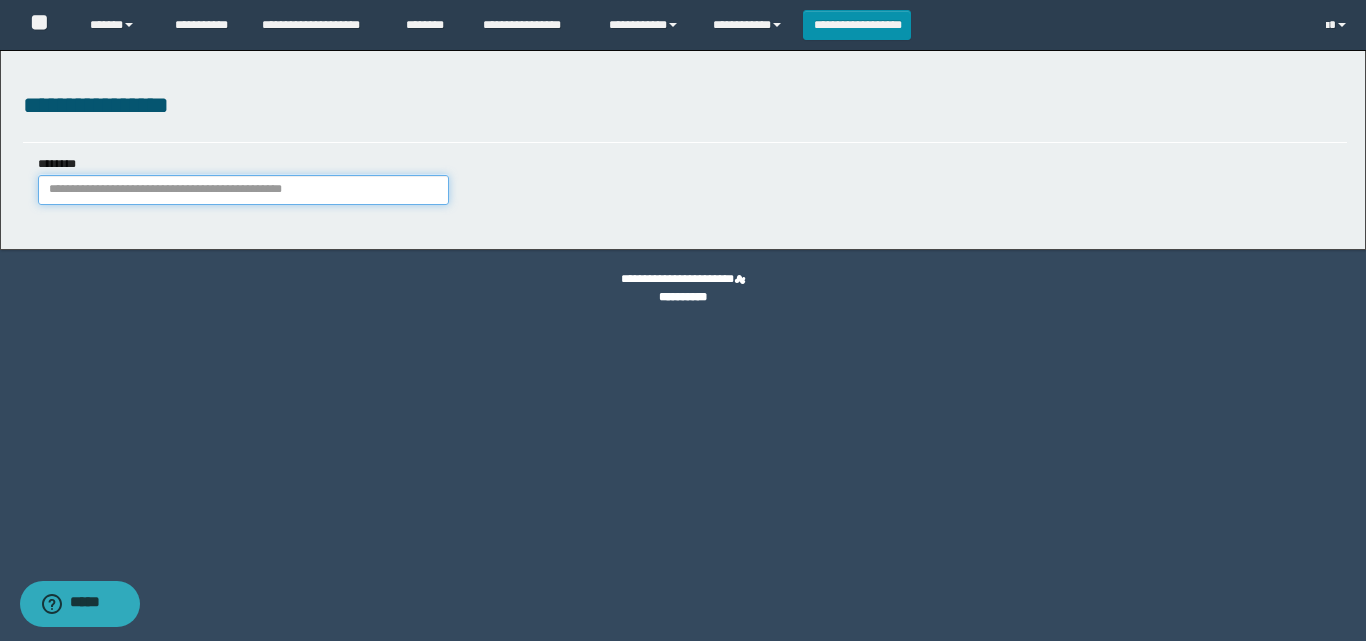 click on "********" at bounding box center (243, 190) 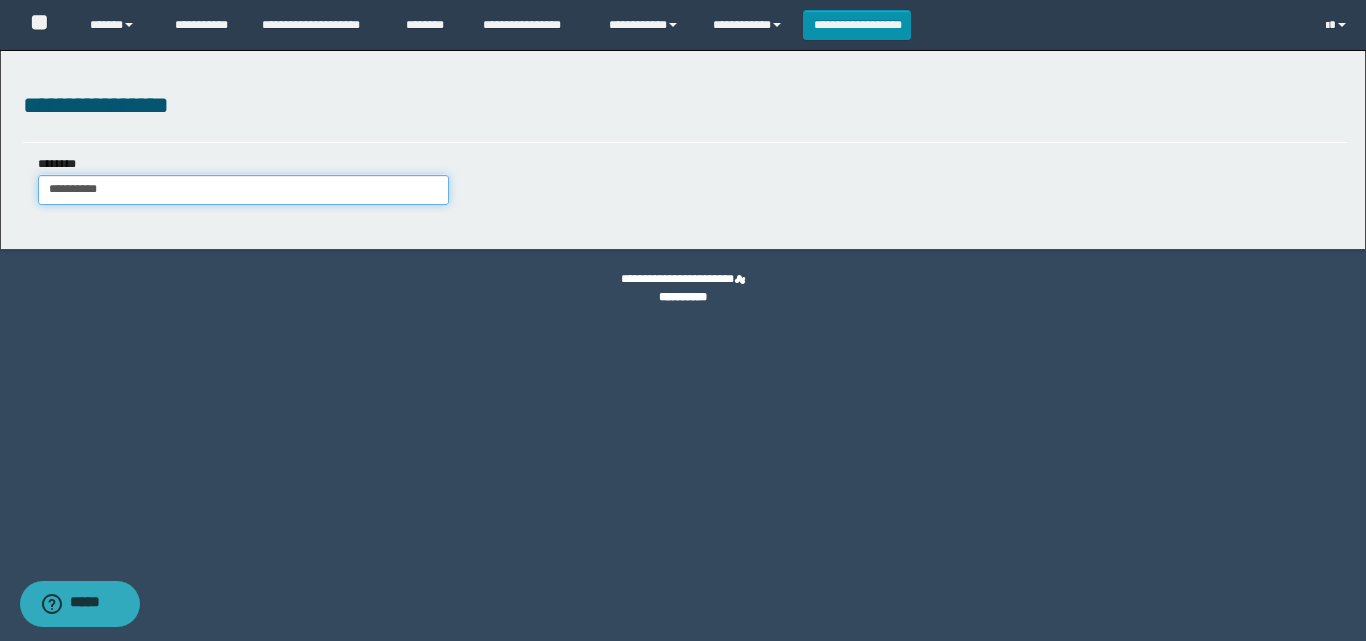 type on "**********" 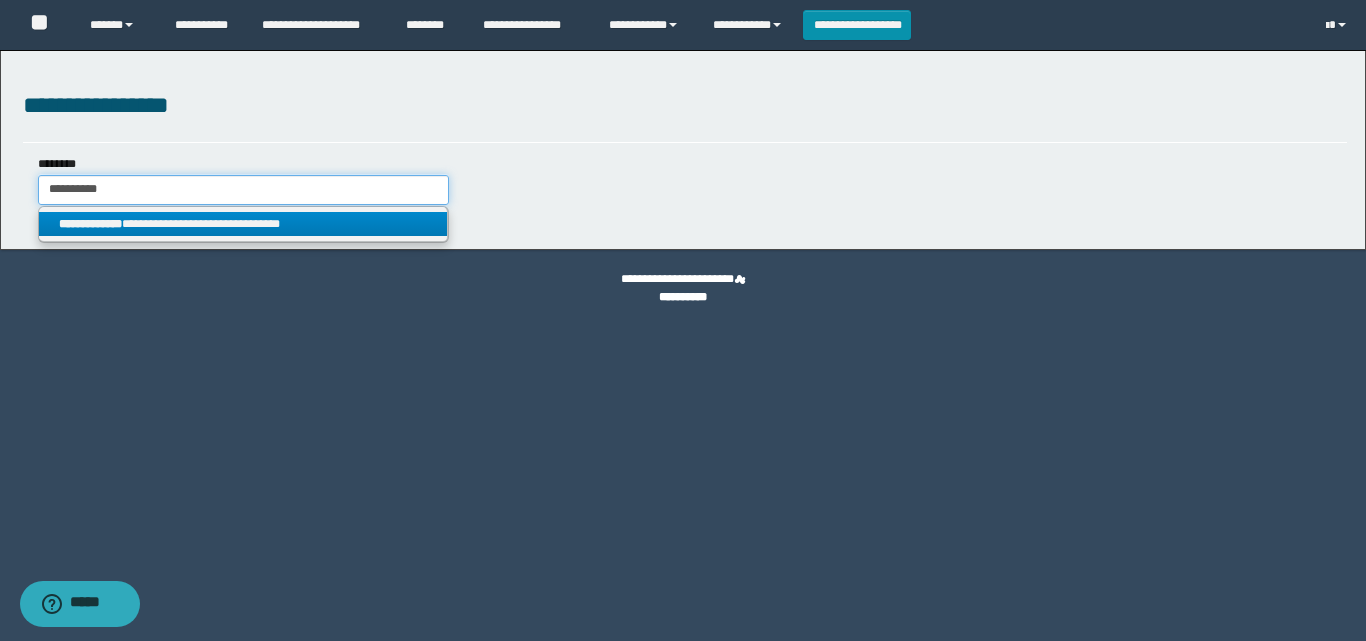 type on "**********" 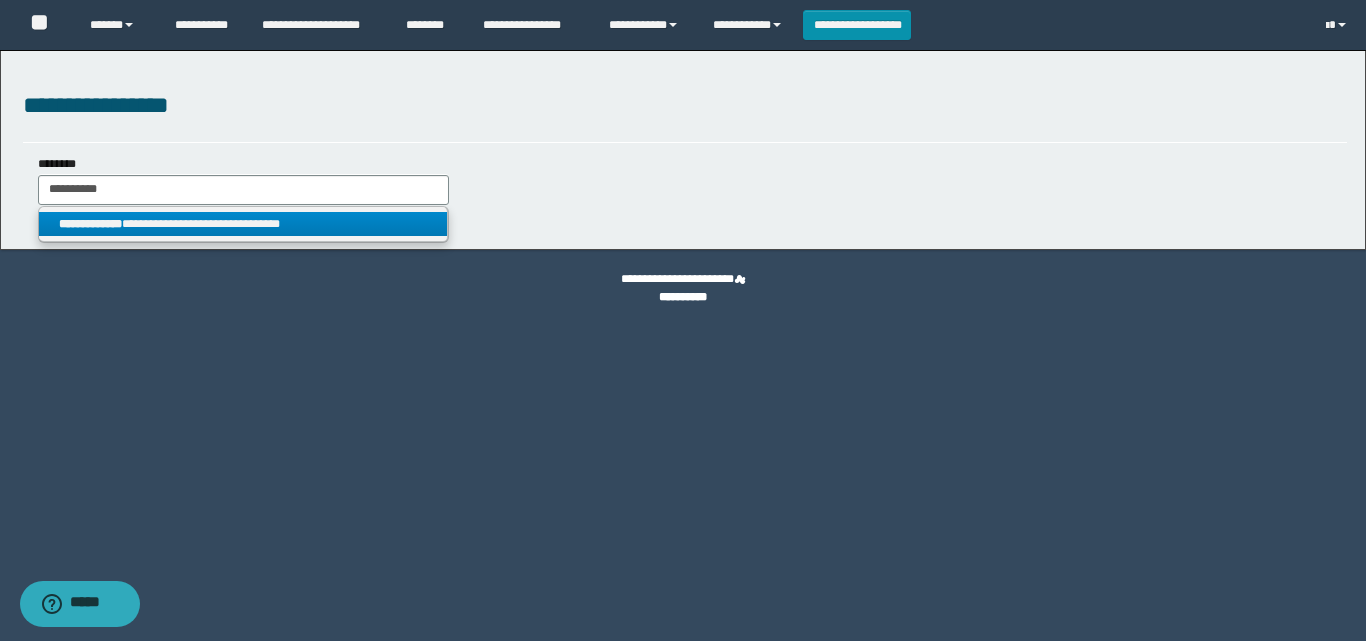 click on "**********" at bounding box center [243, 224] 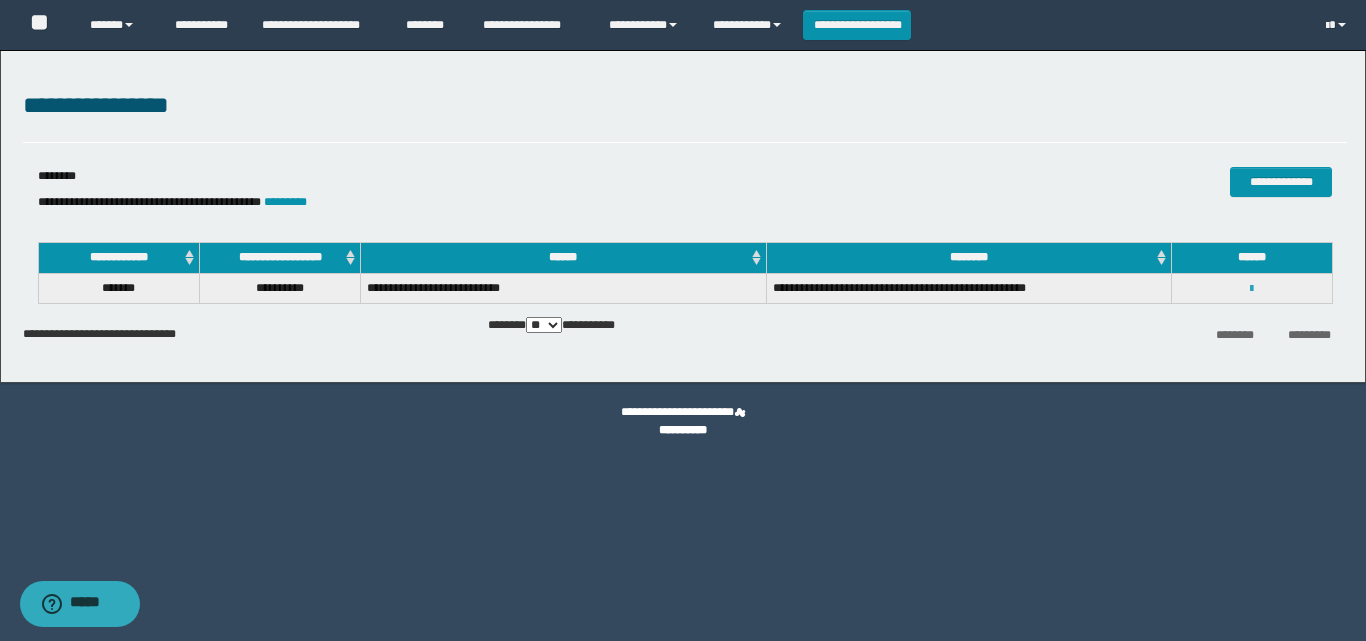 click at bounding box center [1251, 289] 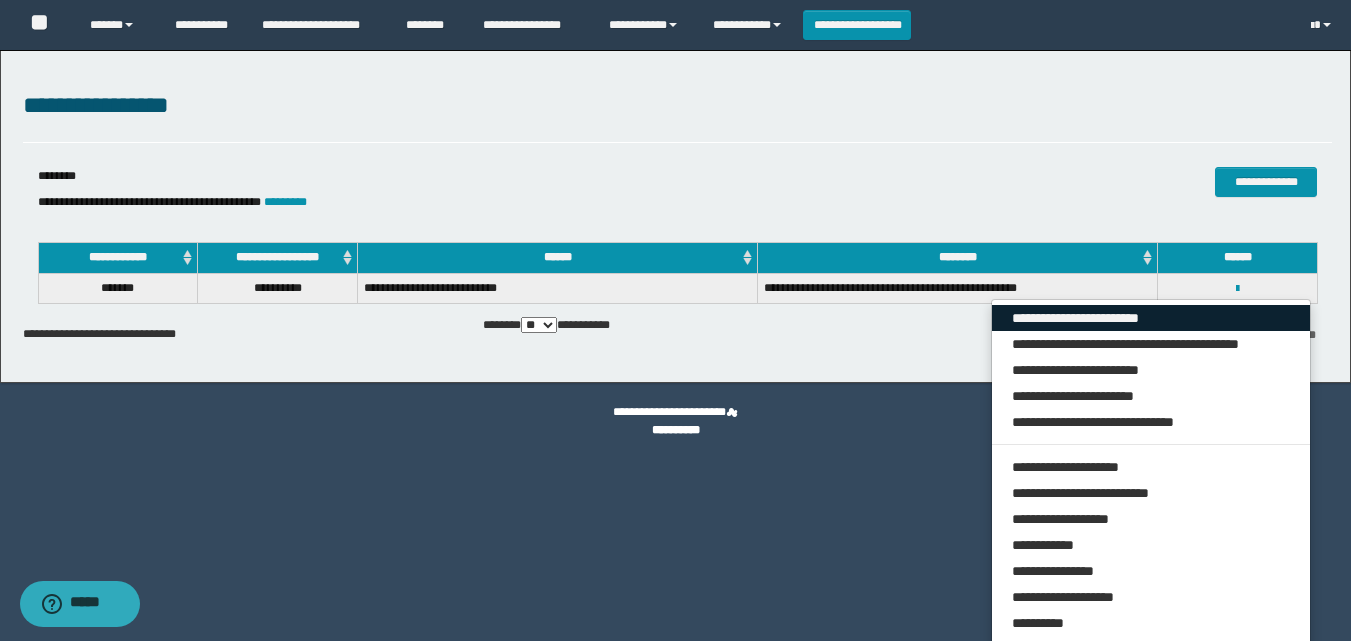 click on "**********" at bounding box center (1151, 318) 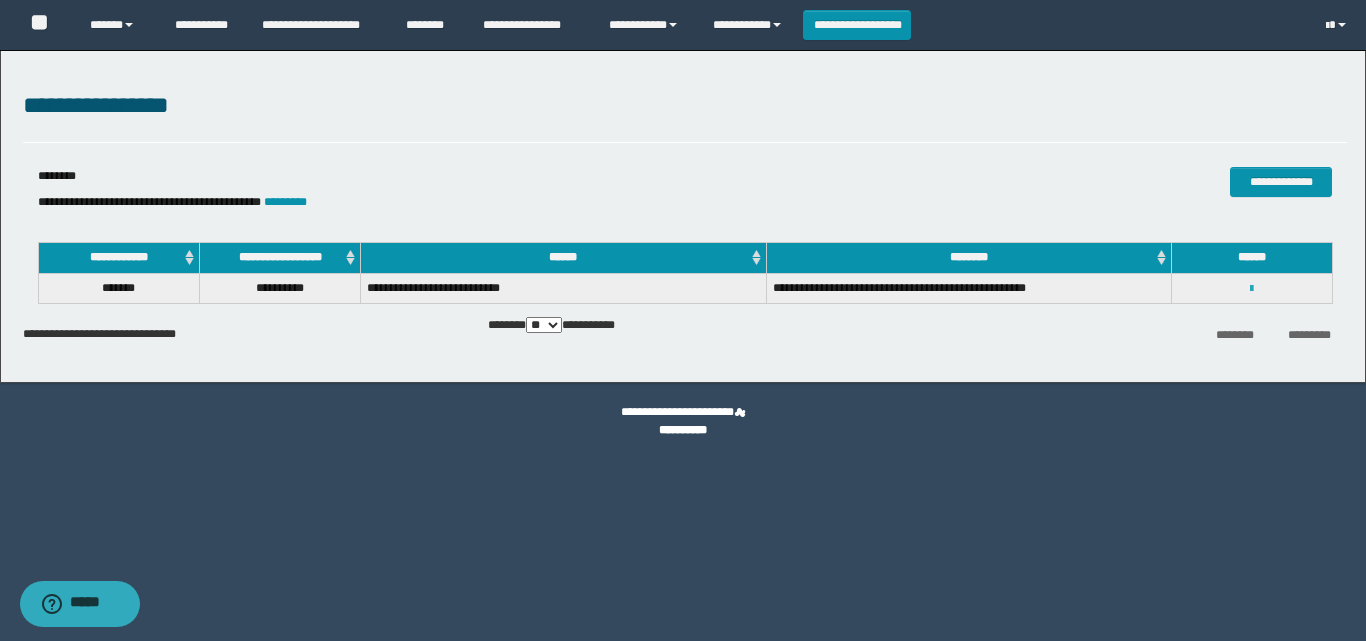 click at bounding box center [1251, 289] 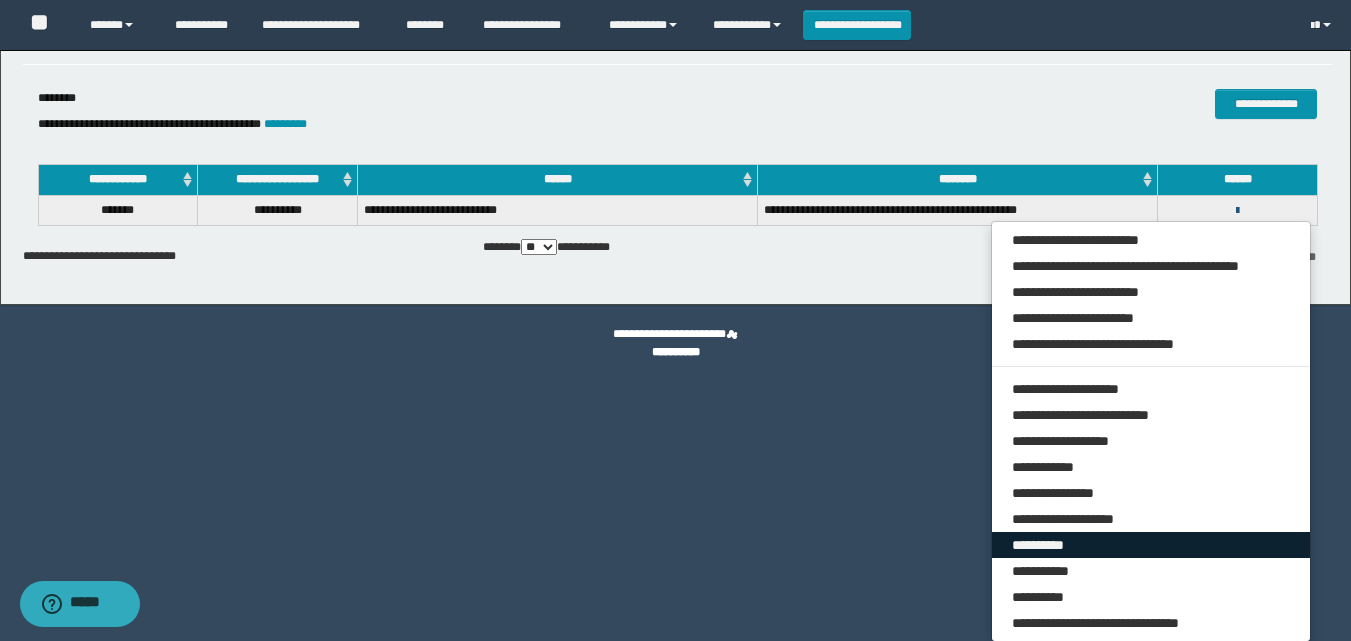 scroll, scrollTop: 79, scrollLeft: 0, axis: vertical 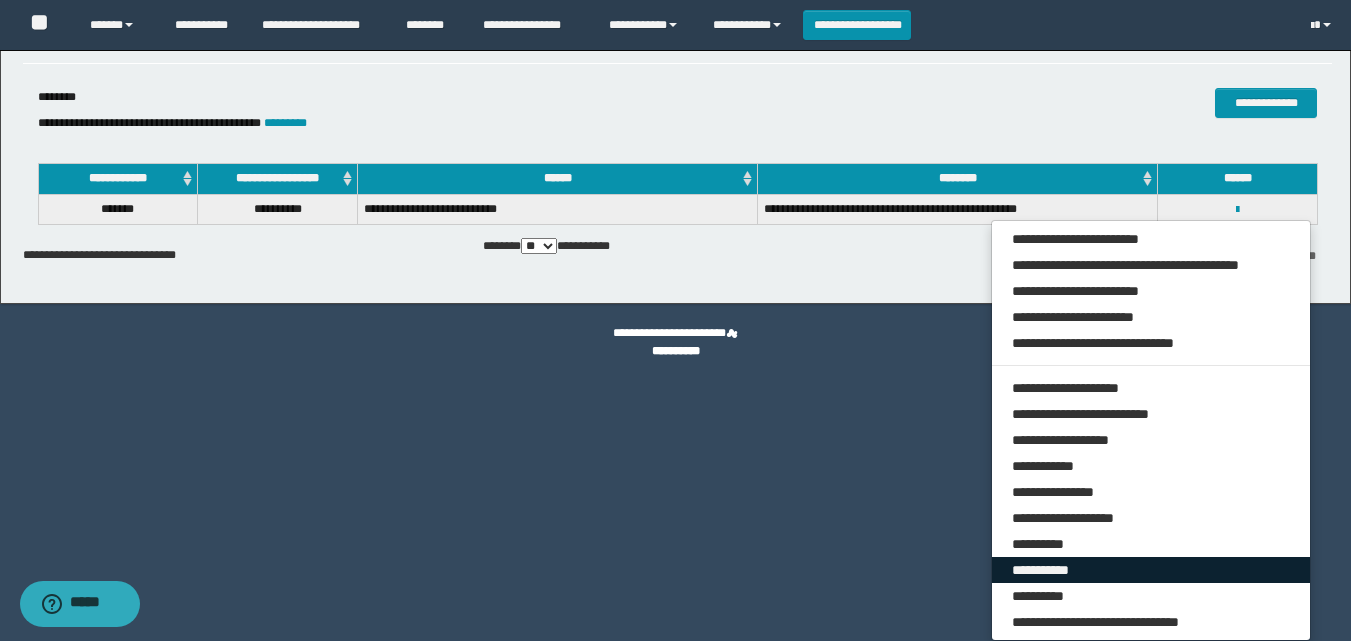 click on "**********" at bounding box center [1151, 570] 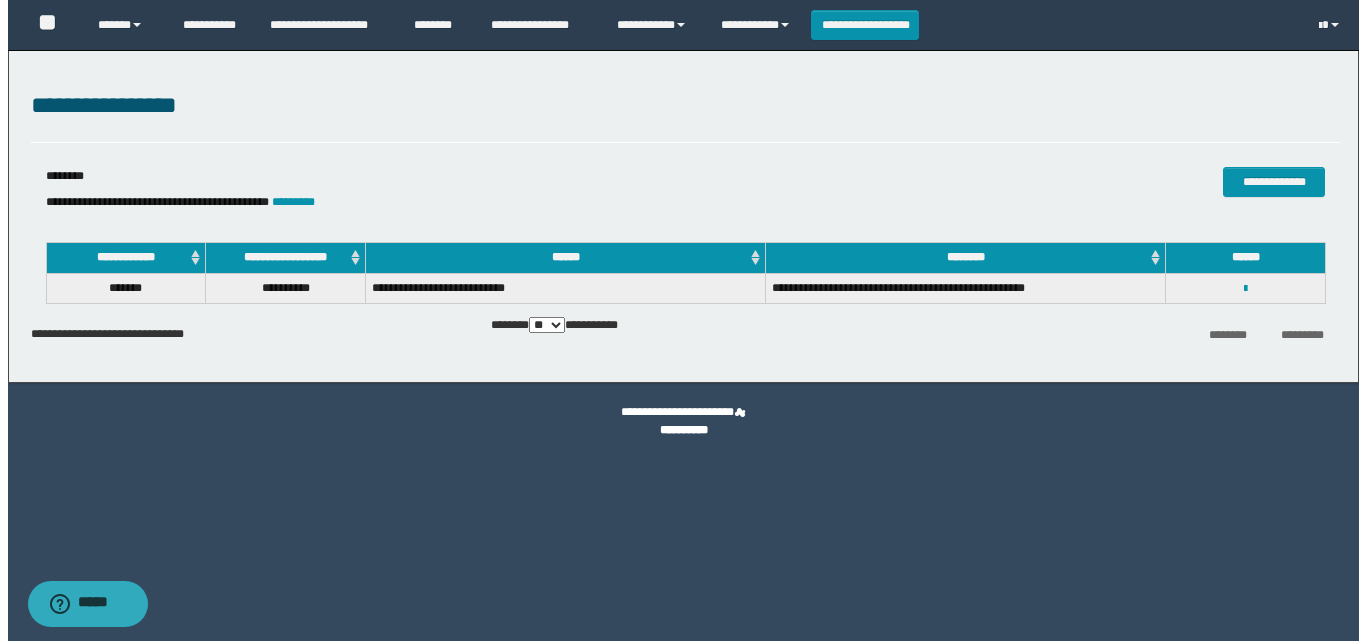 scroll, scrollTop: 0, scrollLeft: 0, axis: both 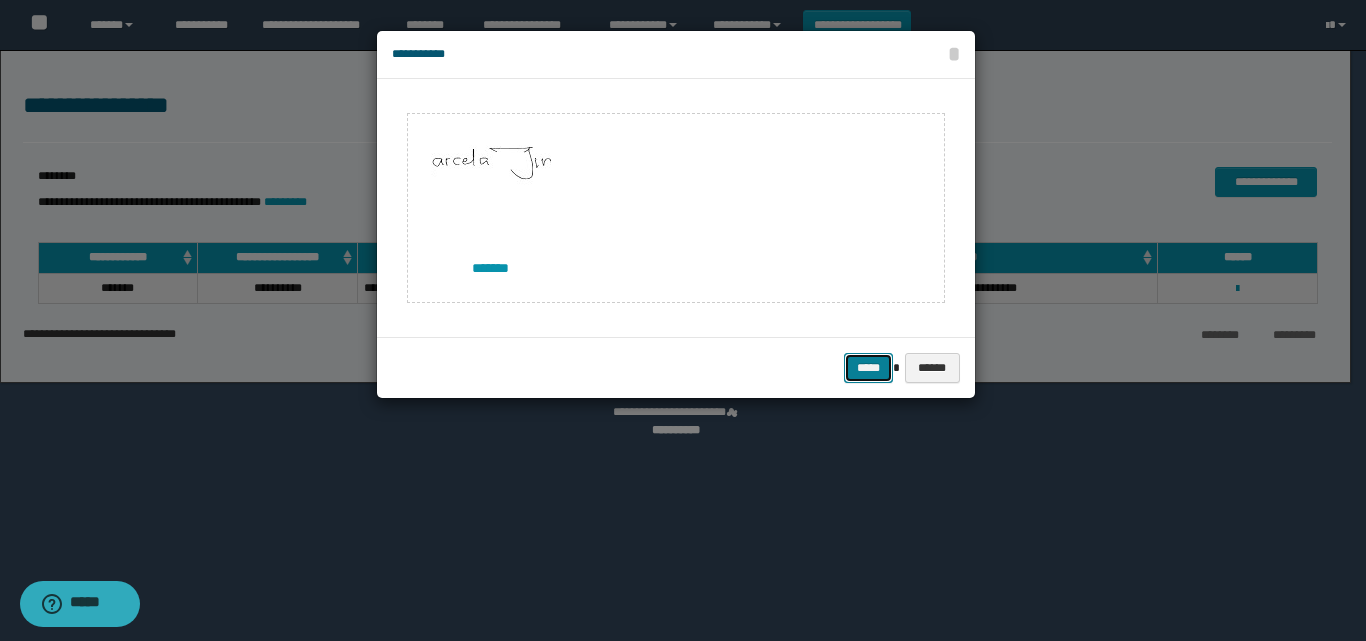 click on "*****" at bounding box center [868, 368] 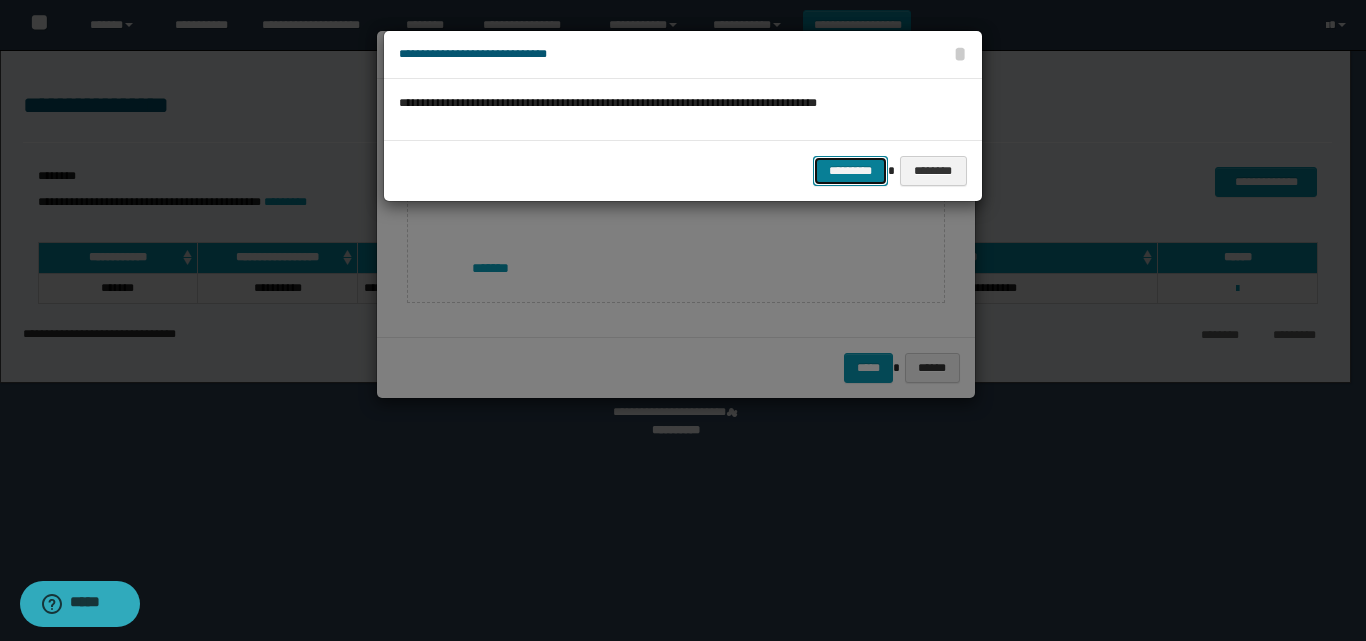 click on "*********" at bounding box center [850, 171] 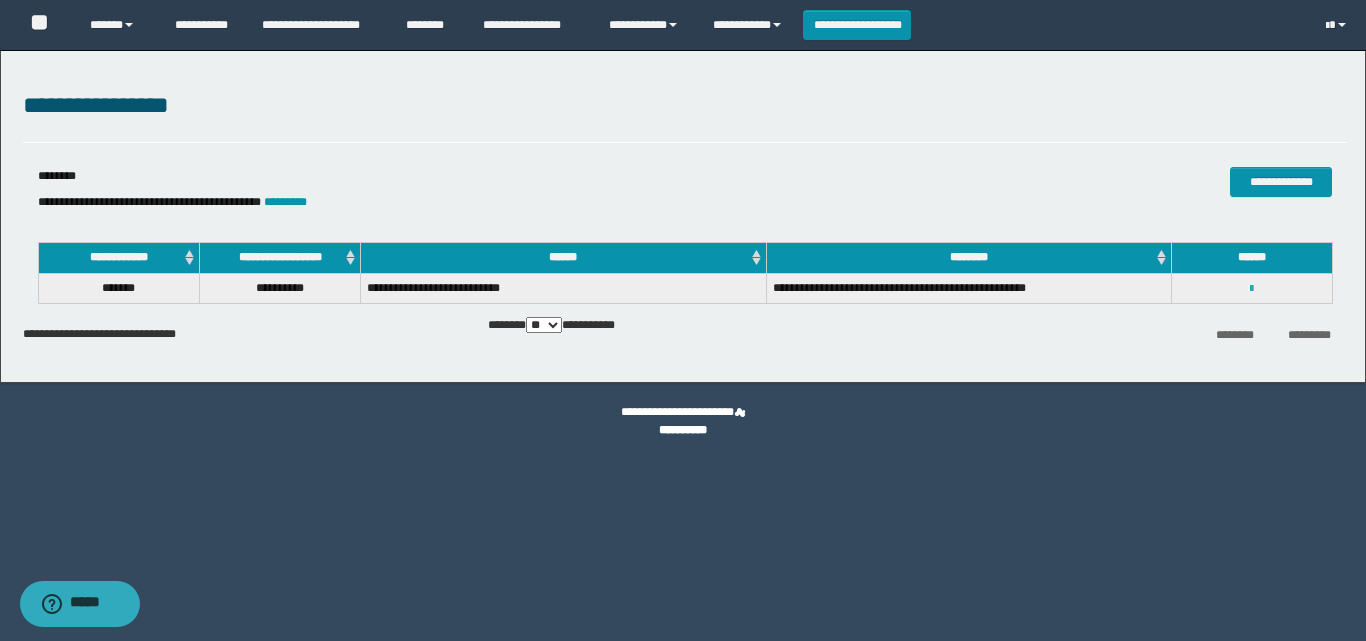 click at bounding box center [1251, 289] 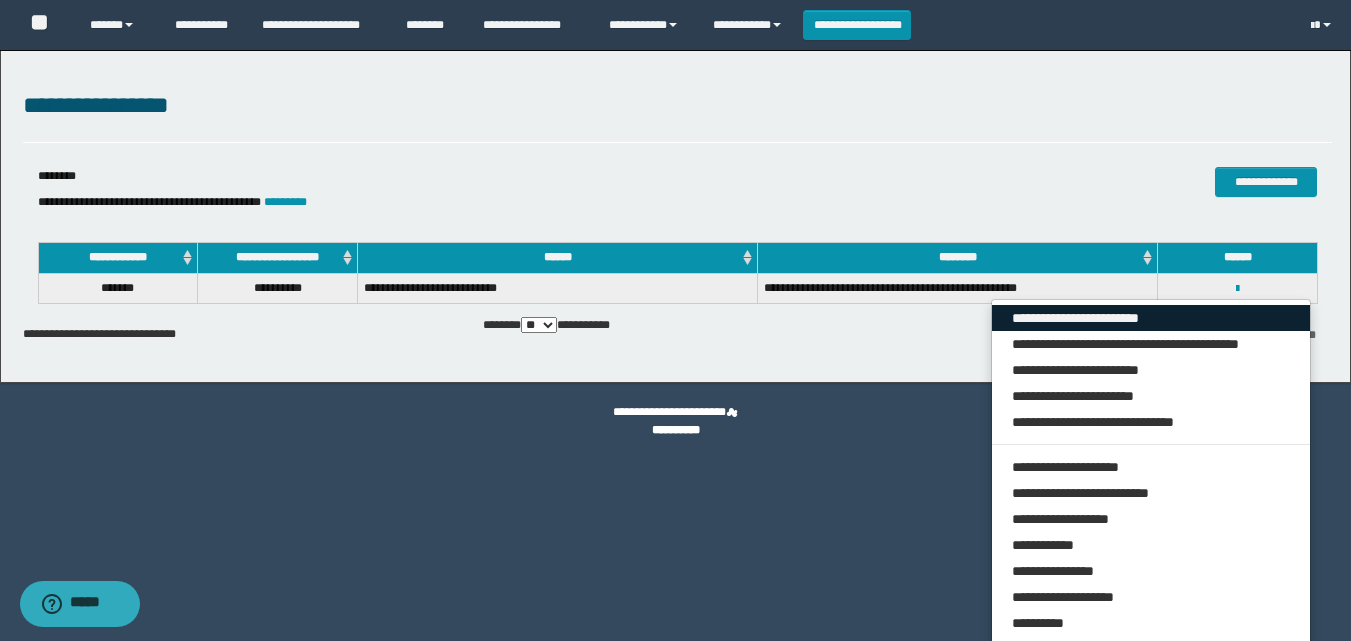 click on "**********" at bounding box center [1151, 318] 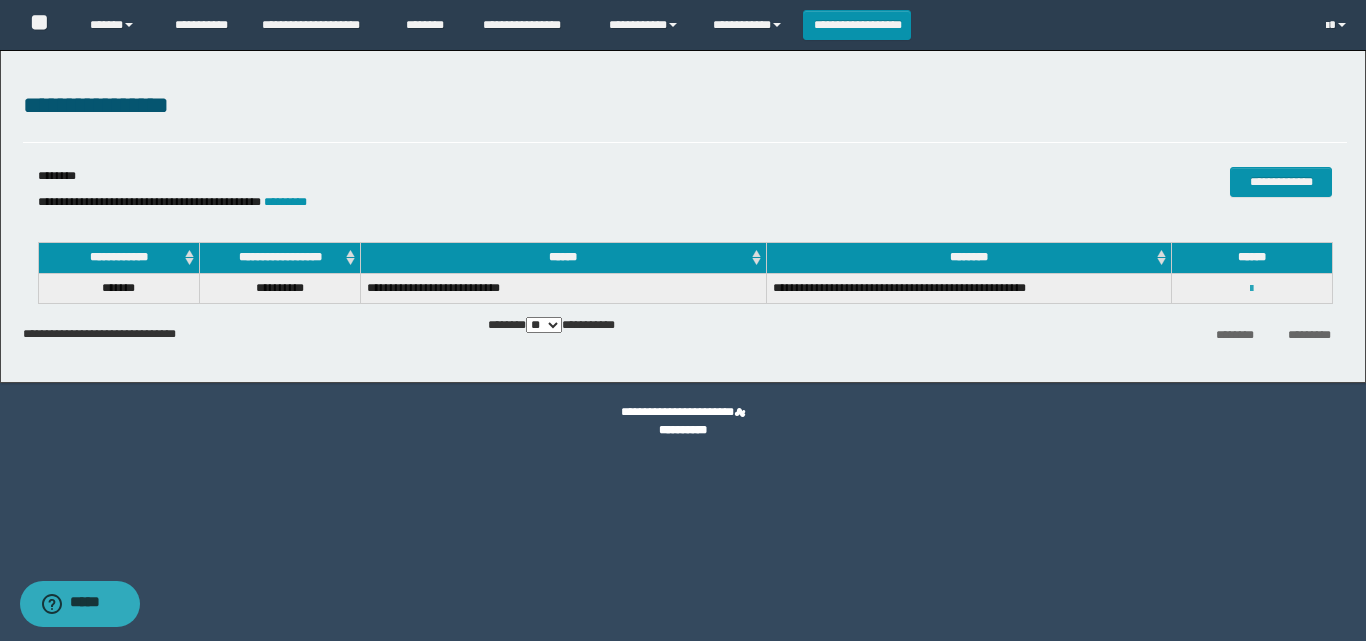 click at bounding box center [1251, 289] 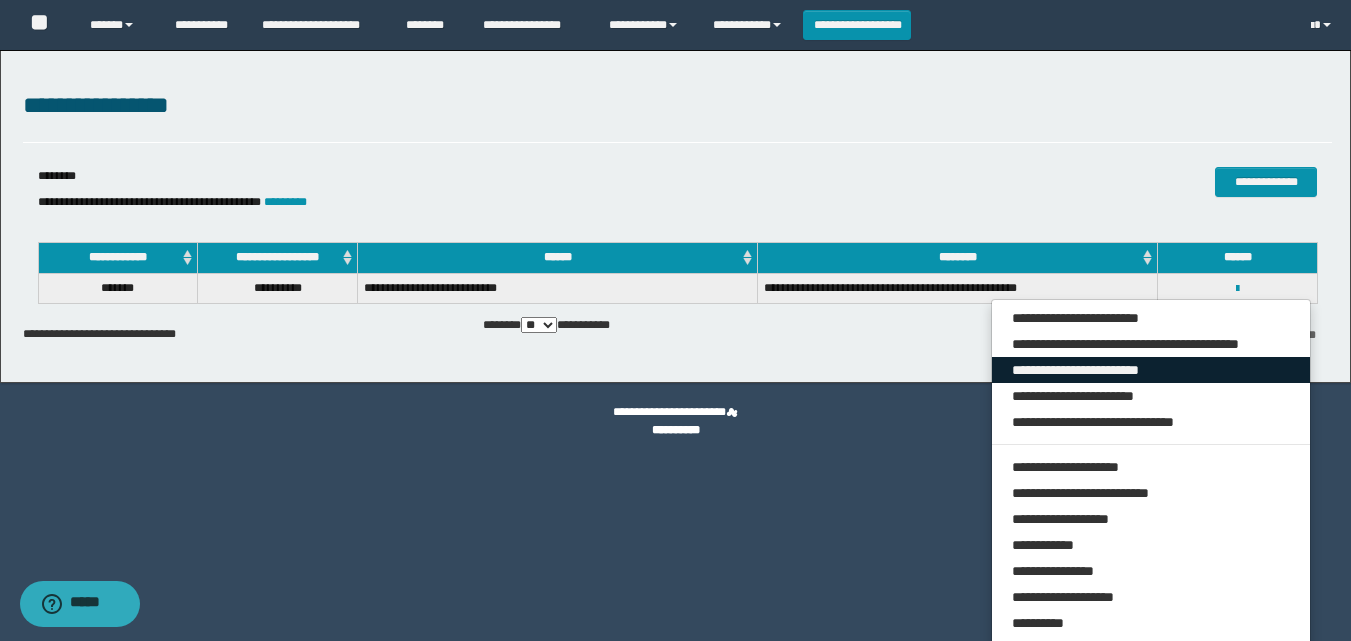 click on "**********" at bounding box center (1151, 370) 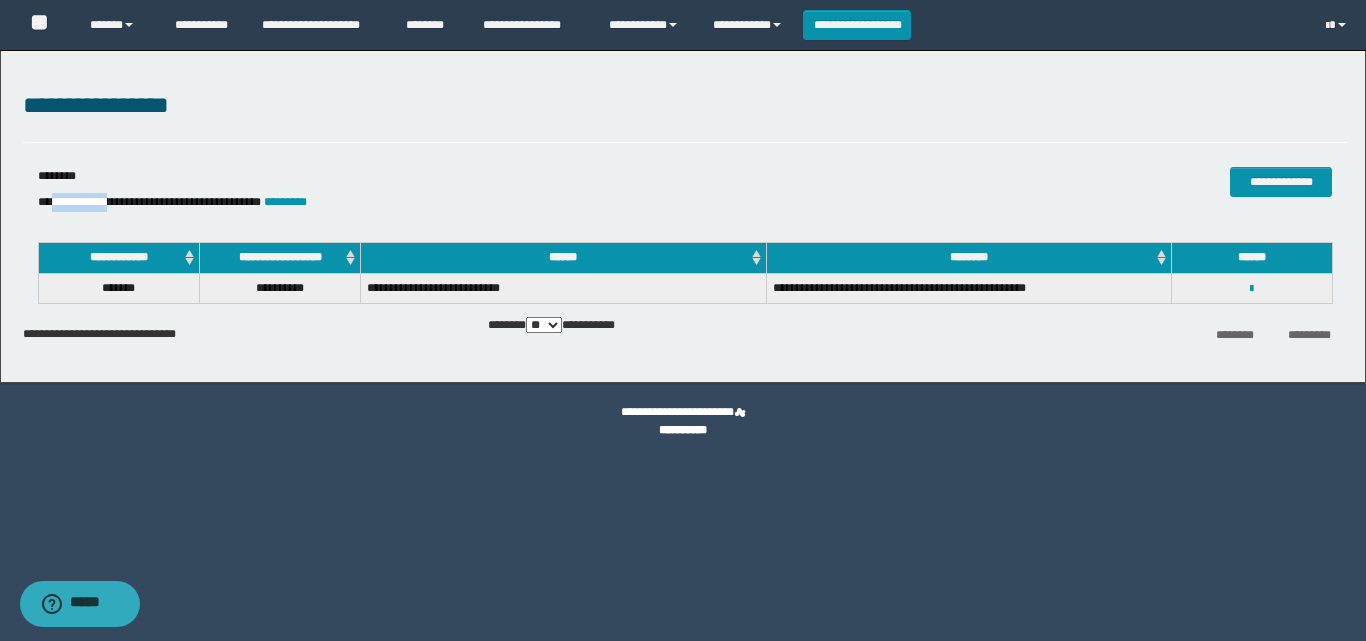 drag, startPoint x: 122, startPoint y: 203, endPoint x: 54, endPoint y: 204, distance: 68.007355 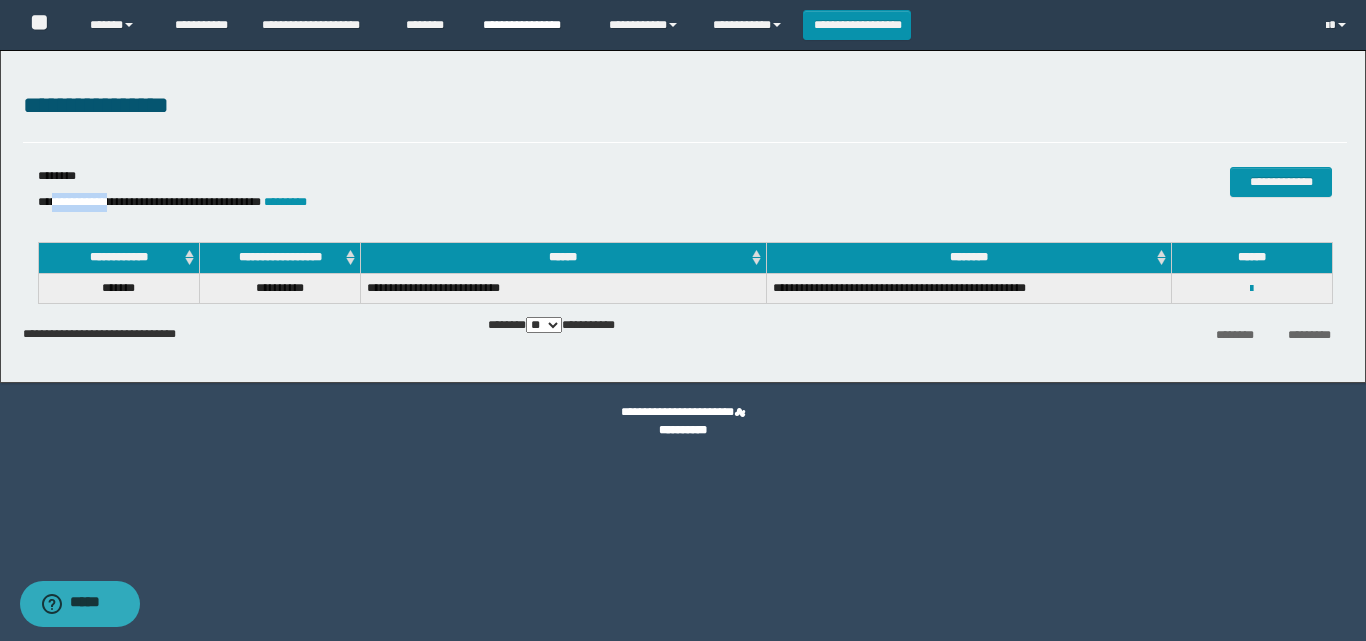 click on "**********" at bounding box center (531, 25) 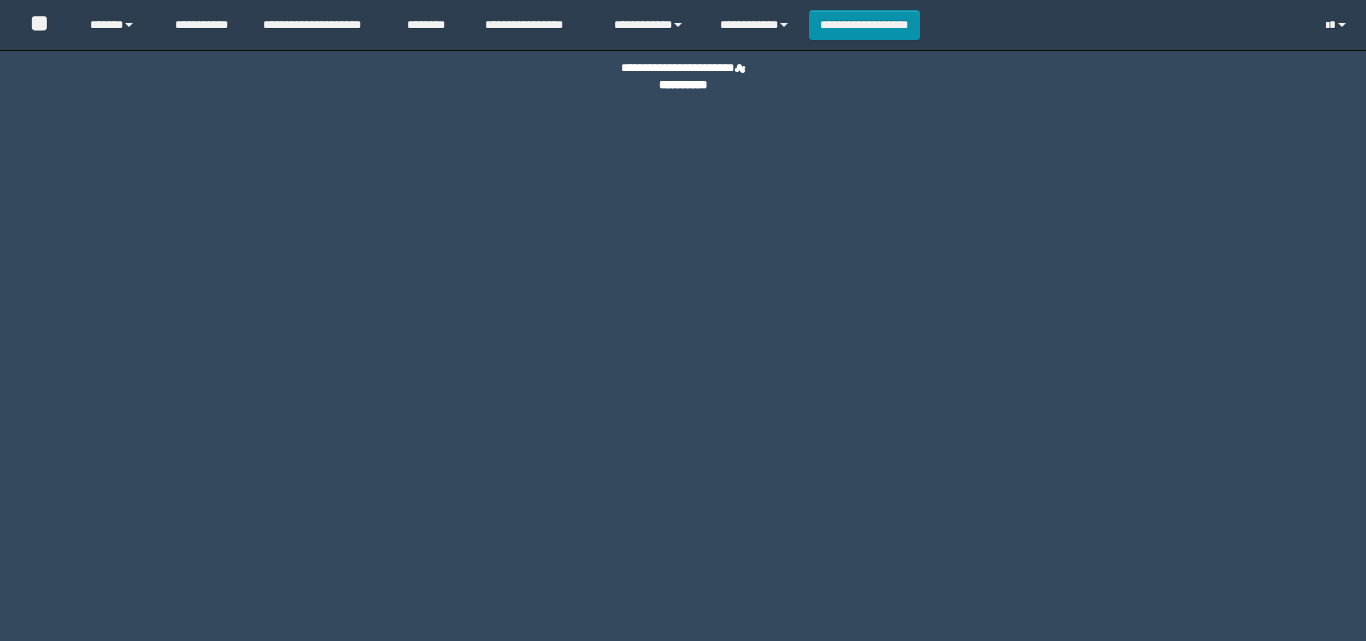 scroll, scrollTop: 0, scrollLeft: 0, axis: both 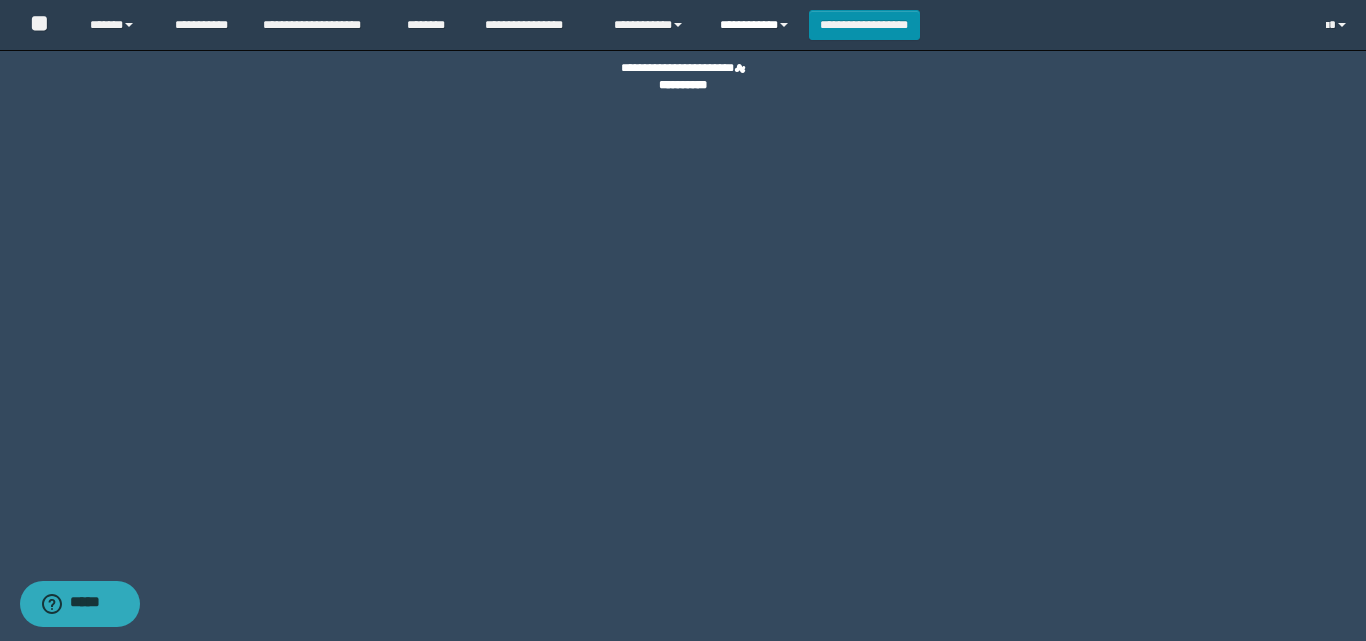 click on "**********" at bounding box center [757, 25] 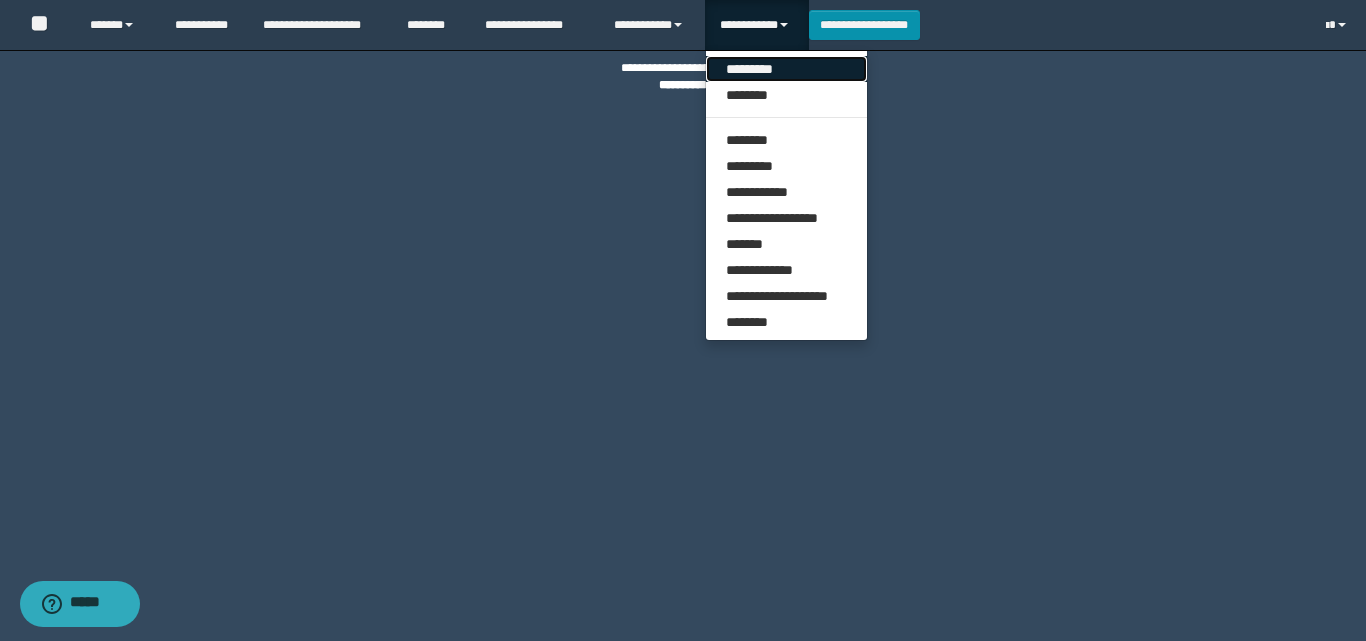 click on "*********" at bounding box center (786, 69) 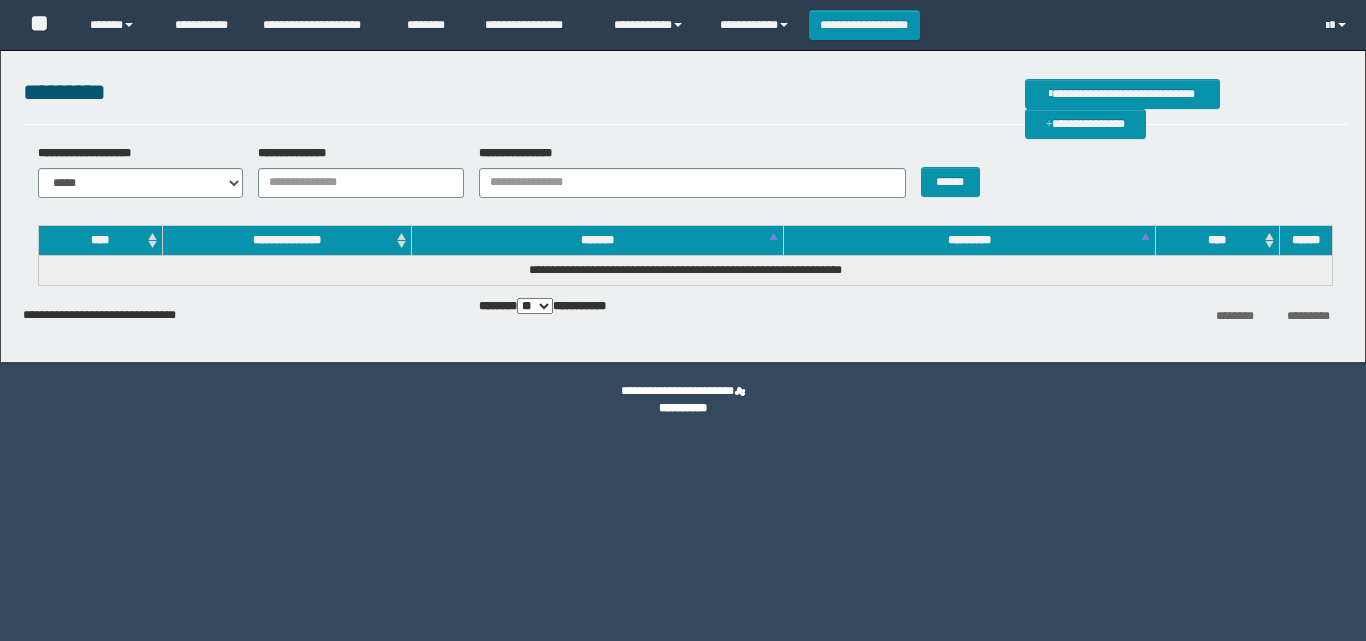 scroll, scrollTop: 0, scrollLeft: 0, axis: both 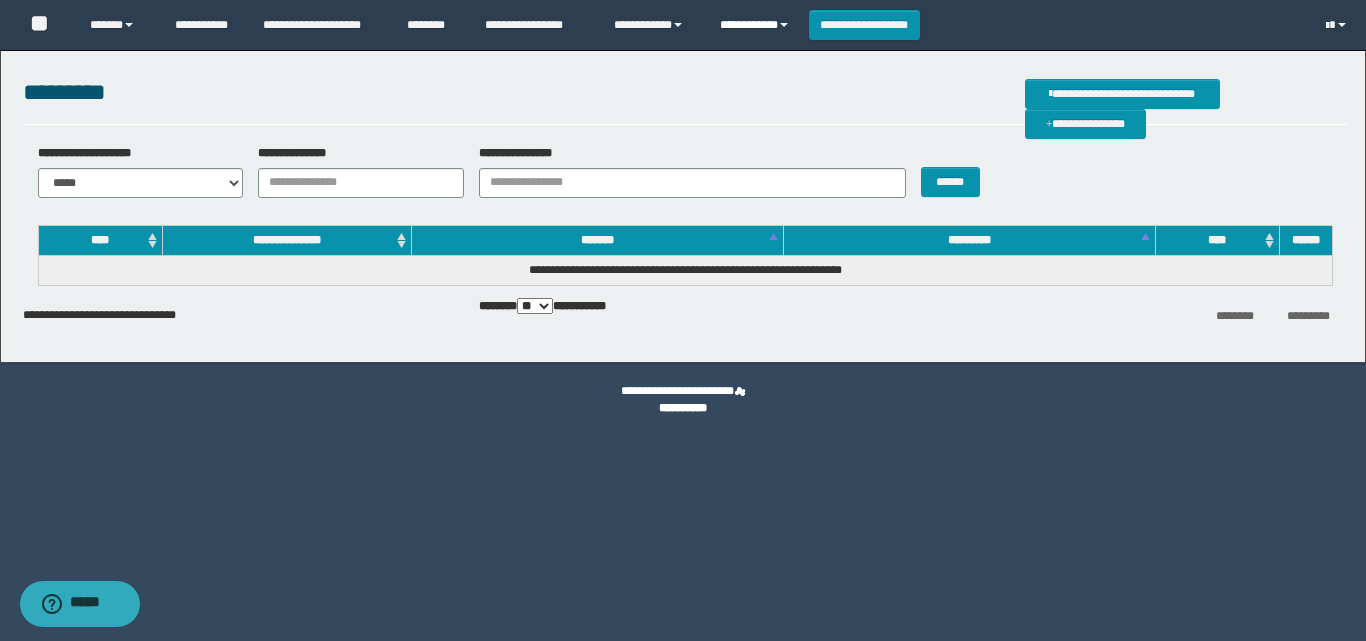click on "**********" at bounding box center (757, 25) 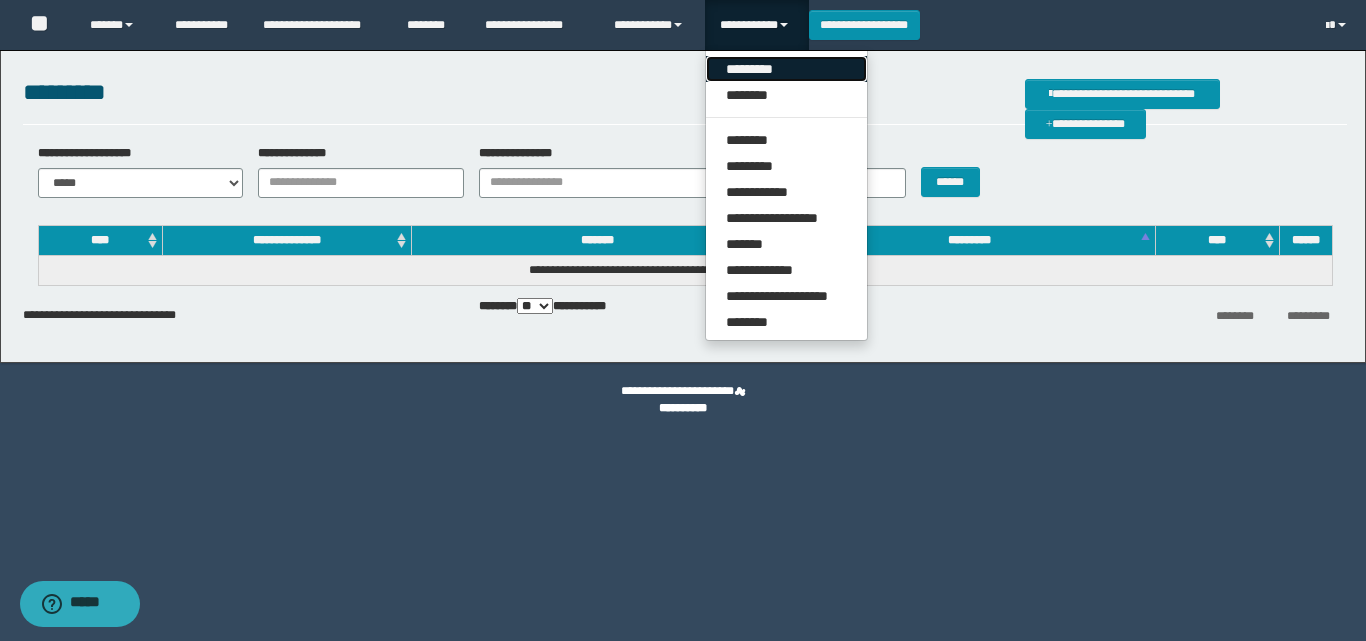 click on "*********" at bounding box center (786, 69) 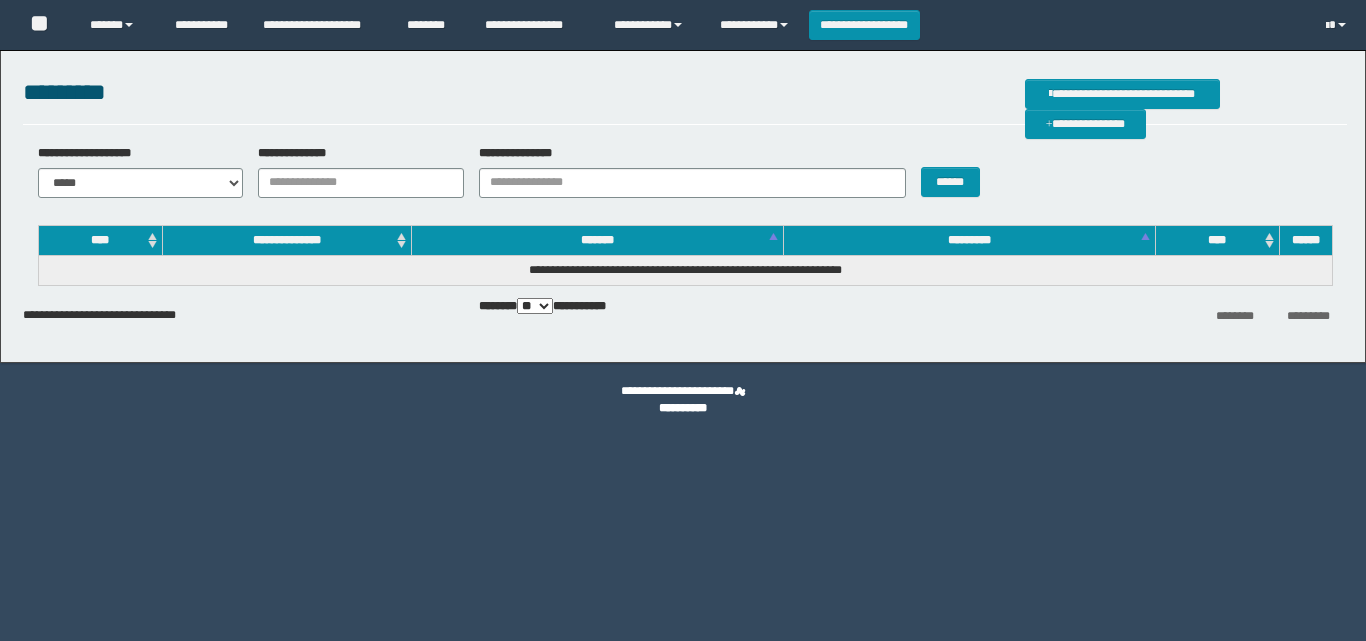 scroll, scrollTop: 0, scrollLeft: 0, axis: both 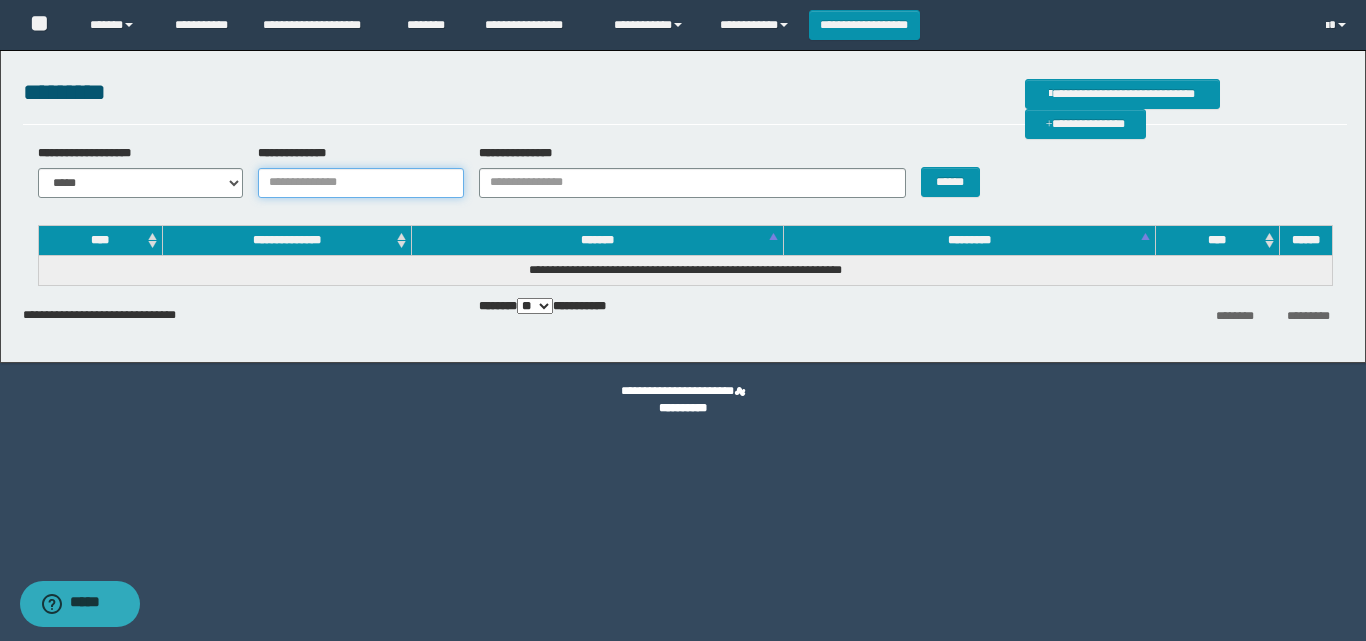 click on "**********" at bounding box center (361, 183) 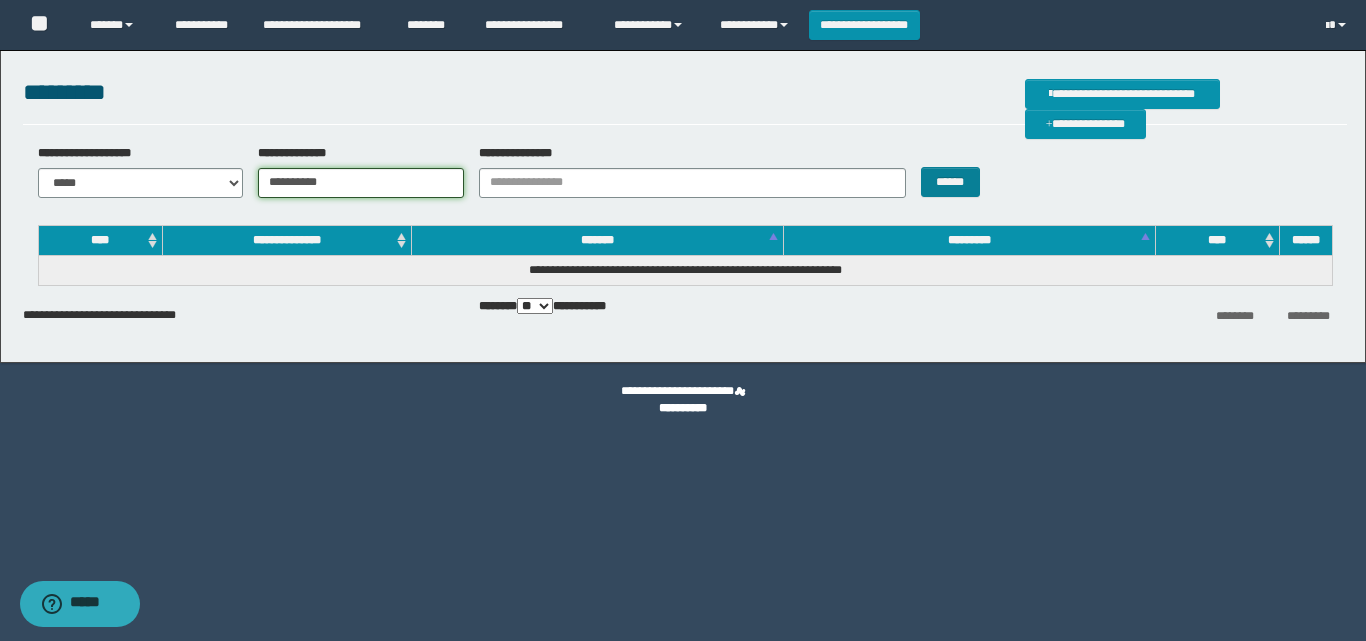 type on "**********" 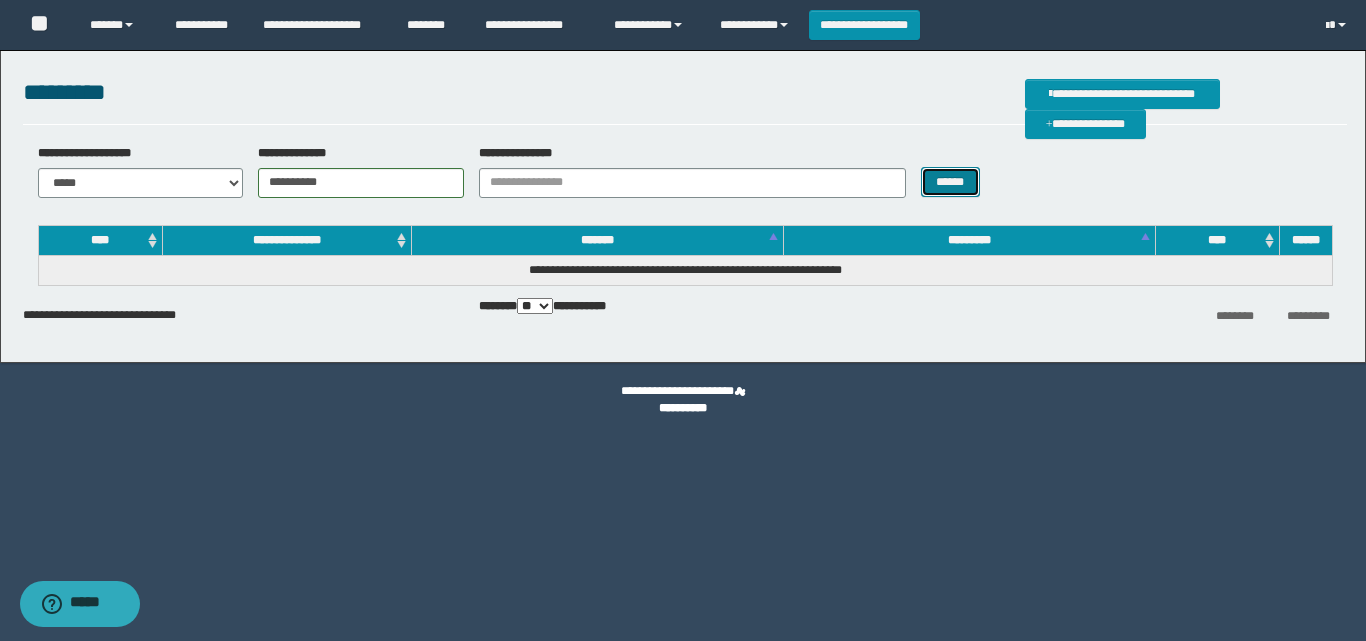 click on "******" at bounding box center [950, 182] 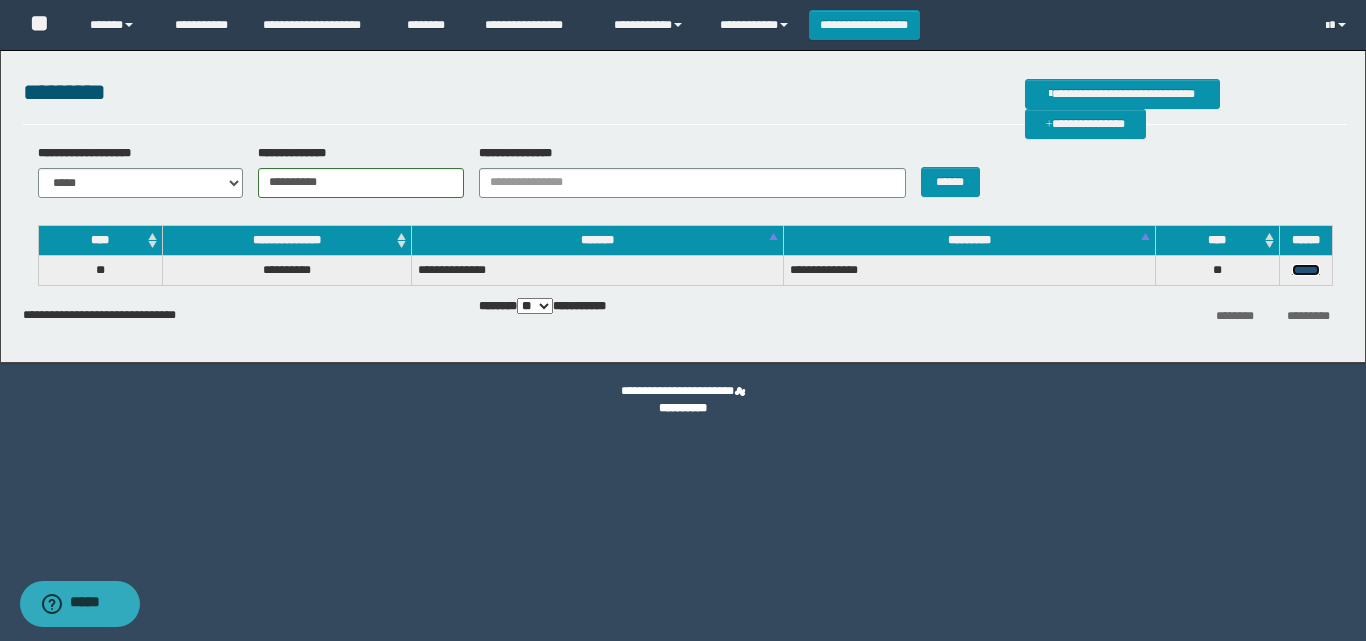 click on "******" at bounding box center [1306, 270] 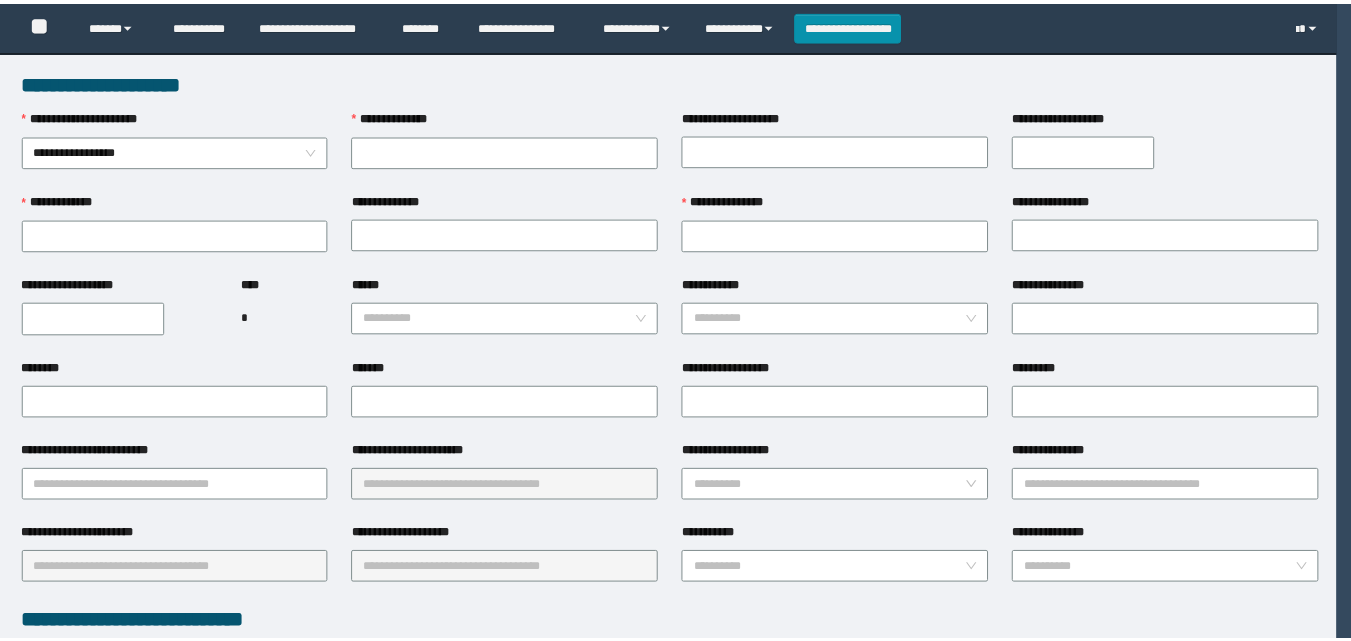 scroll, scrollTop: 0, scrollLeft: 0, axis: both 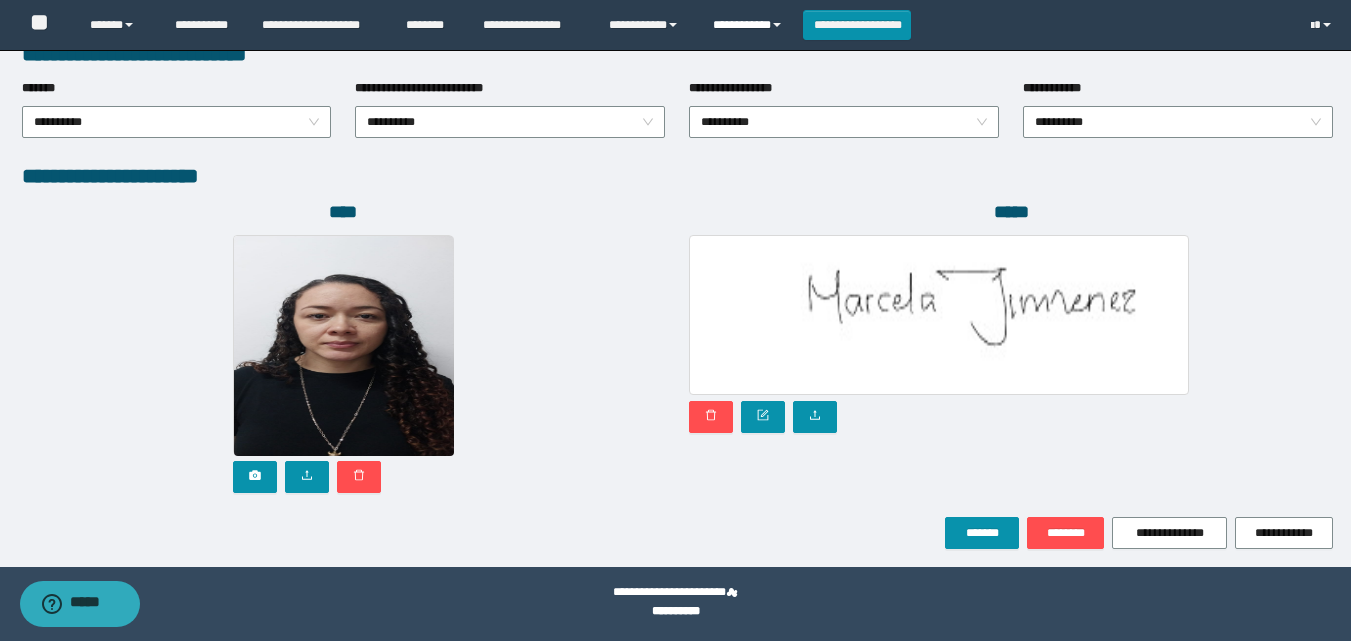 click on "**********" at bounding box center (750, 25) 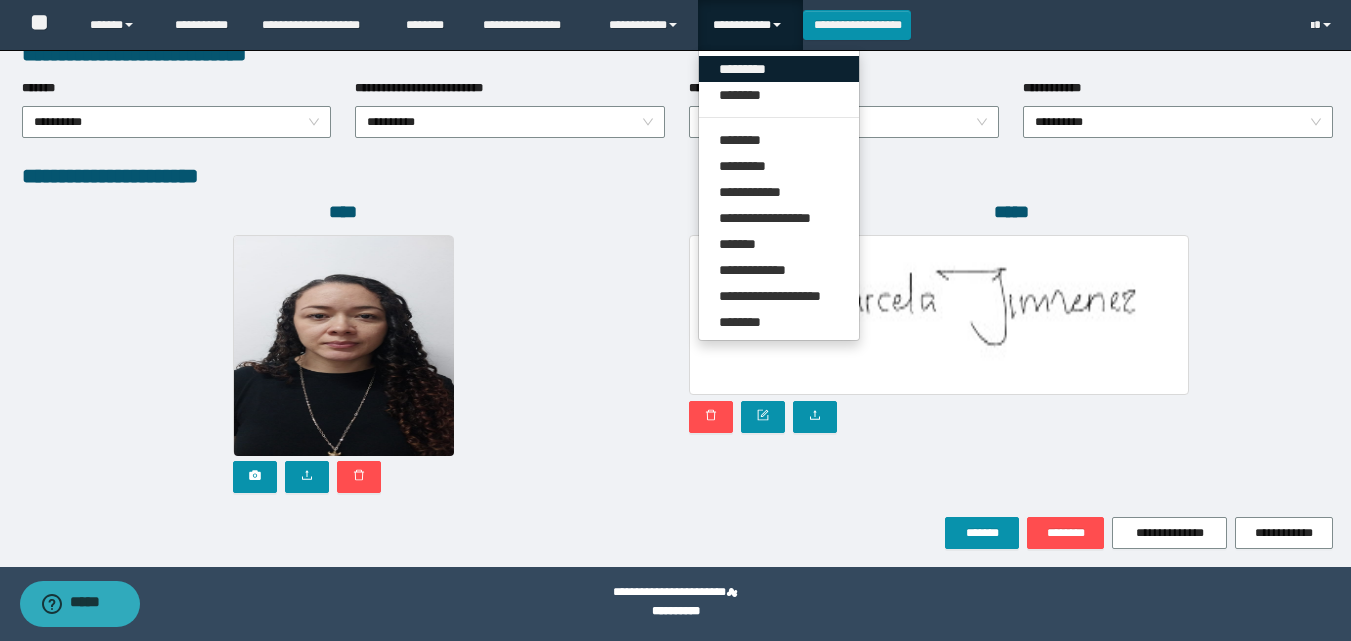 click on "*********" at bounding box center (779, 69) 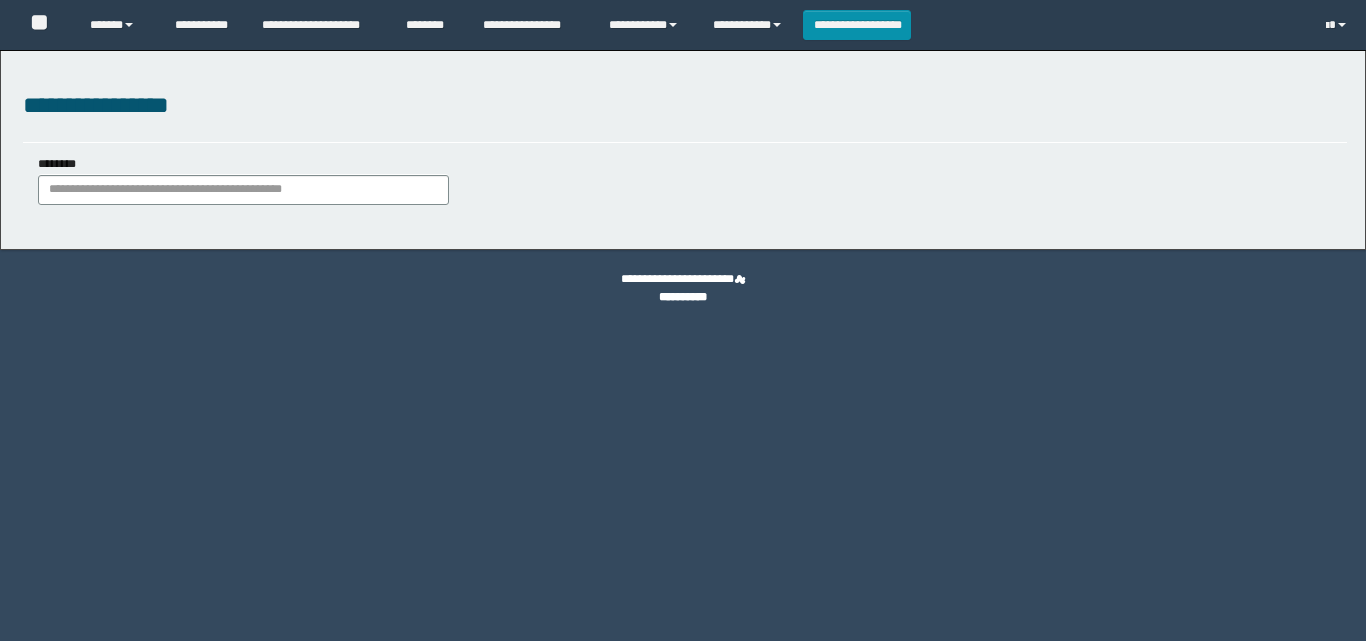 scroll, scrollTop: 0, scrollLeft: 0, axis: both 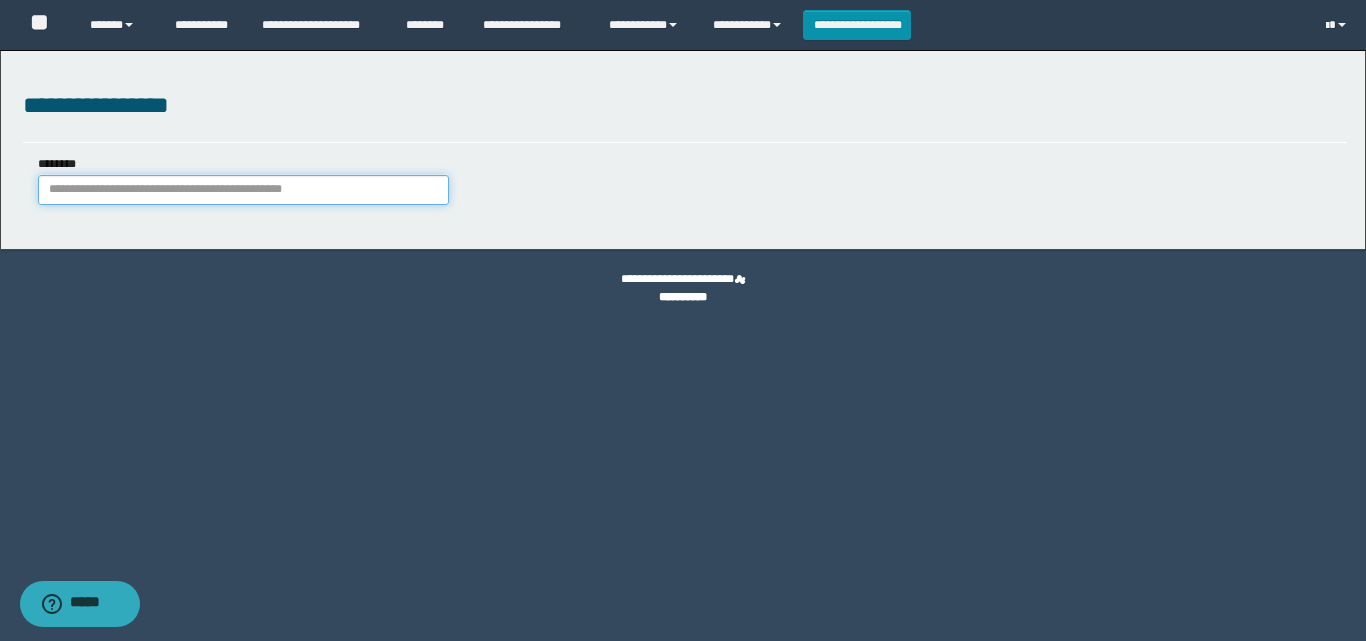 click on "********" at bounding box center (243, 190) 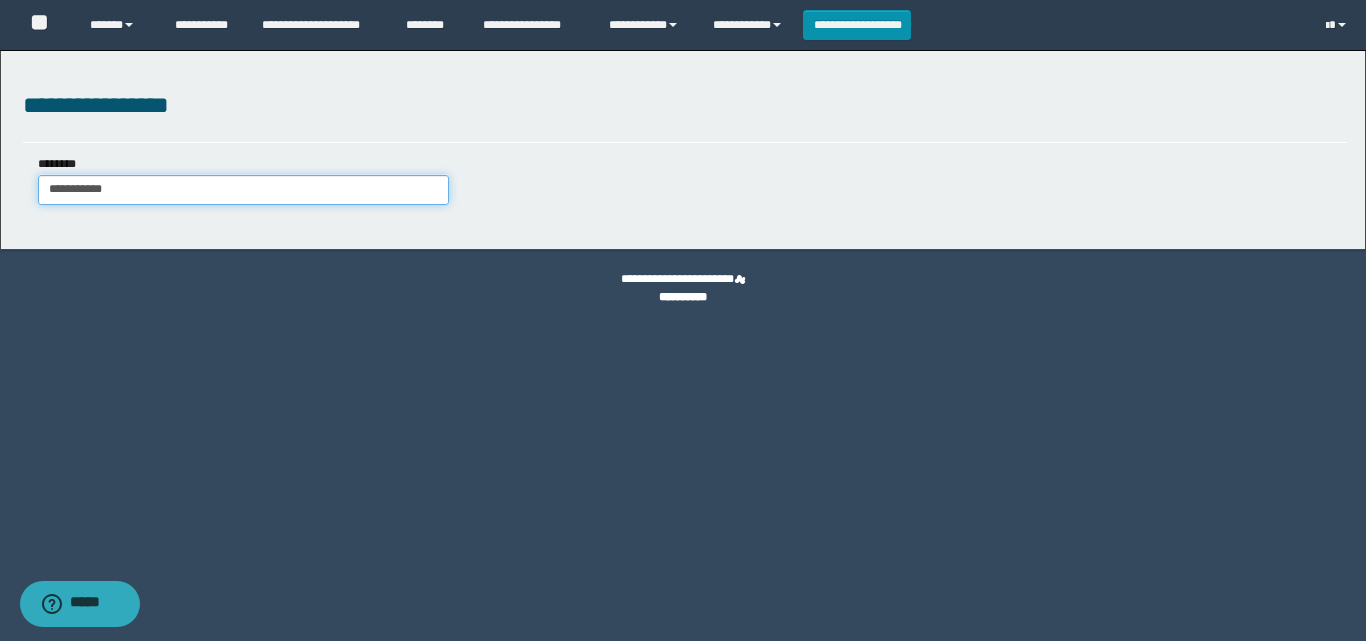 type on "**********" 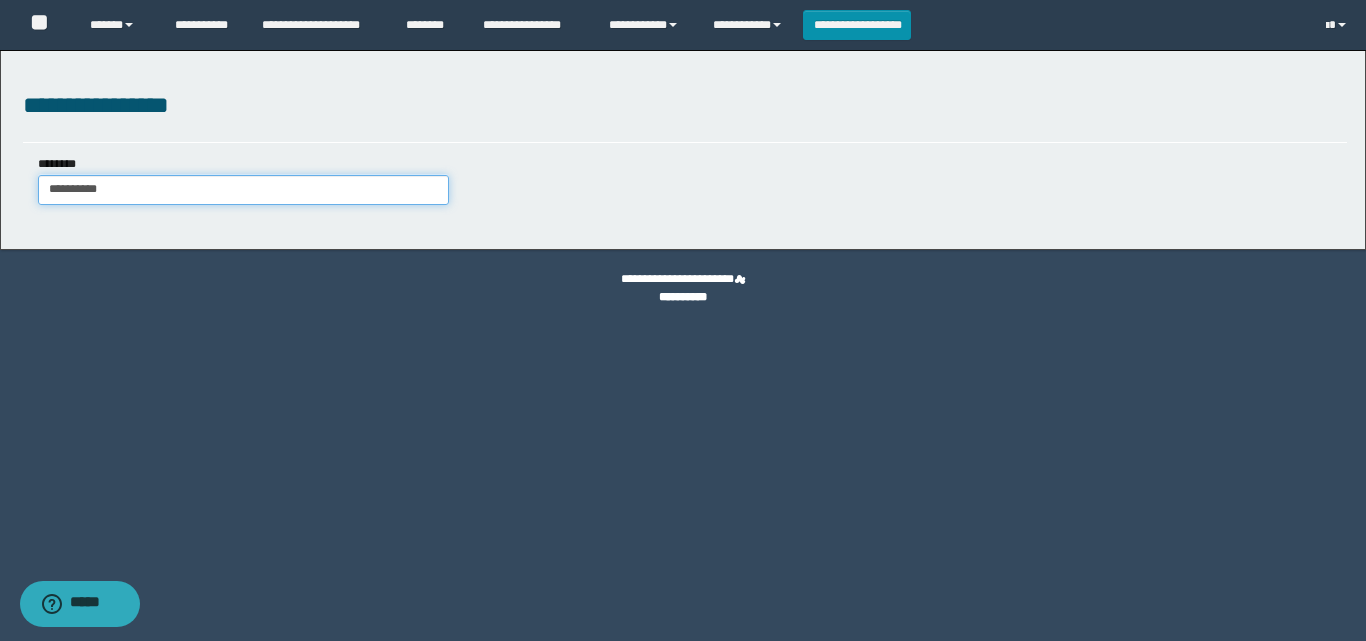 type on "**********" 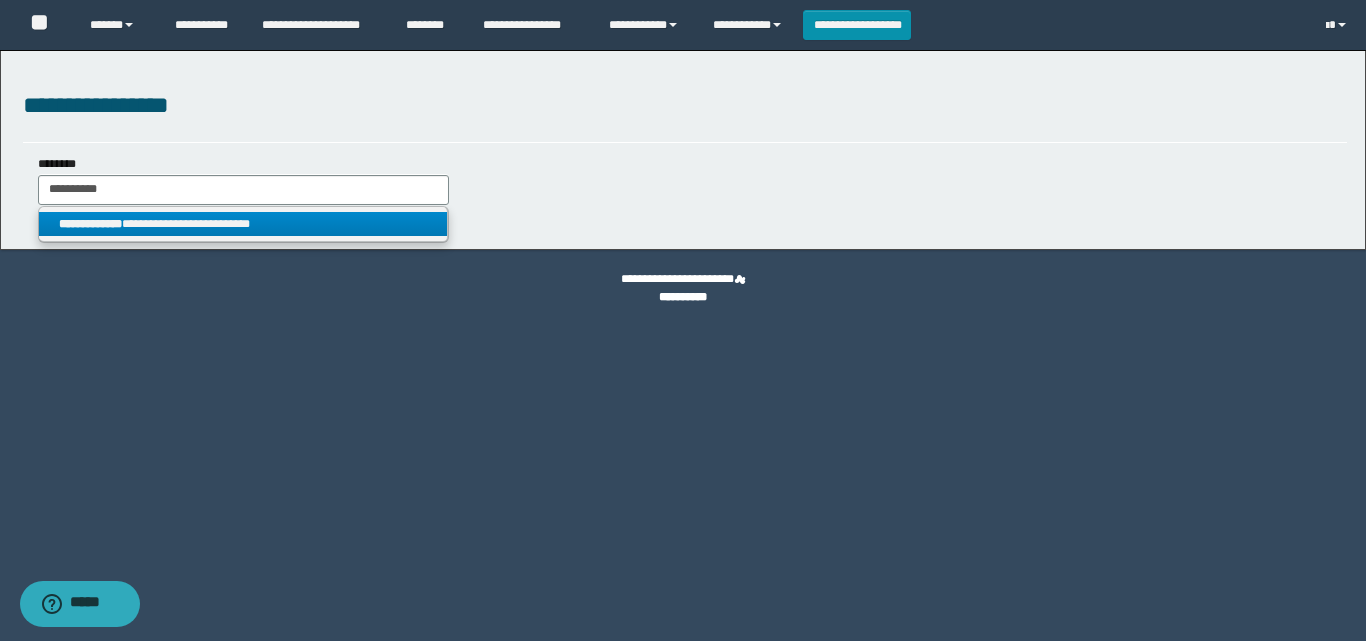 click on "**********" at bounding box center [90, 224] 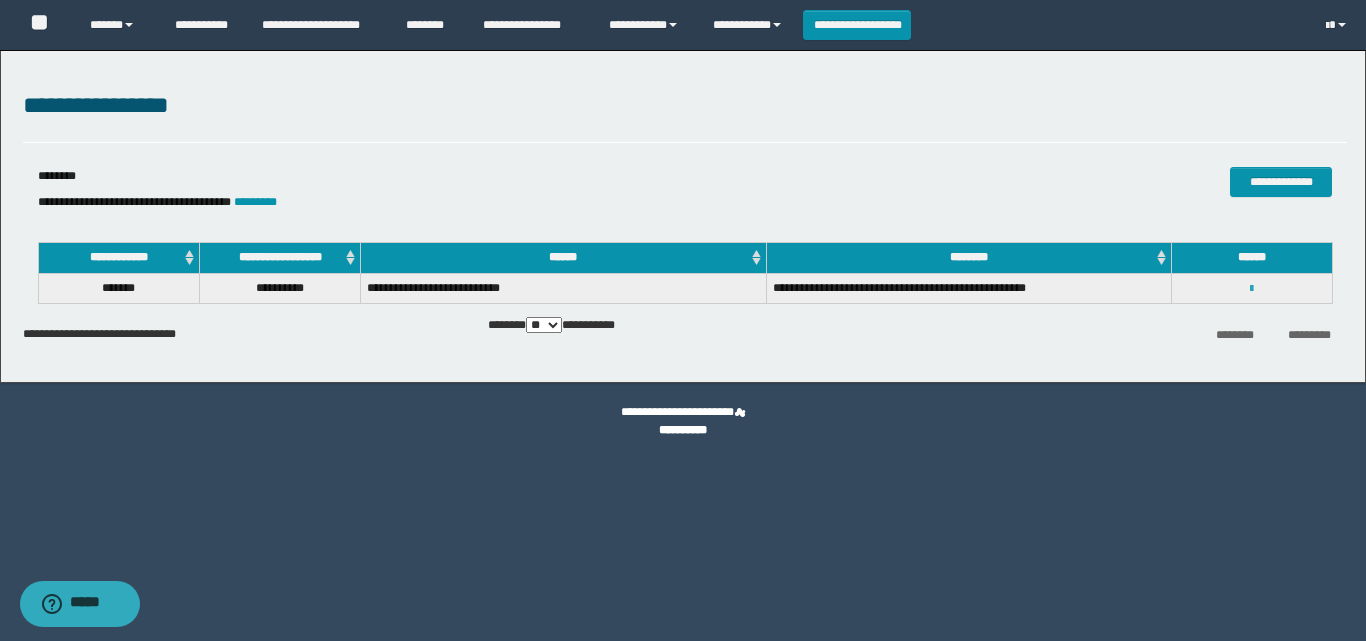 click at bounding box center [1251, 289] 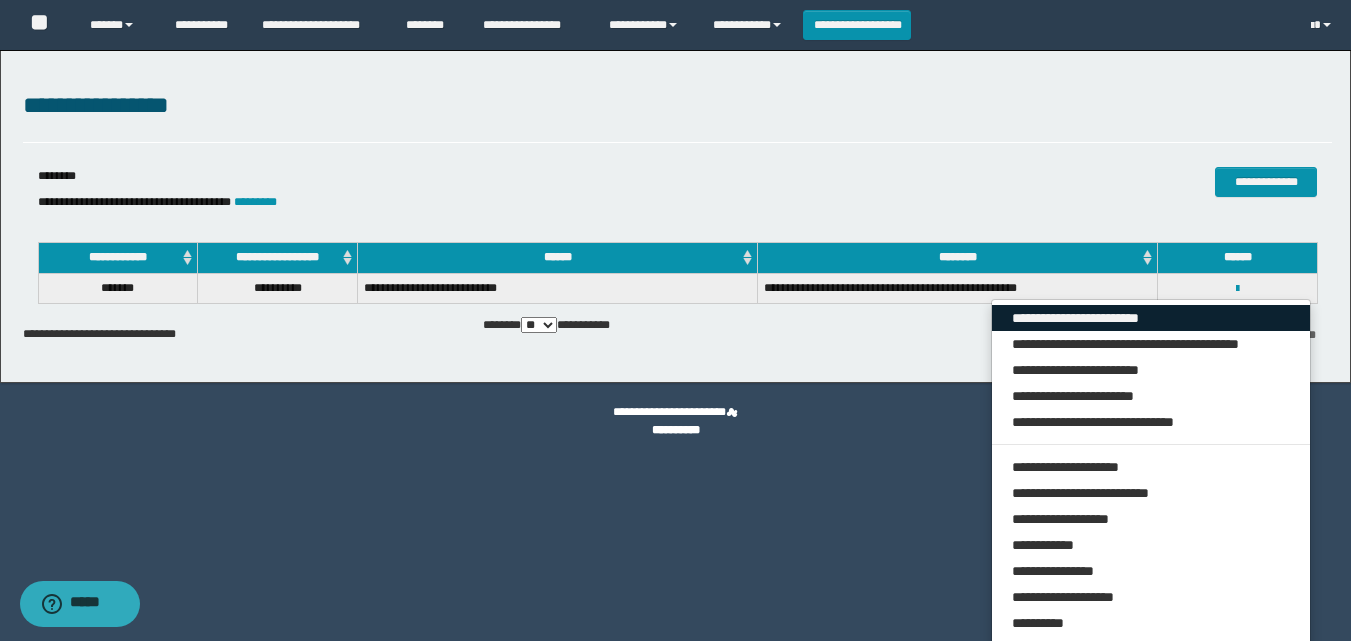 click on "**********" at bounding box center (1151, 318) 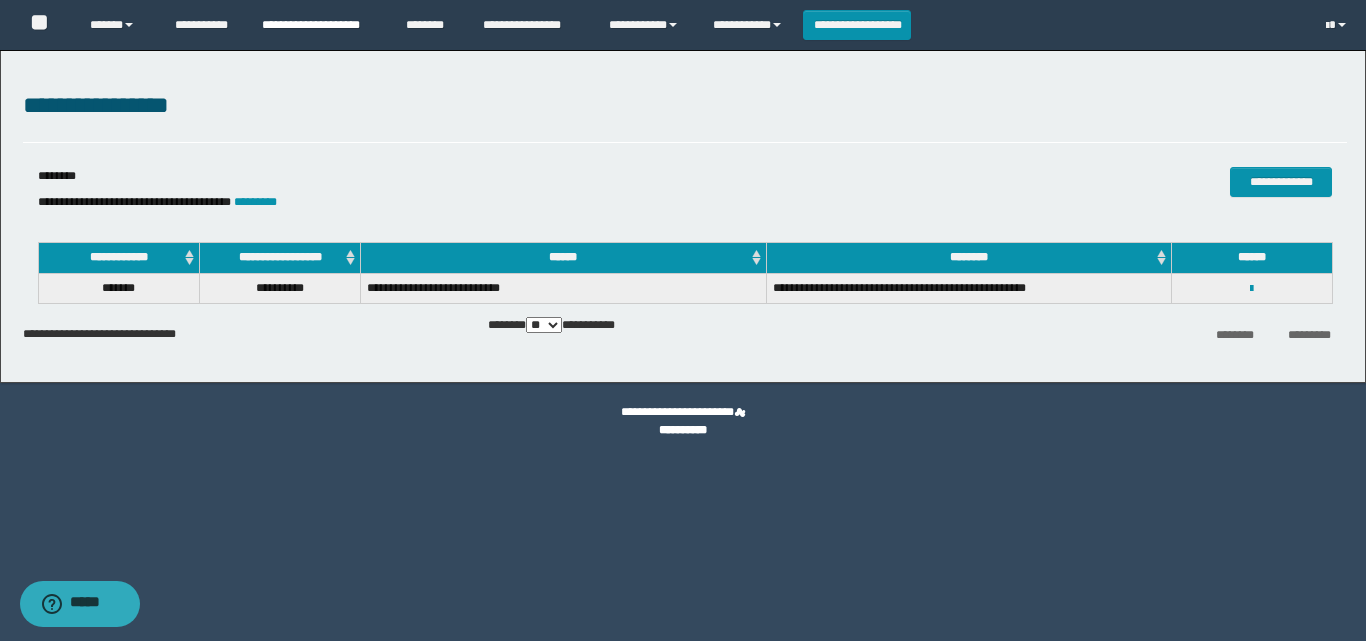 click on "**********" at bounding box center (319, 25) 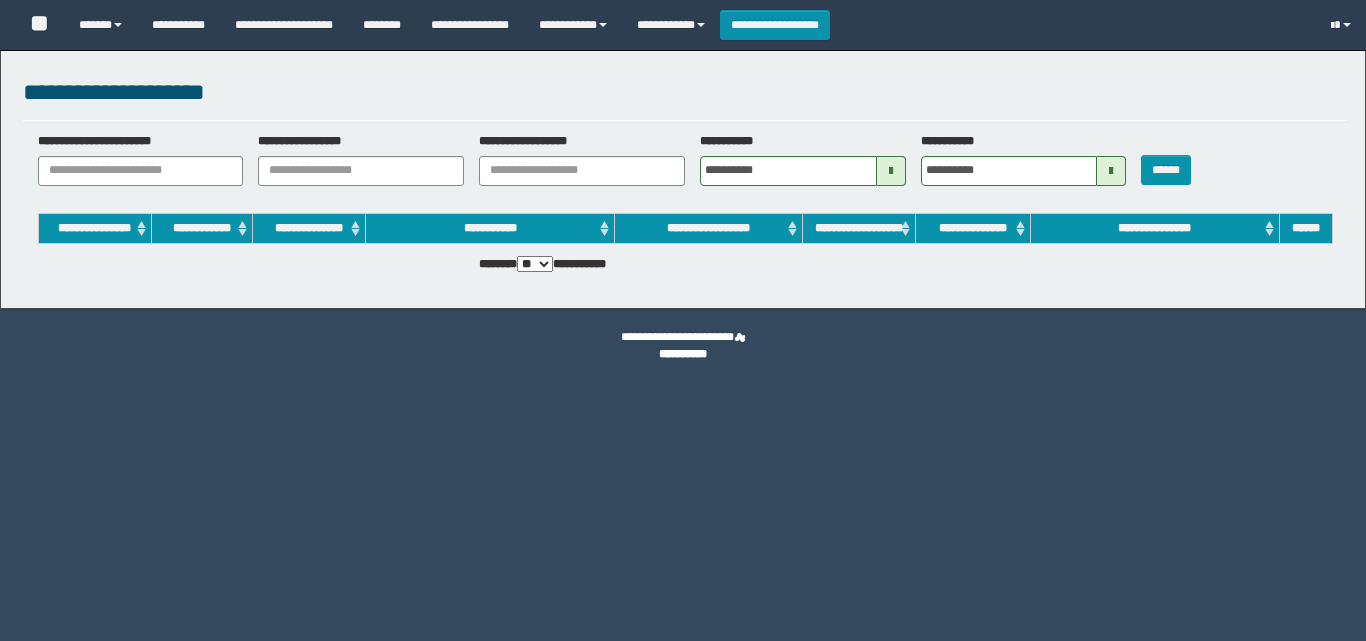 scroll, scrollTop: 0, scrollLeft: 0, axis: both 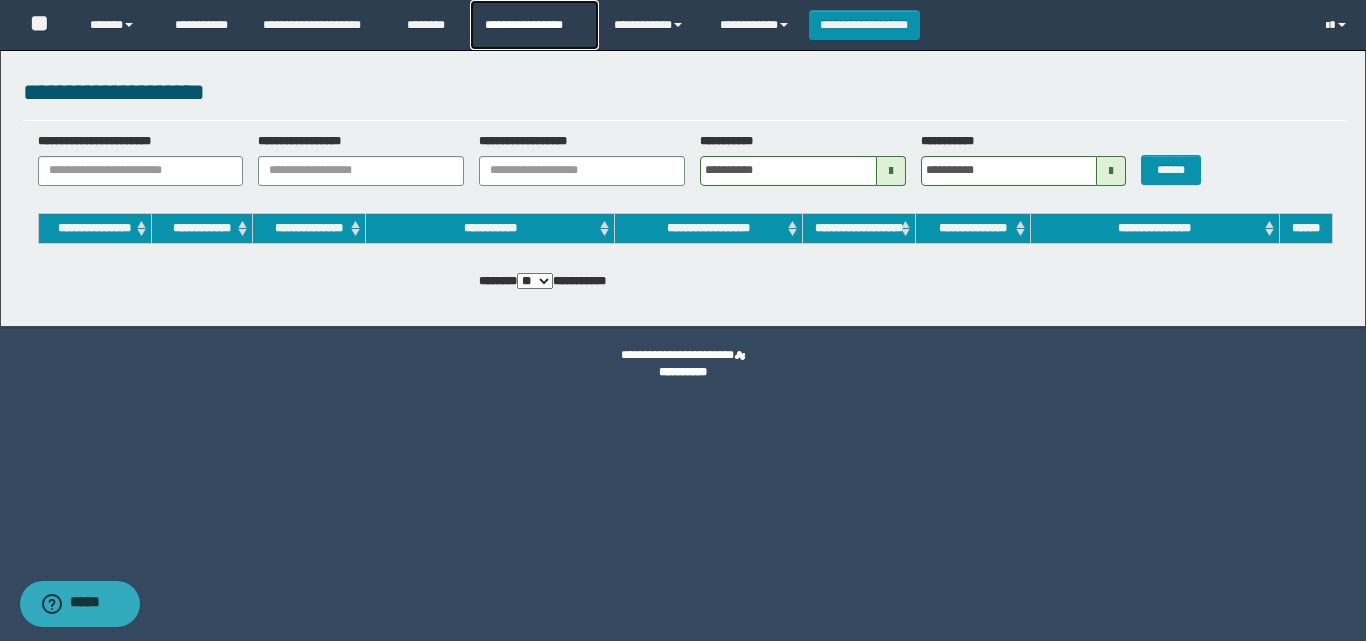 click on "**********" at bounding box center [534, 25] 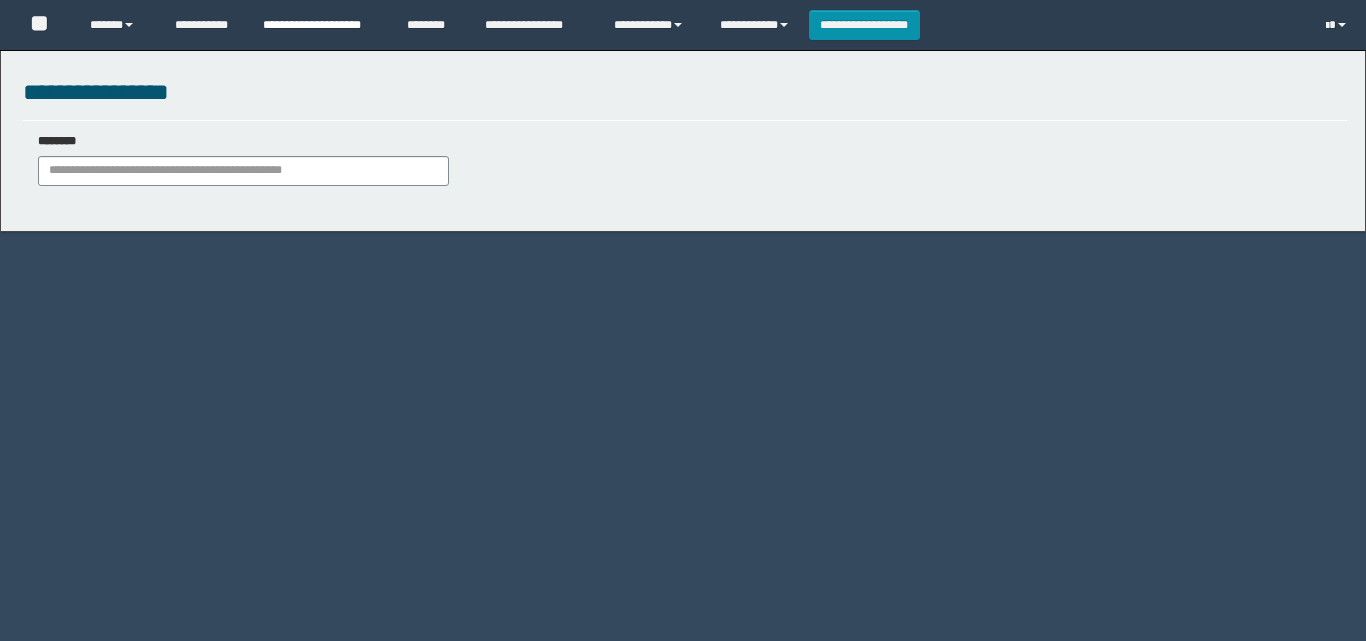 scroll, scrollTop: 0, scrollLeft: 0, axis: both 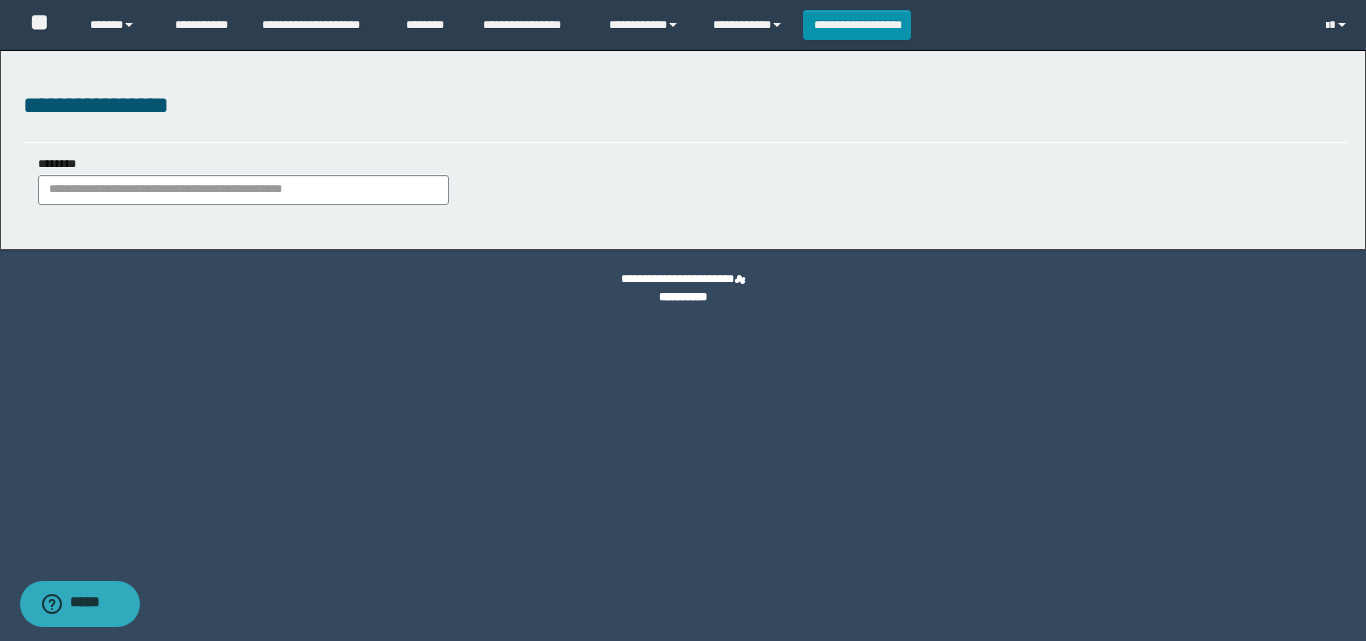 click on "********" at bounding box center (243, 179) 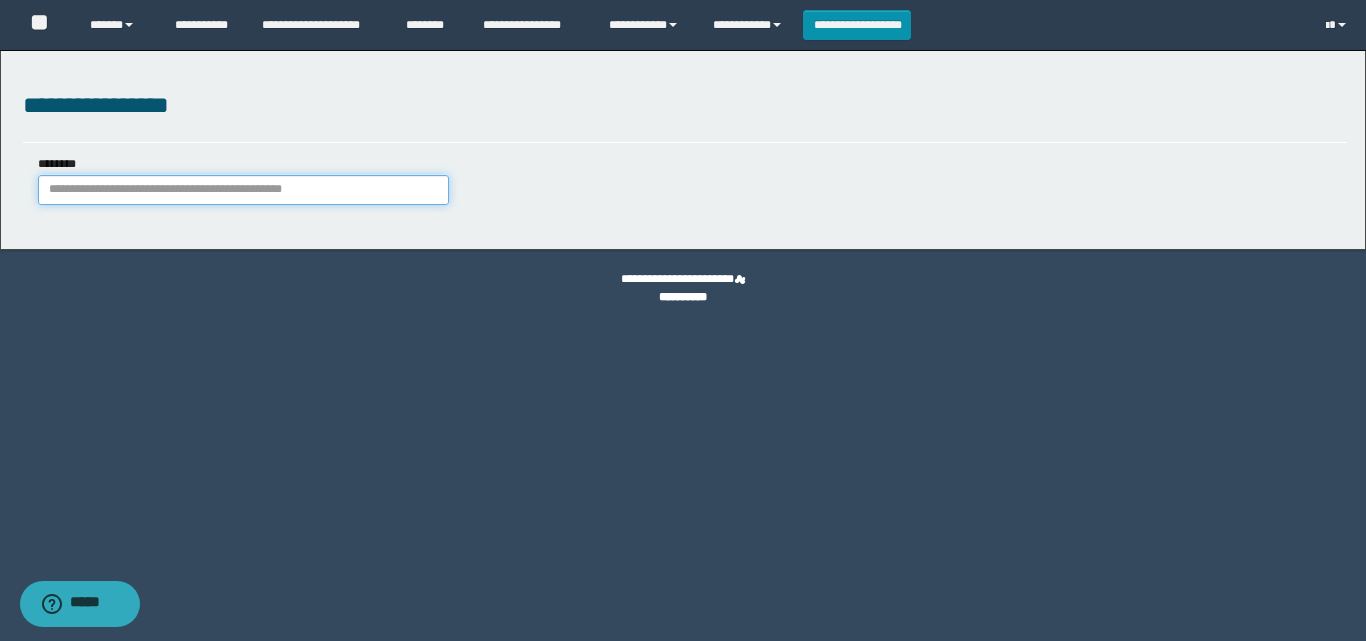 click on "********" at bounding box center [243, 190] 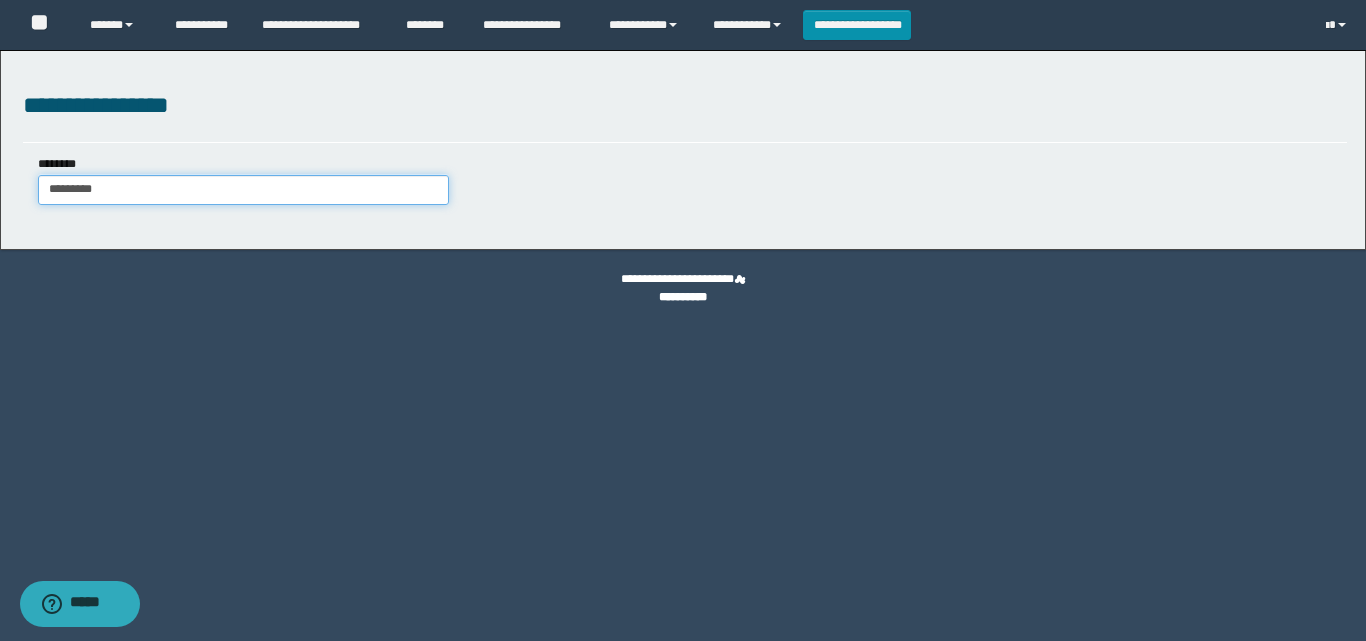 type on "********" 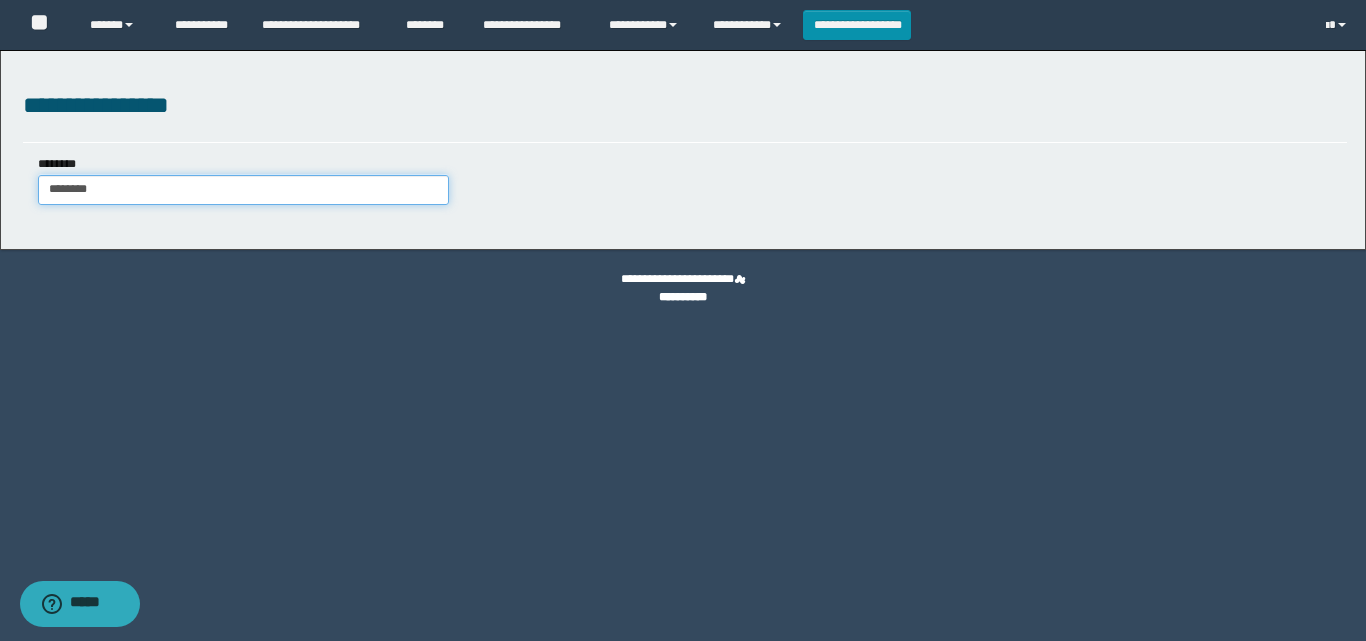 type on "********" 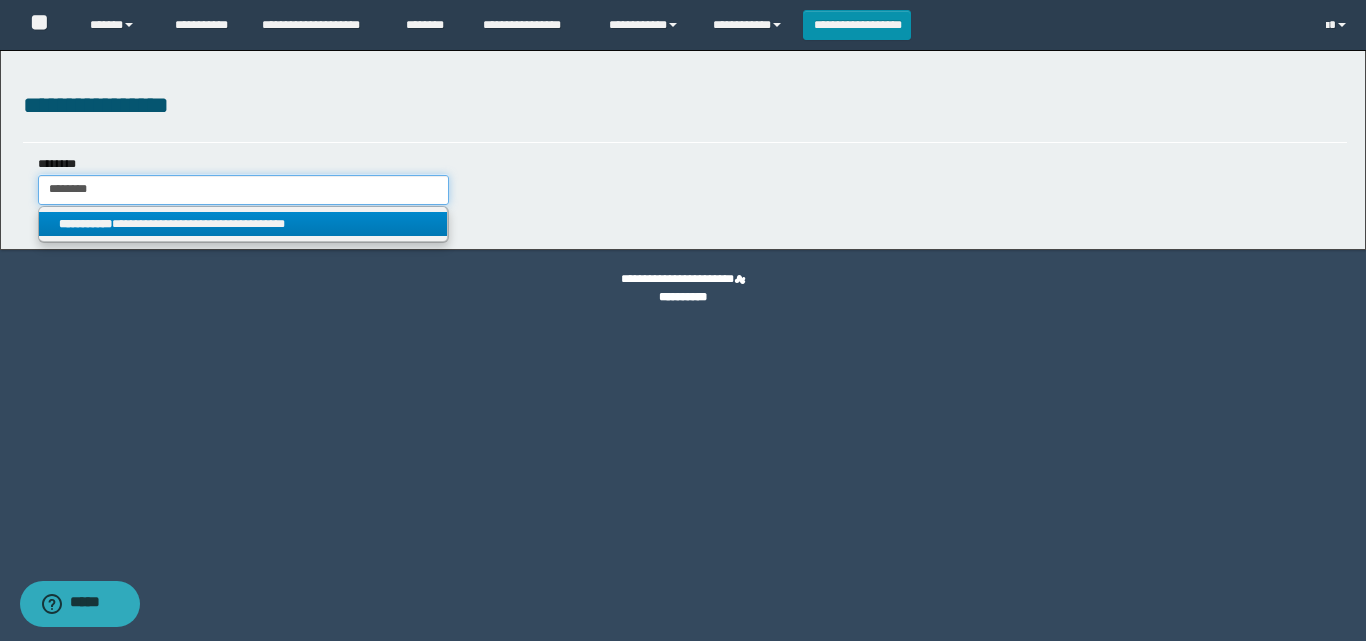 type on "********" 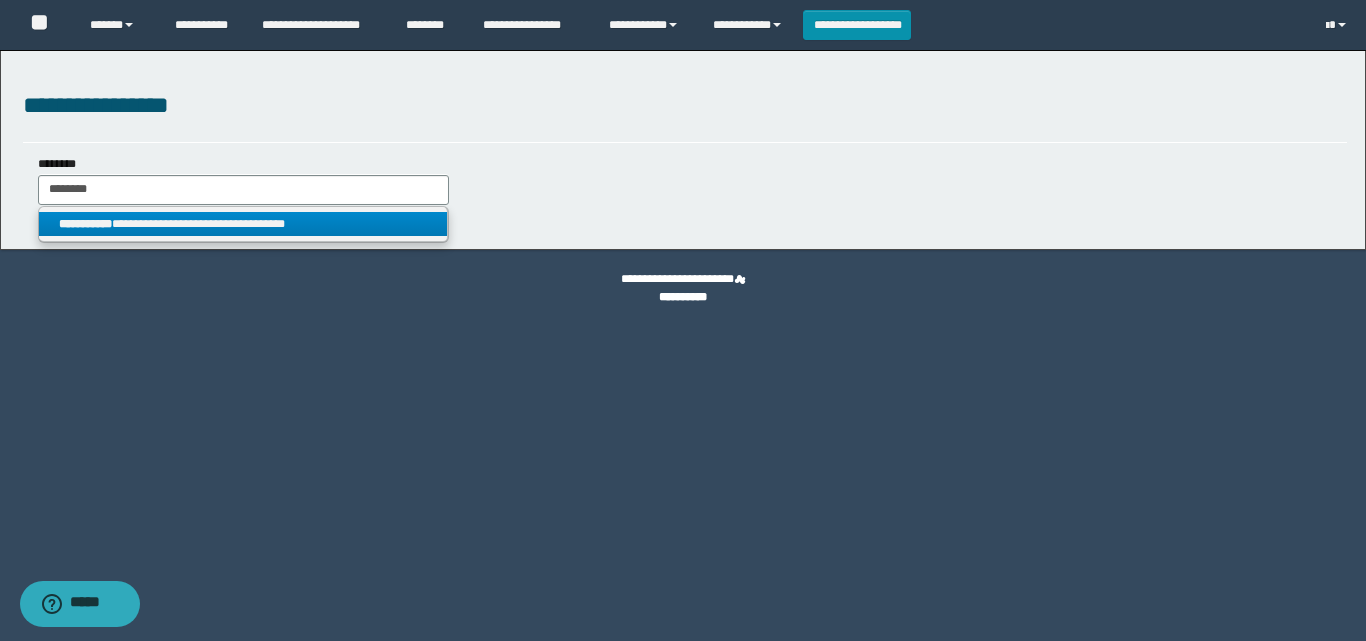 click on "**********" at bounding box center [243, 224] 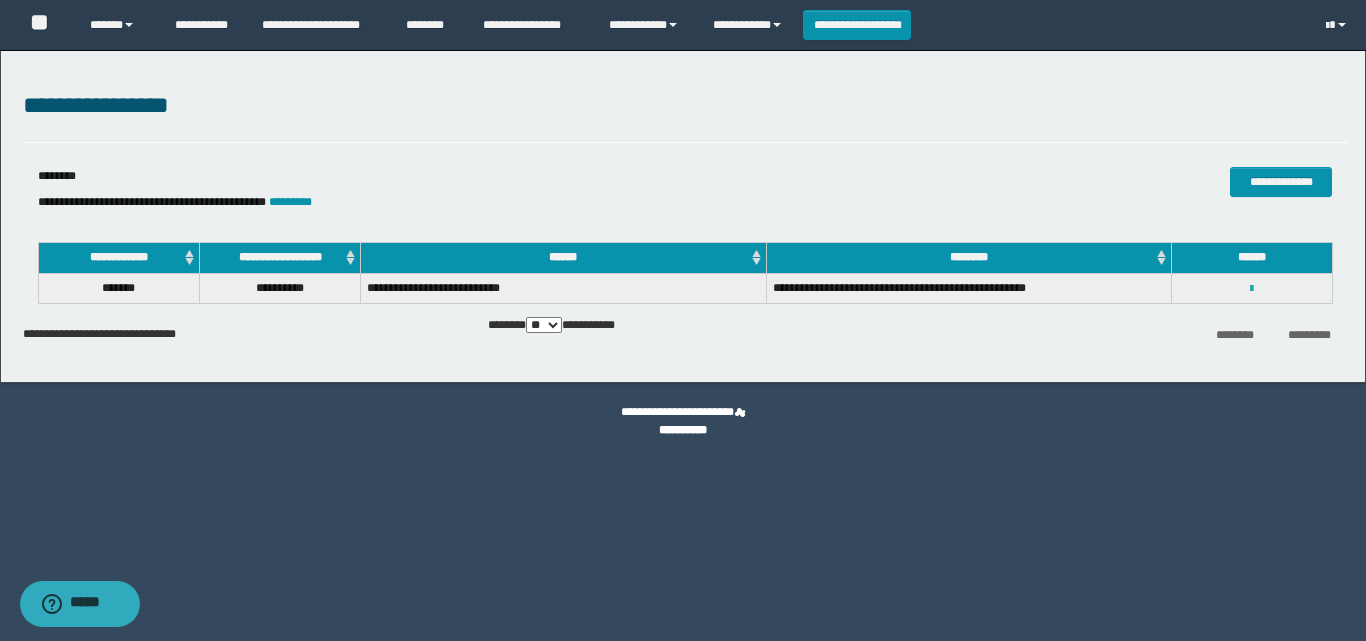 click at bounding box center [1251, 289] 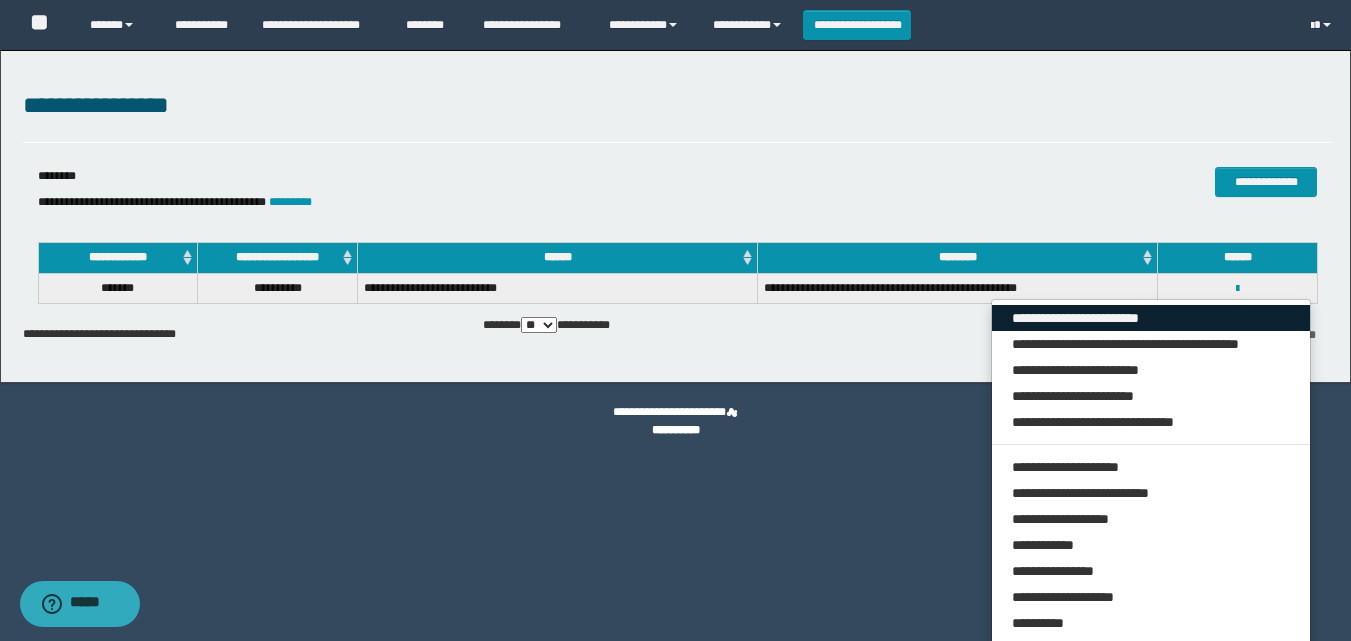 click on "**********" at bounding box center (1151, 318) 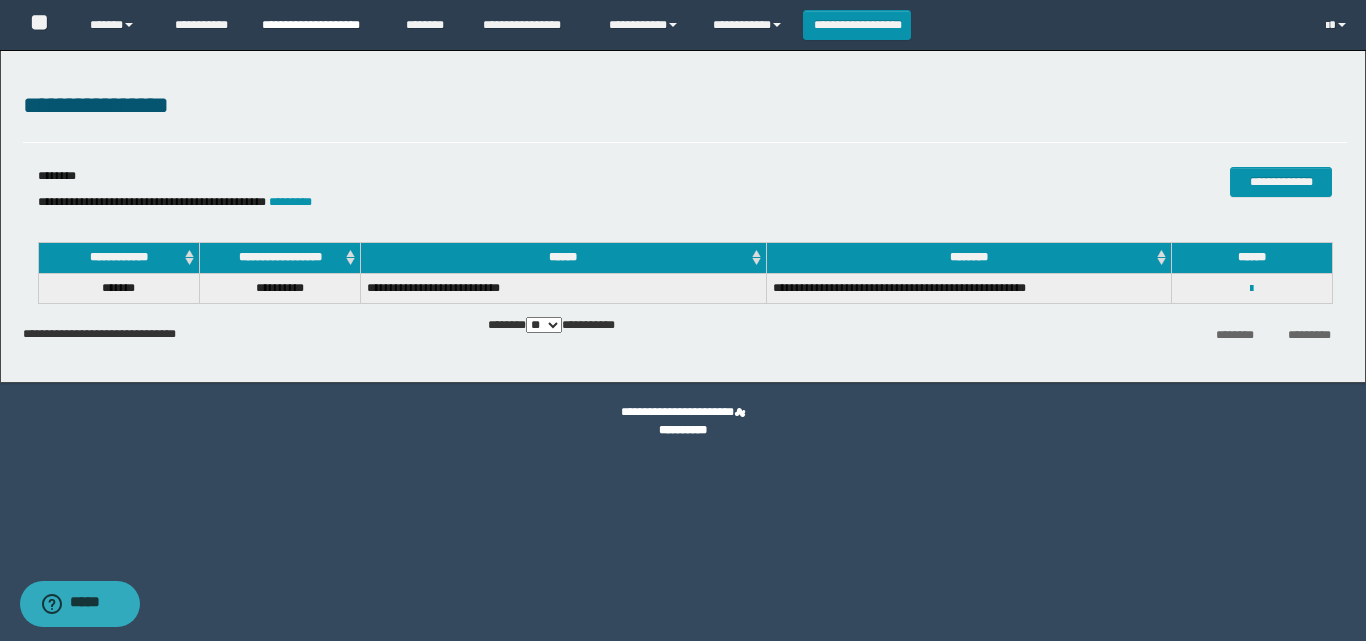 click on "**********" at bounding box center [319, 25] 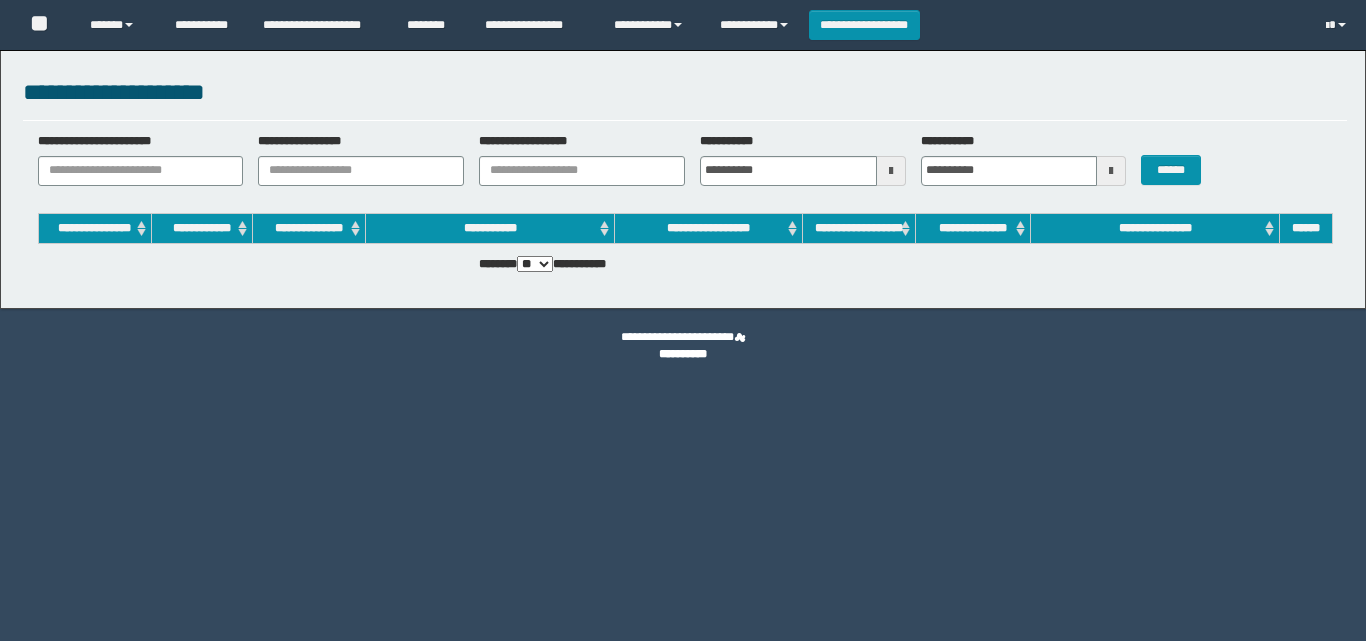 scroll, scrollTop: 0, scrollLeft: 0, axis: both 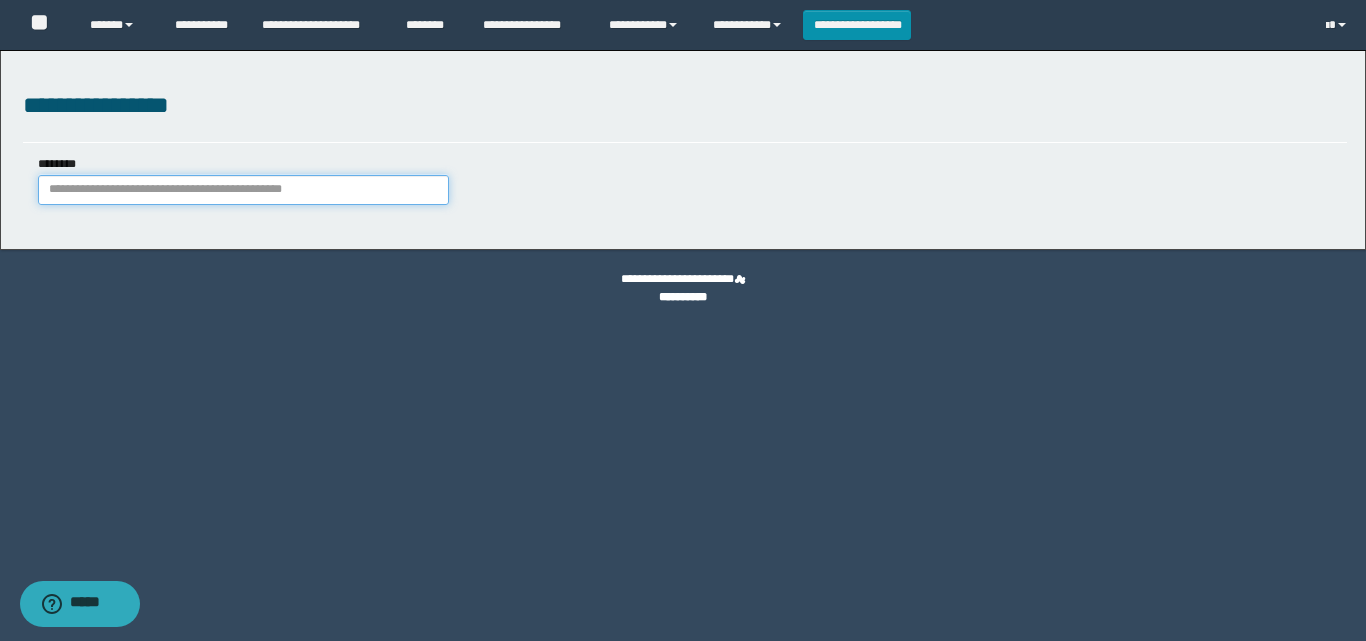 click on "********" at bounding box center [243, 190] 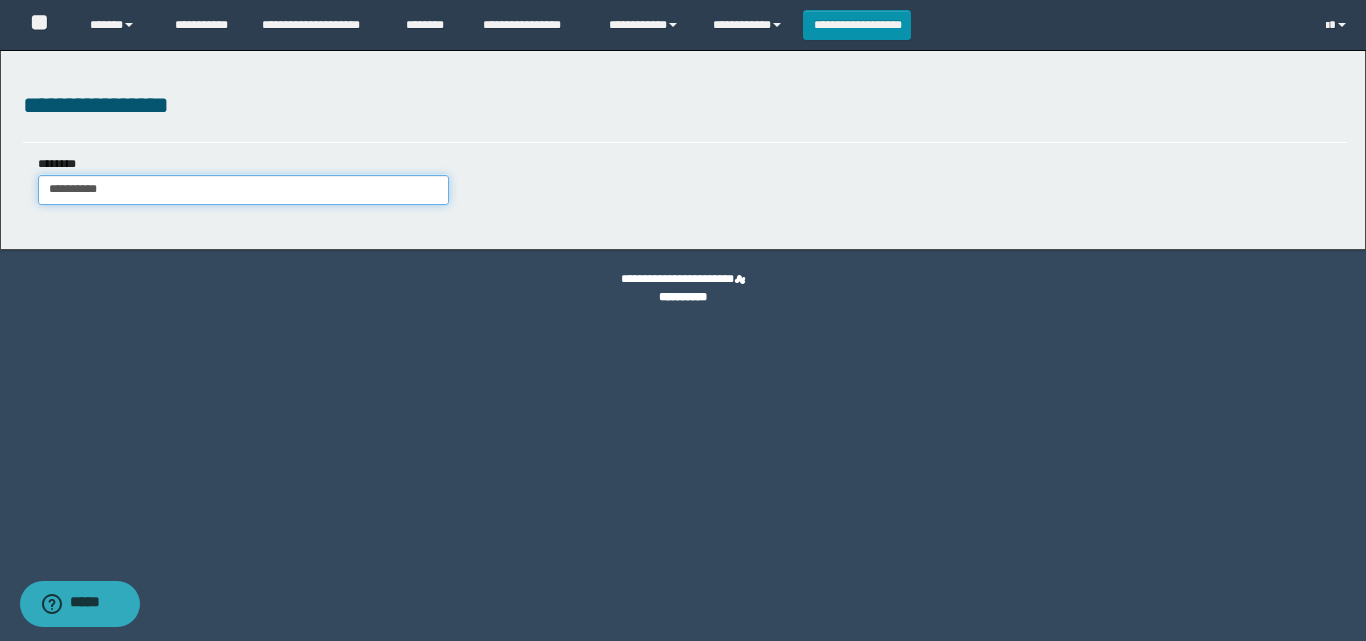 type on "**********" 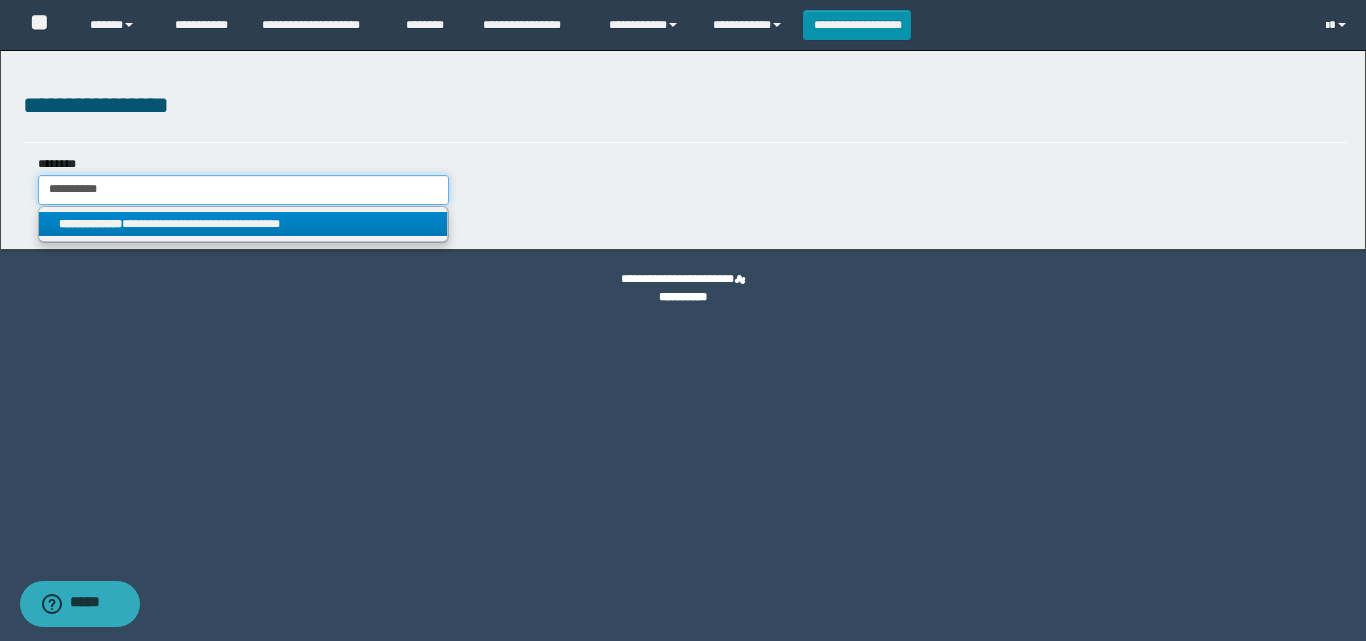 type on "**********" 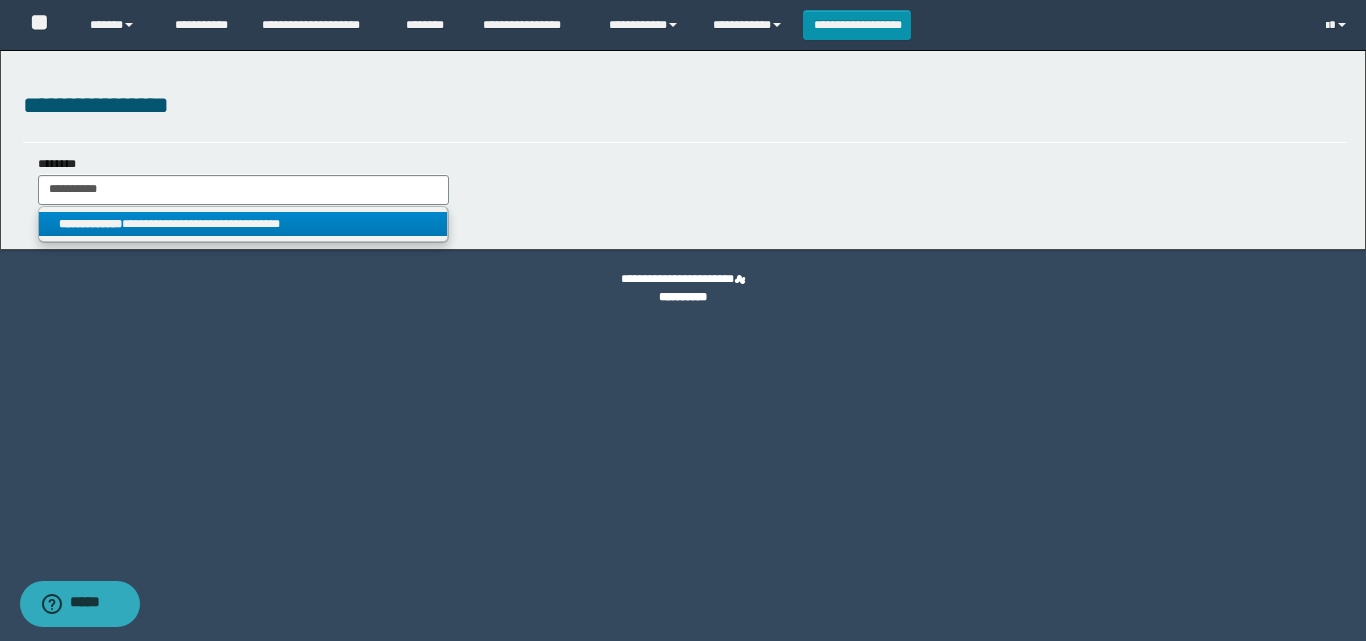 click on "**********" at bounding box center [90, 224] 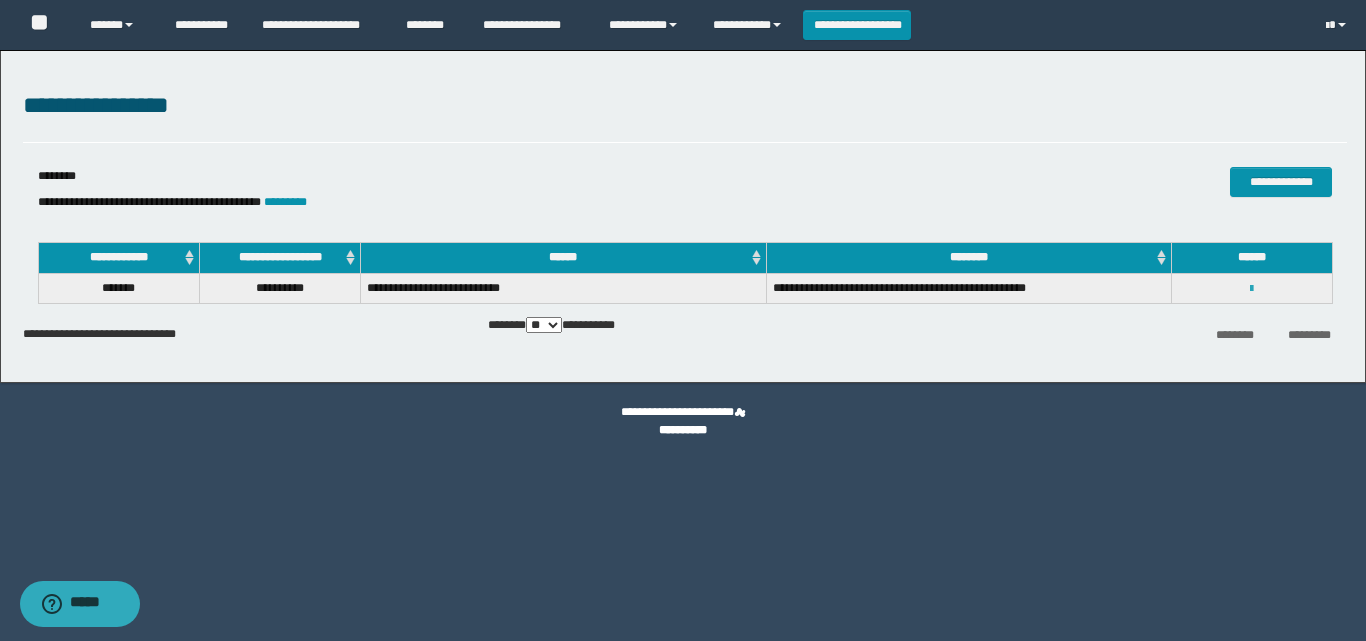 click at bounding box center (1251, 289) 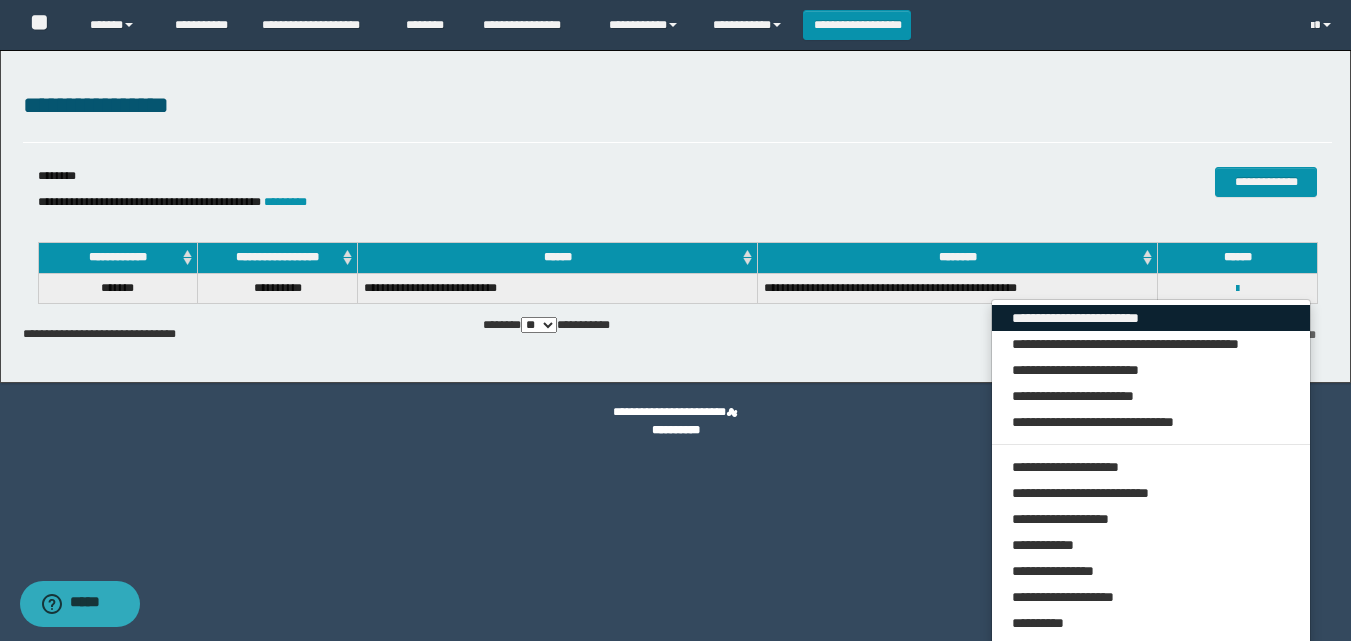 click on "**********" at bounding box center (1151, 318) 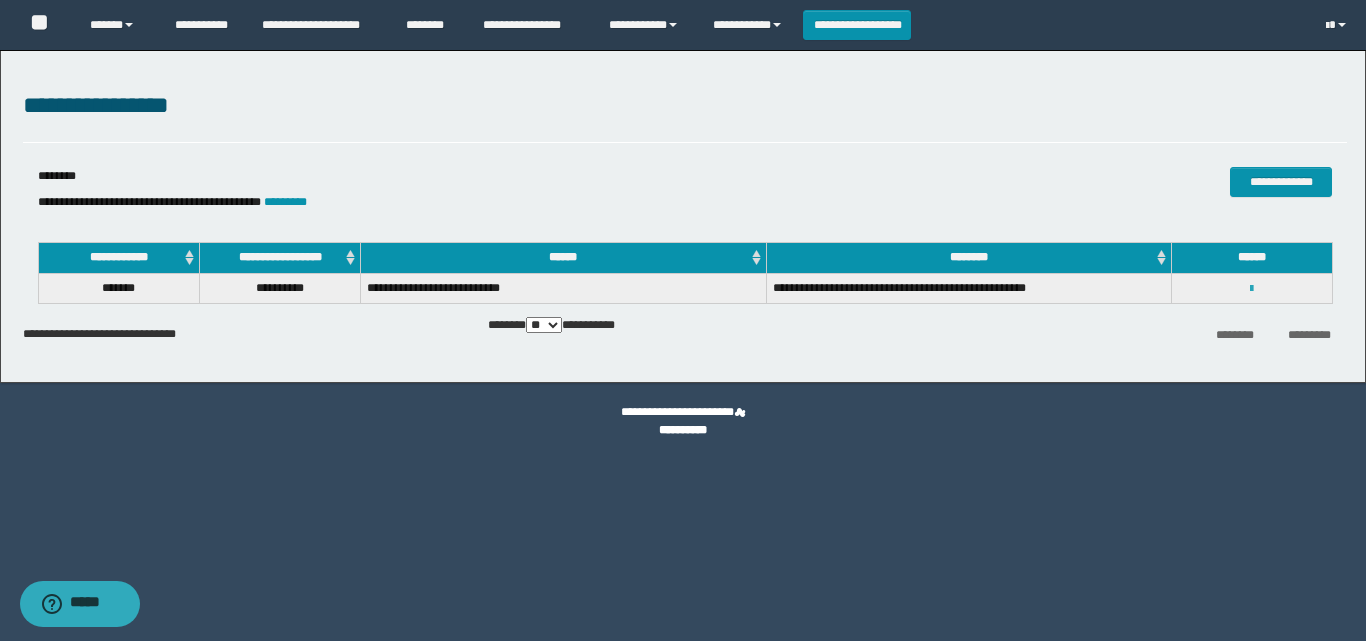 click at bounding box center [1251, 289] 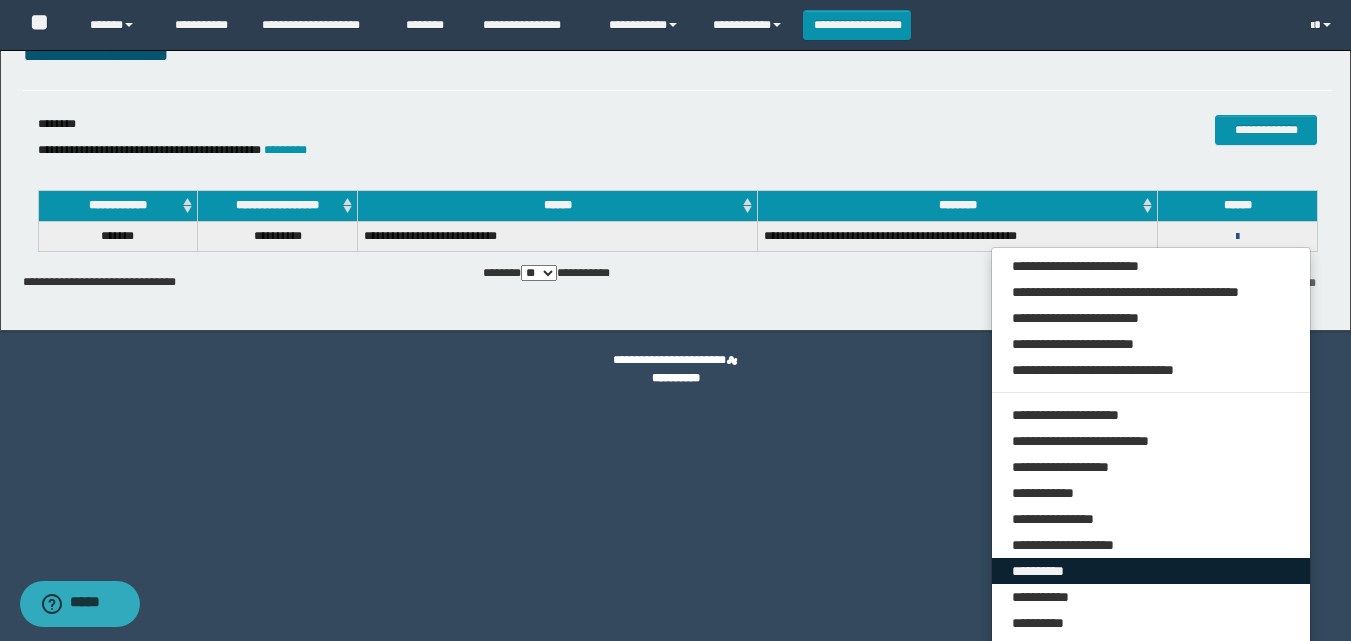 scroll, scrollTop: 79, scrollLeft: 0, axis: vertical 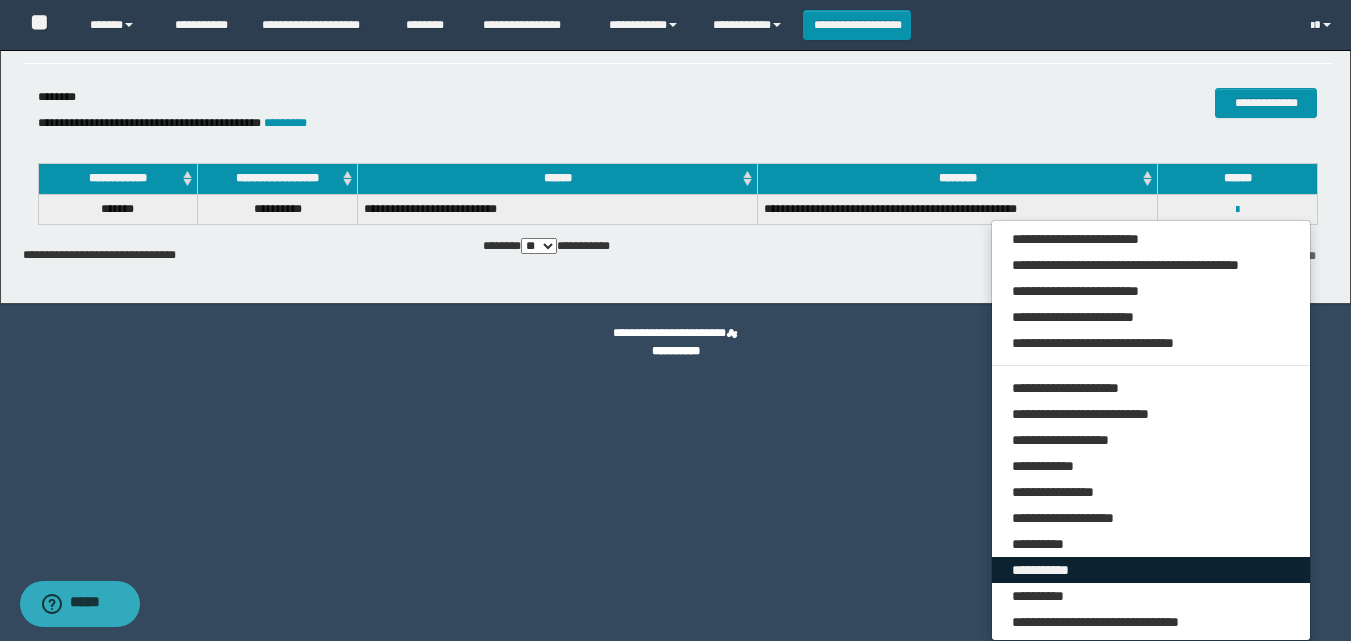 click on "**********" at bounding box center [1151, 570] 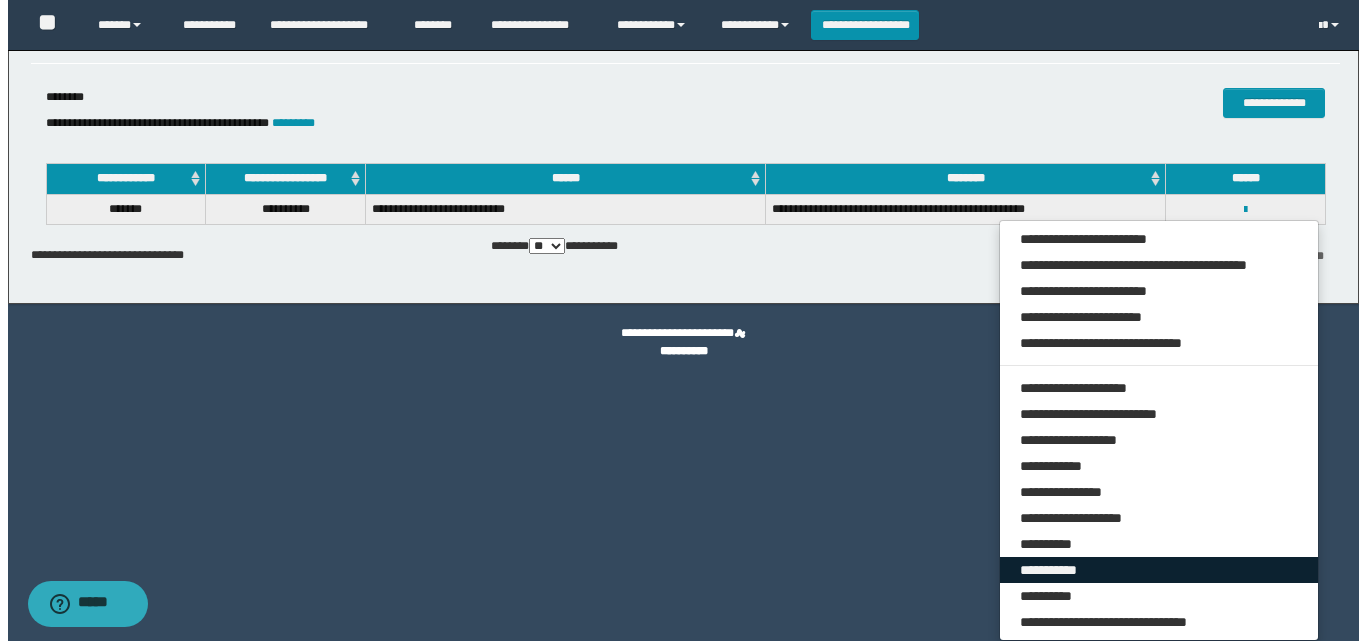 scroll, scrollTop: 0, scrollLeft: 0, axis: both 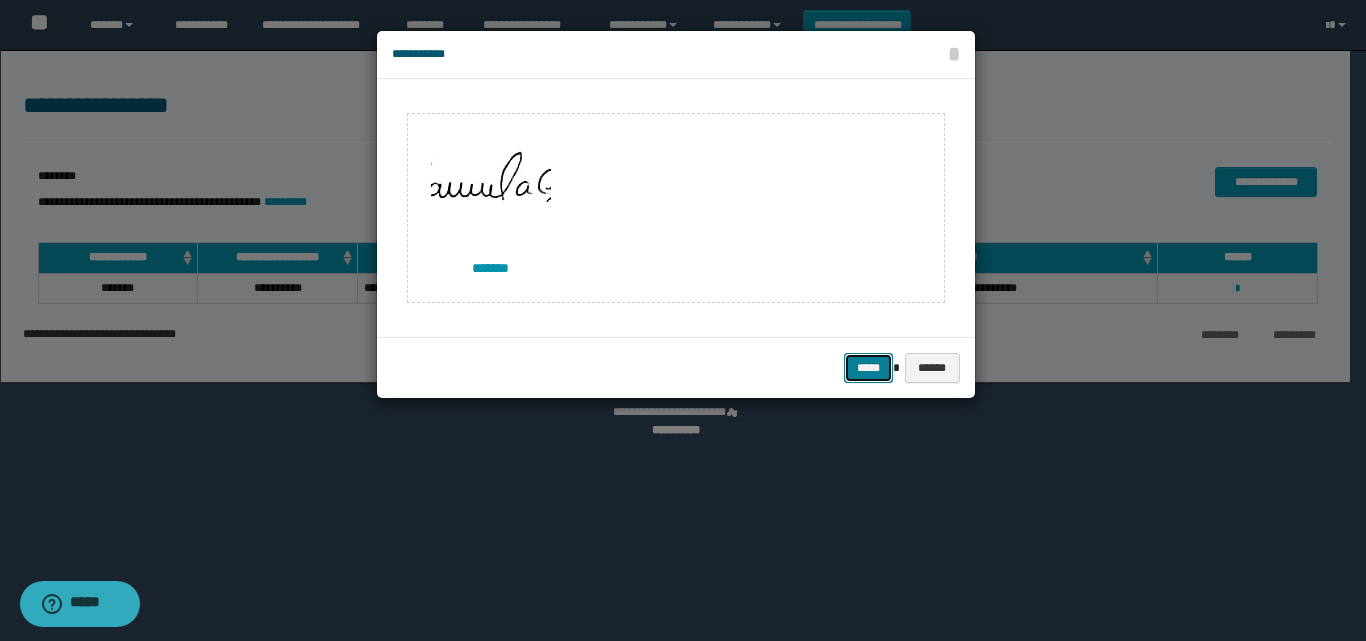 click on "*****" at bounding box center (868, 368) 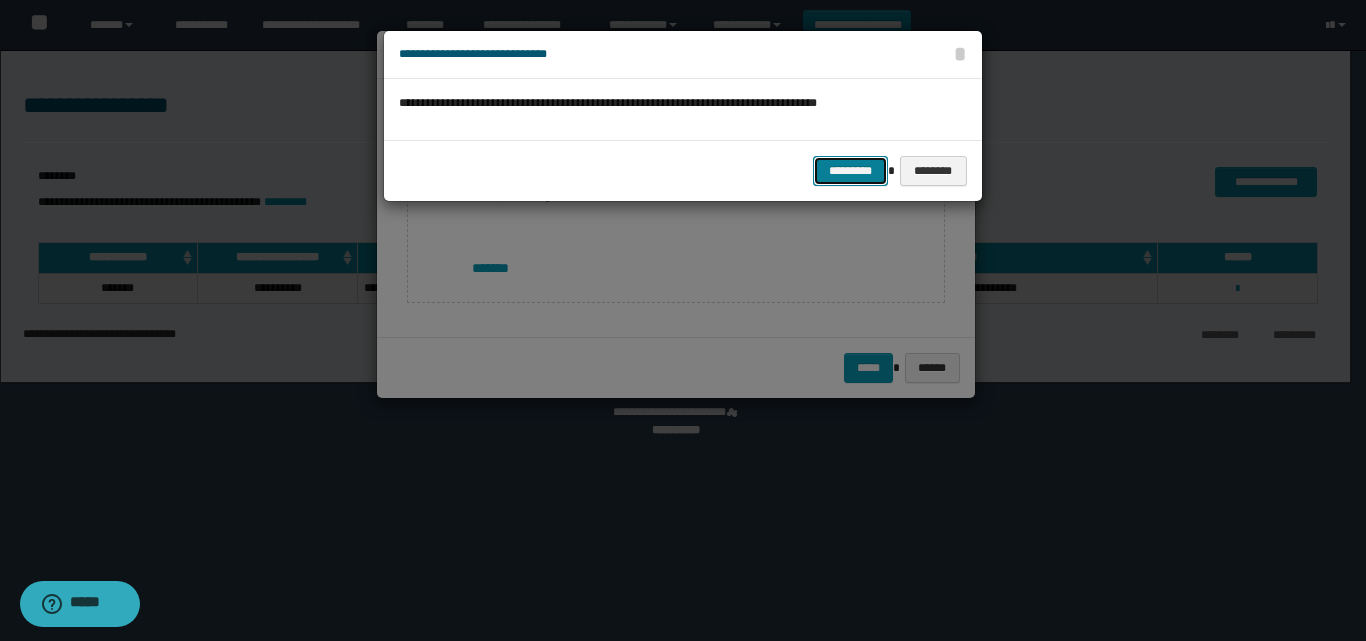 click on "*********" at bounding box center [850, 171] 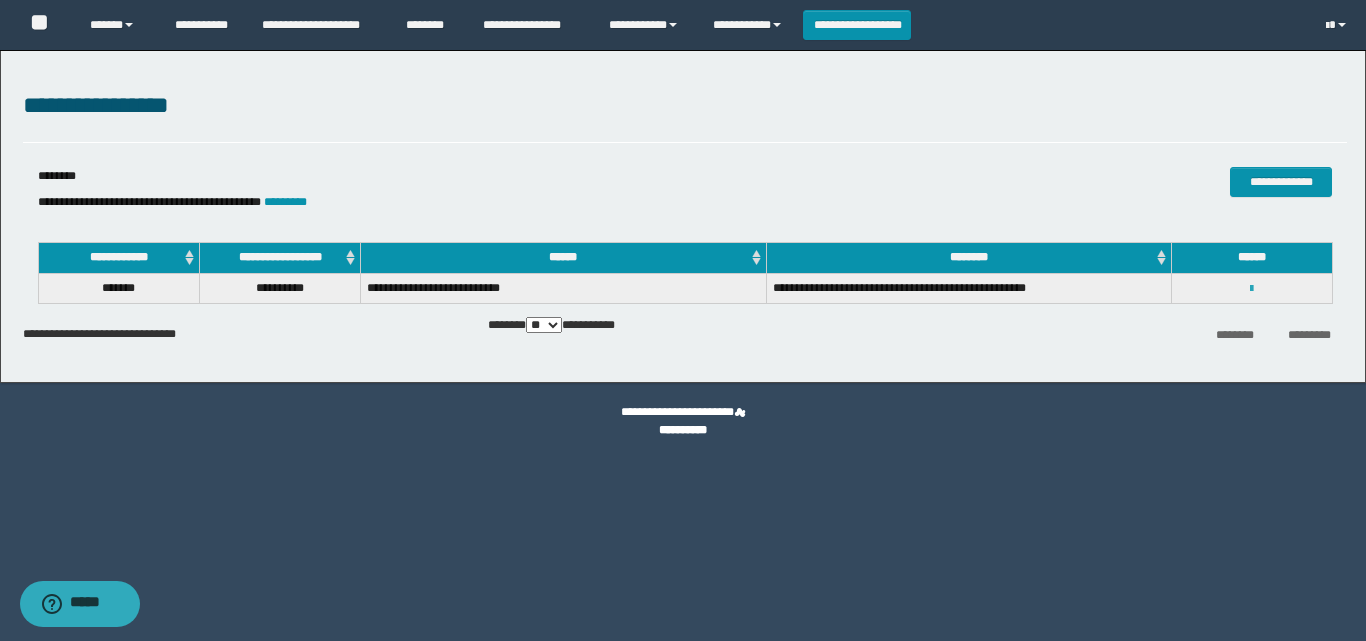click at bounding box center (1251, 289) 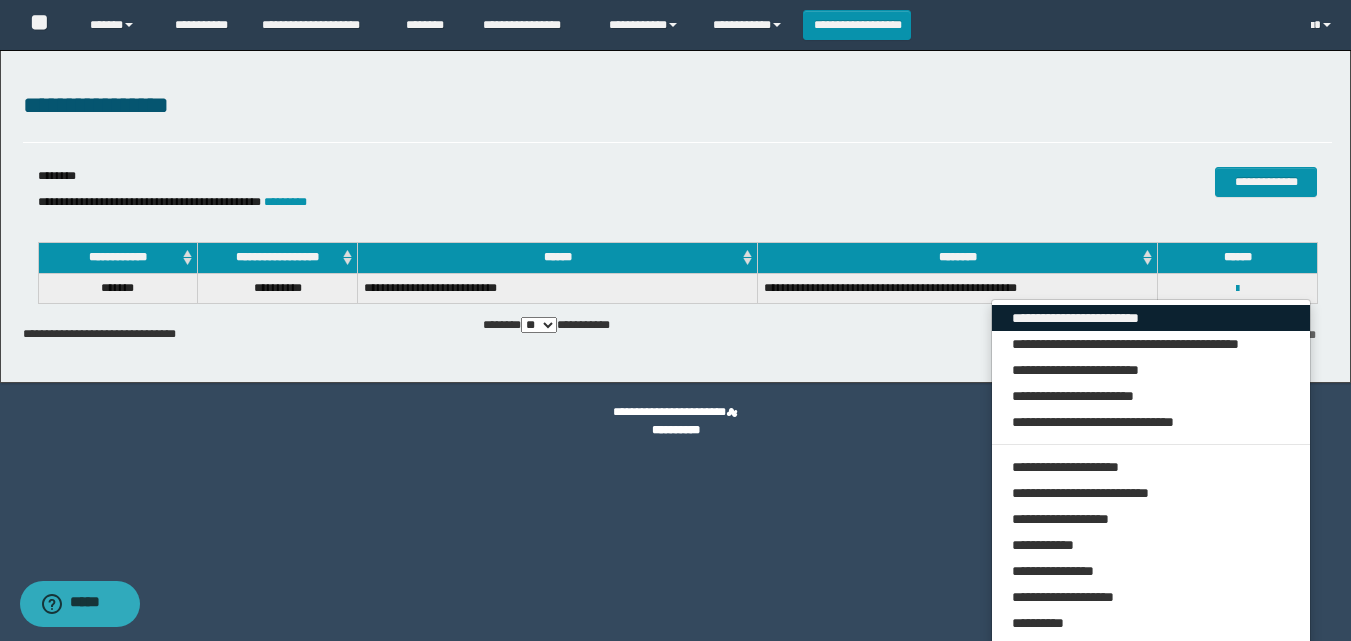 click on "**********" at bounding box center (1151, 318) 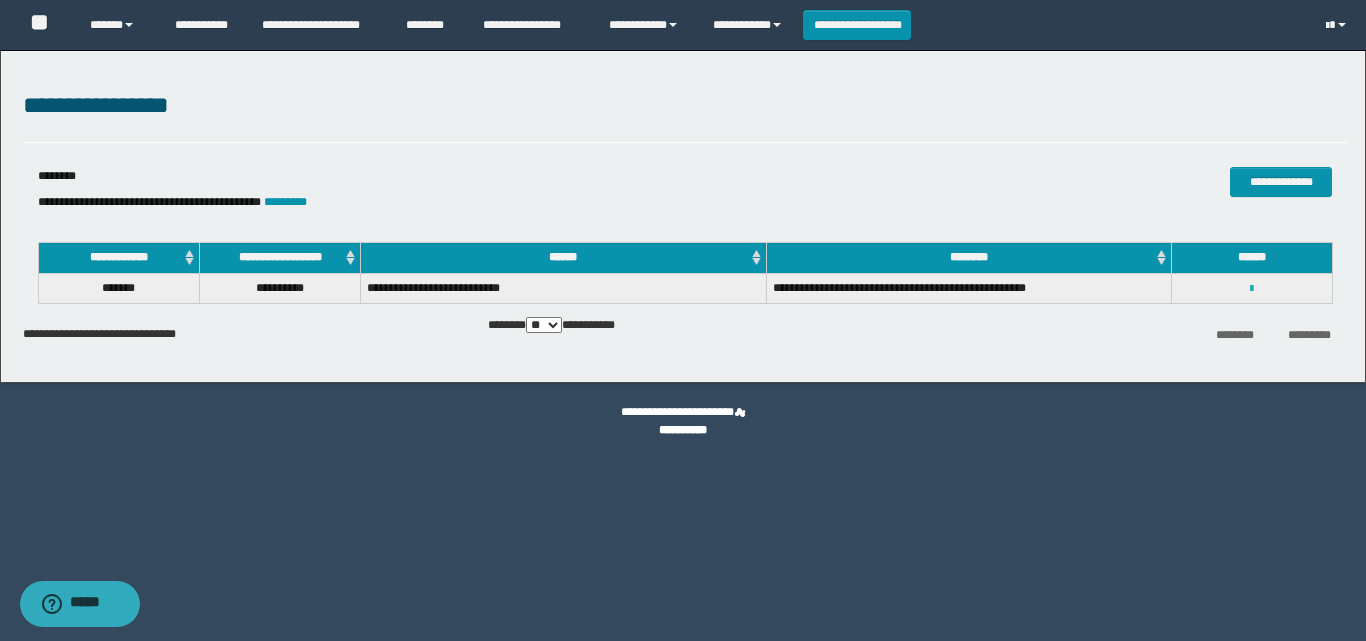click at bounding box center [1251, 289] 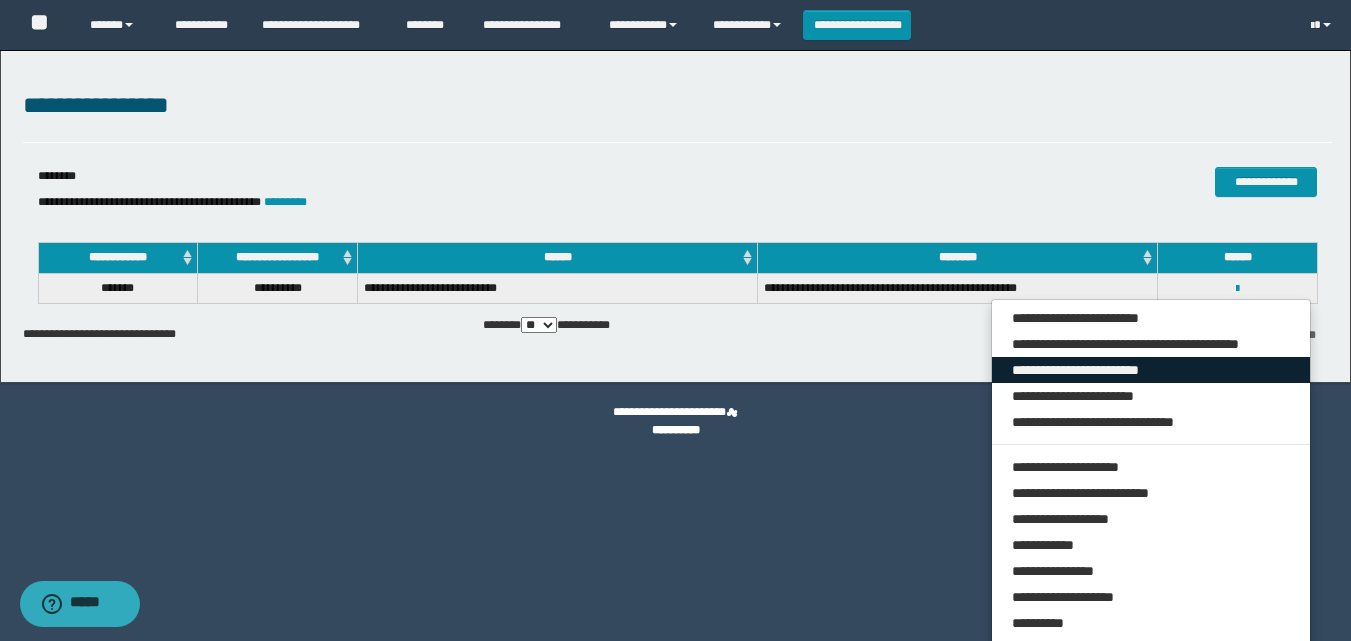 click on "**********" at bounding box center [1151, 370] 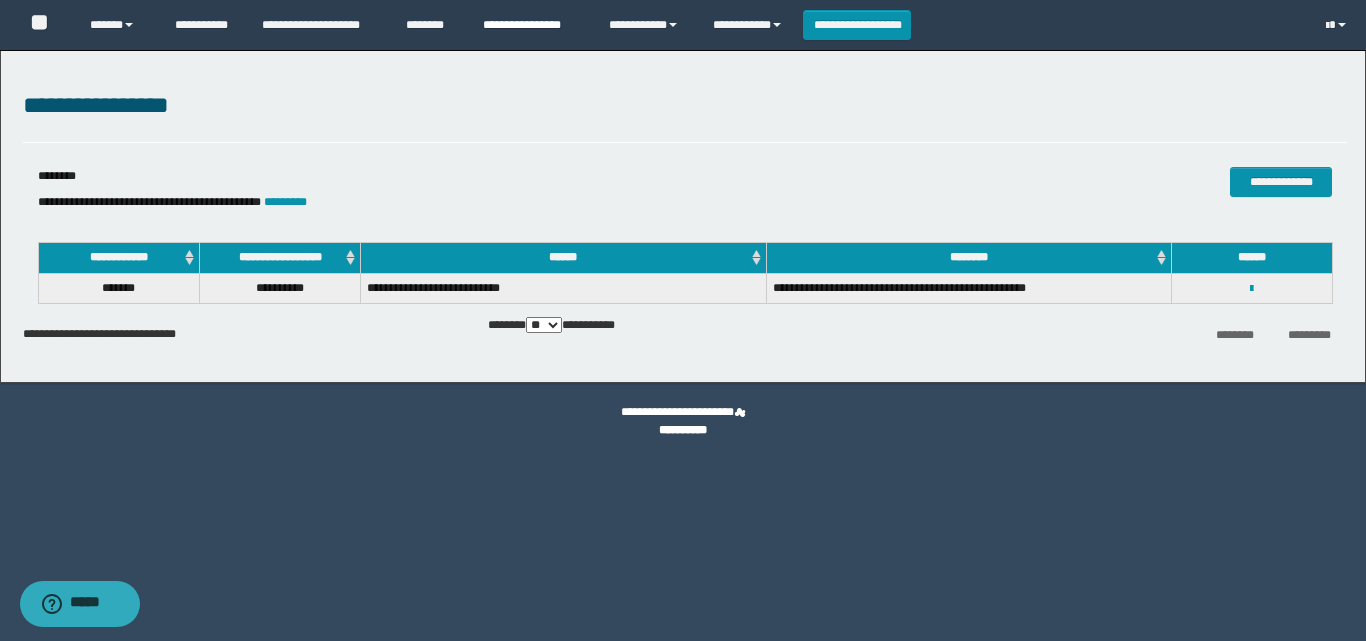 click on "**********" at bounding box center [531, 25] 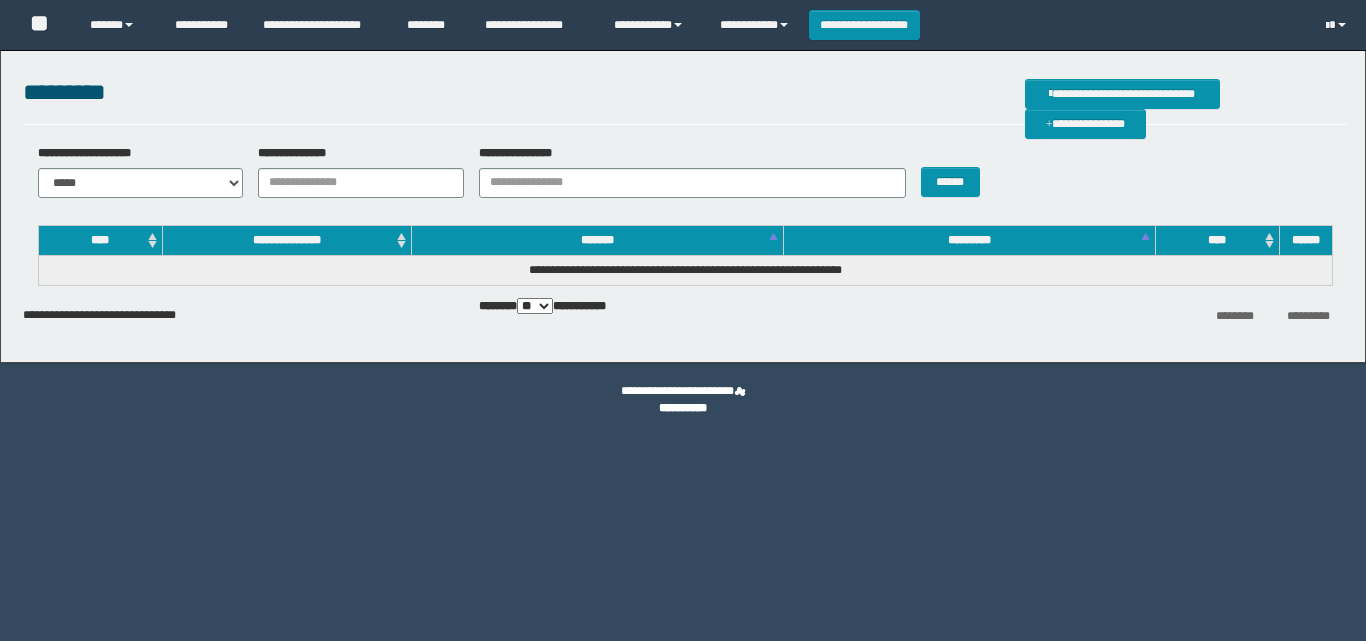 scroll, scrollTop: 0, scrollLeft: 0, axis: both 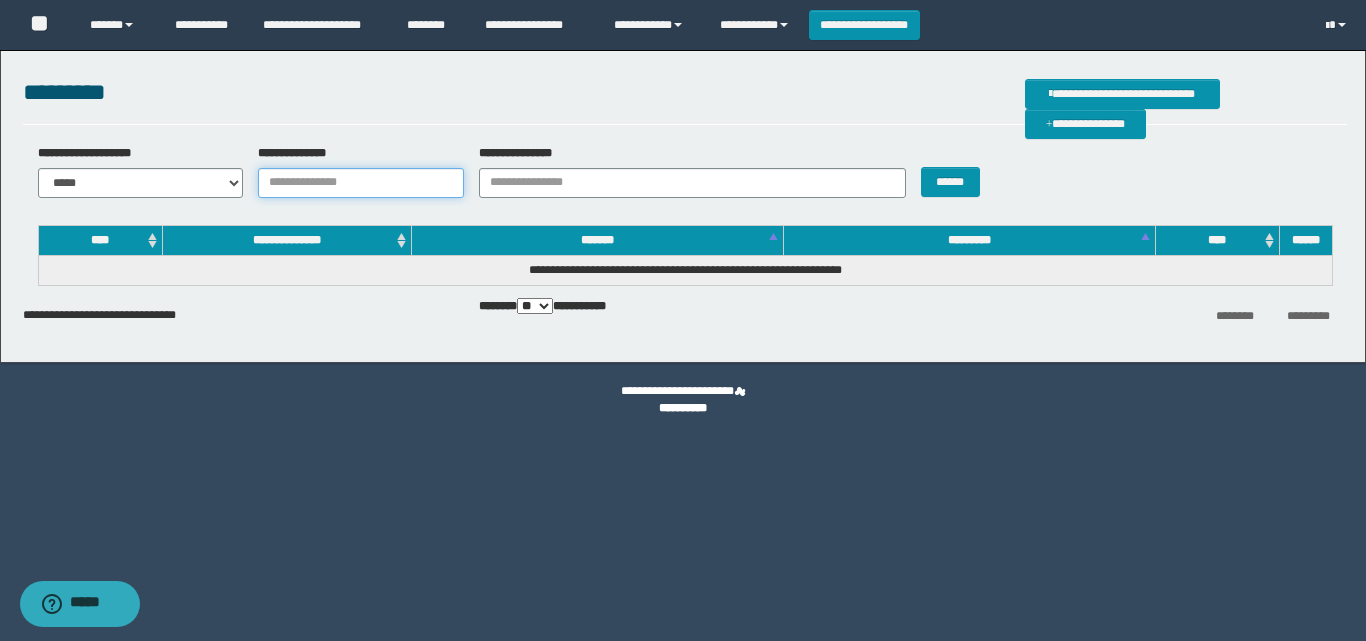 click on "**********" at bounding box center (361, 183) 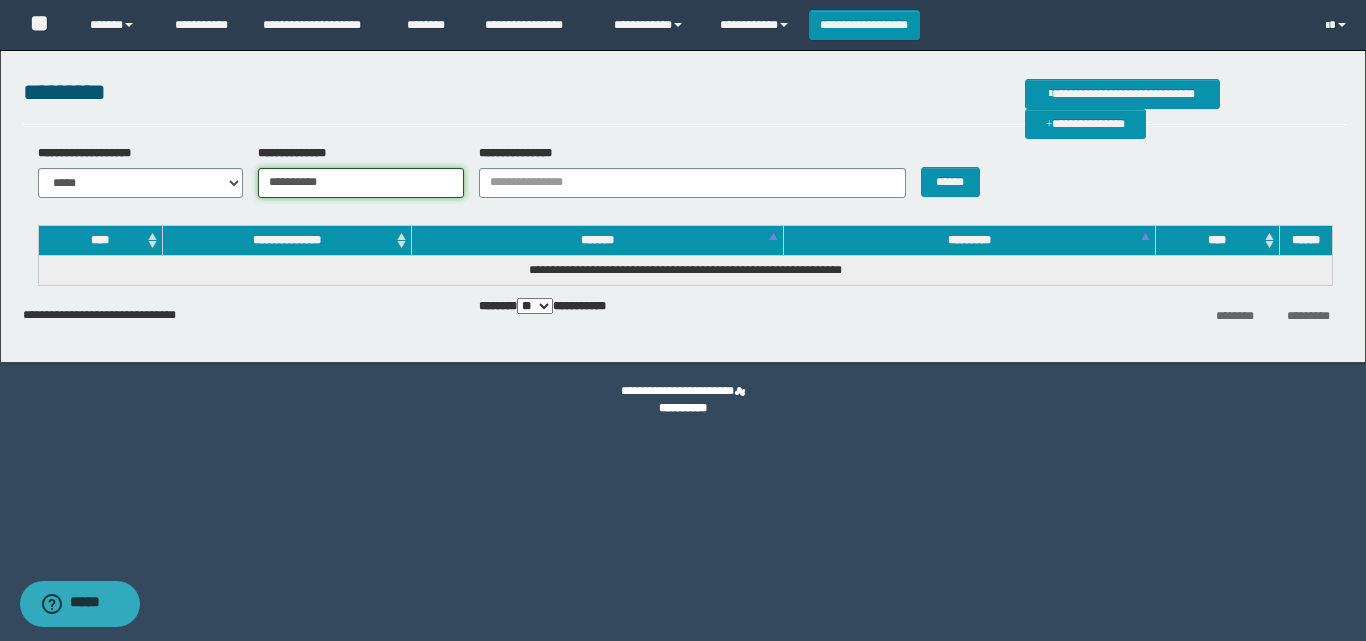 type on "**********" 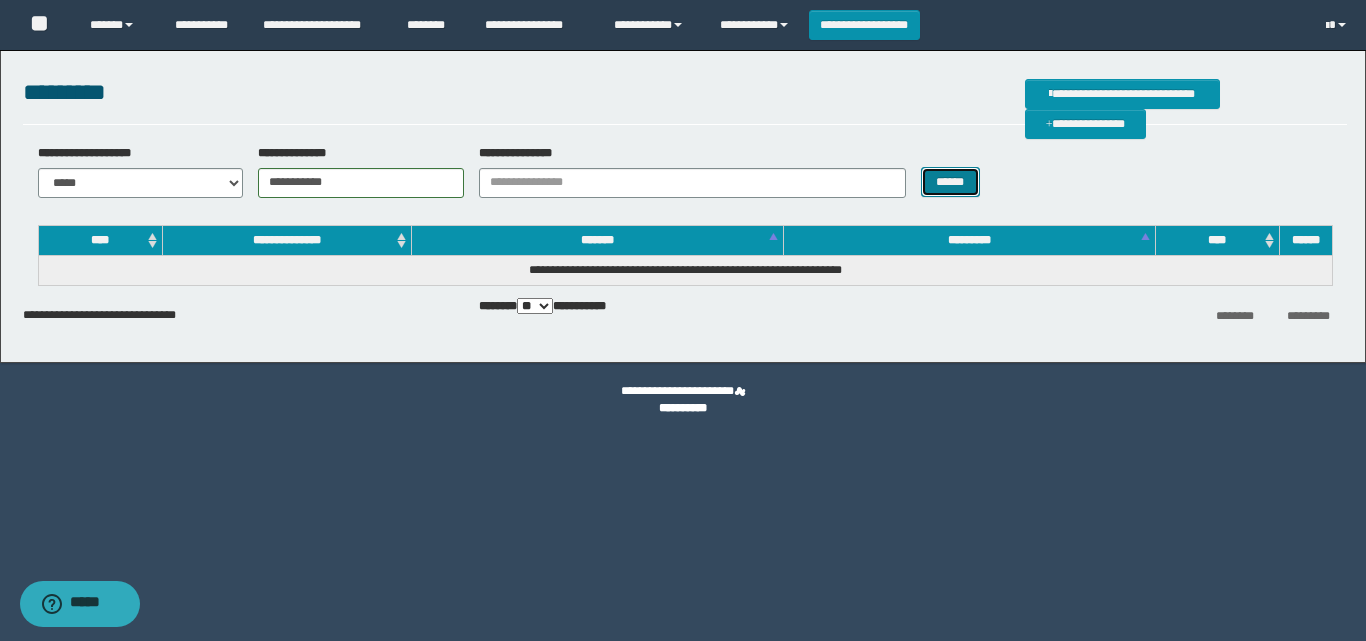 click on "******" at bounding box center [950, 182] 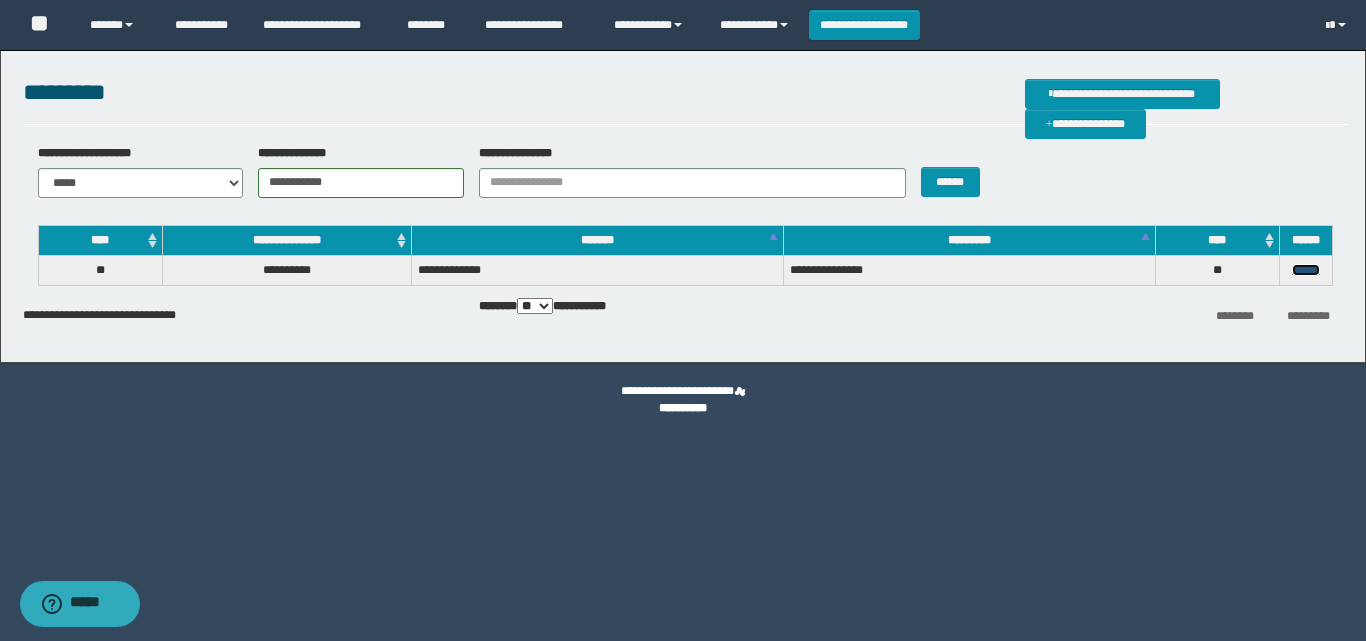 click on "******" at bounding box center (1306, 270) 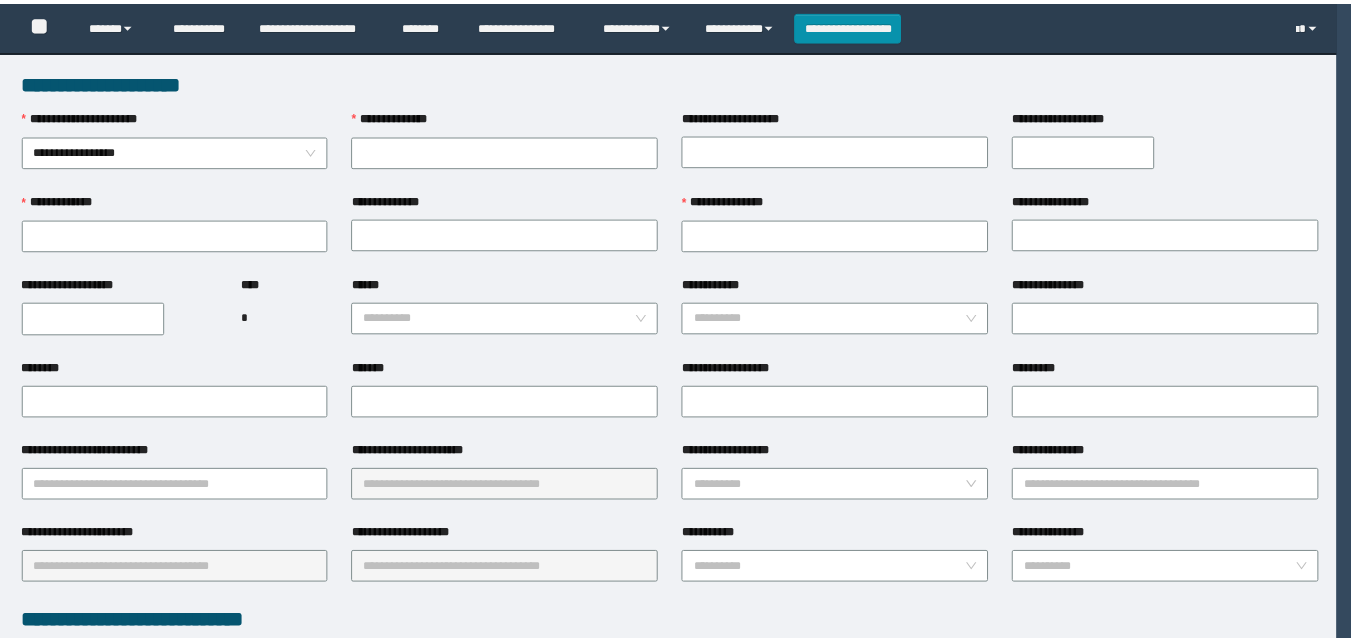 scroll, scrollTop: 0, scrollLeft: 0, axis: both 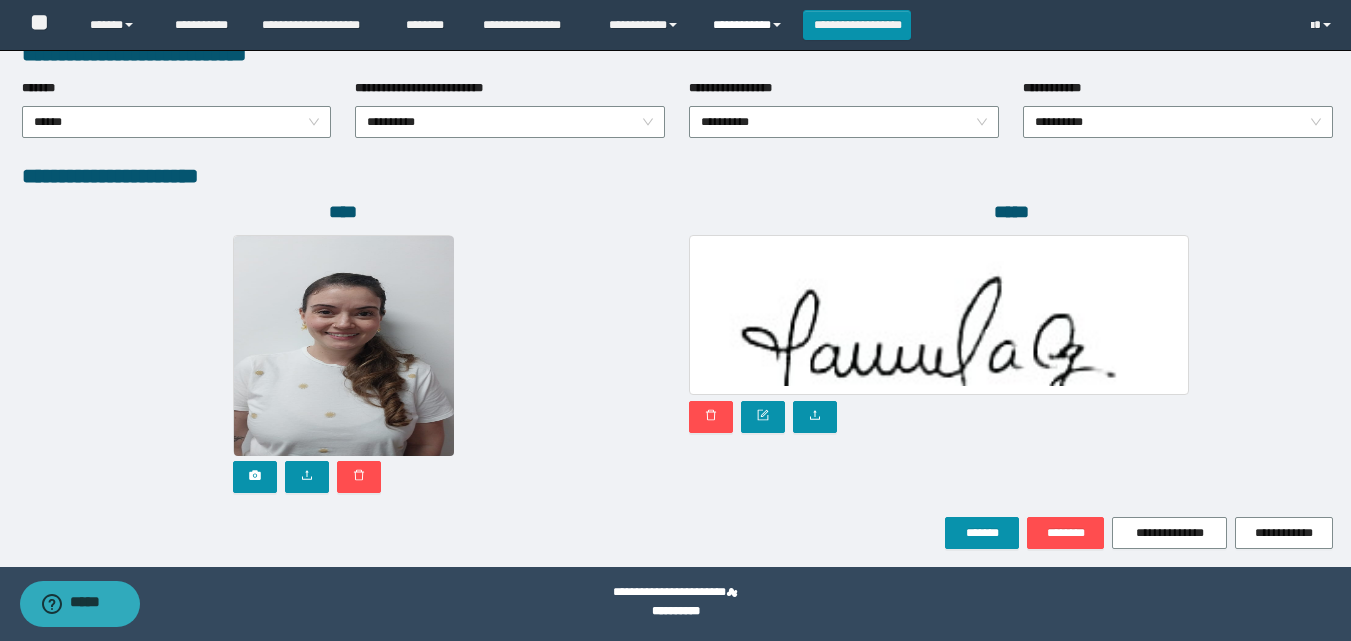 click on "**********" at bounding box center [750, 25] 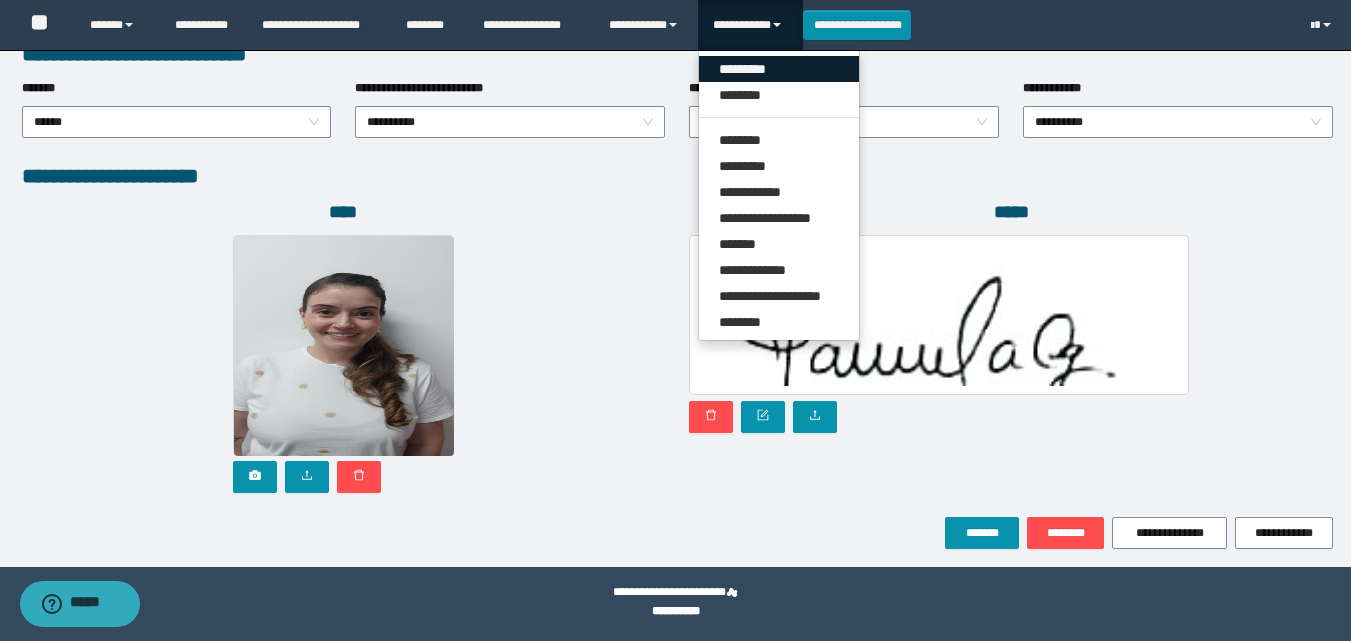 click on "*********" at bounding box center [779, 69] 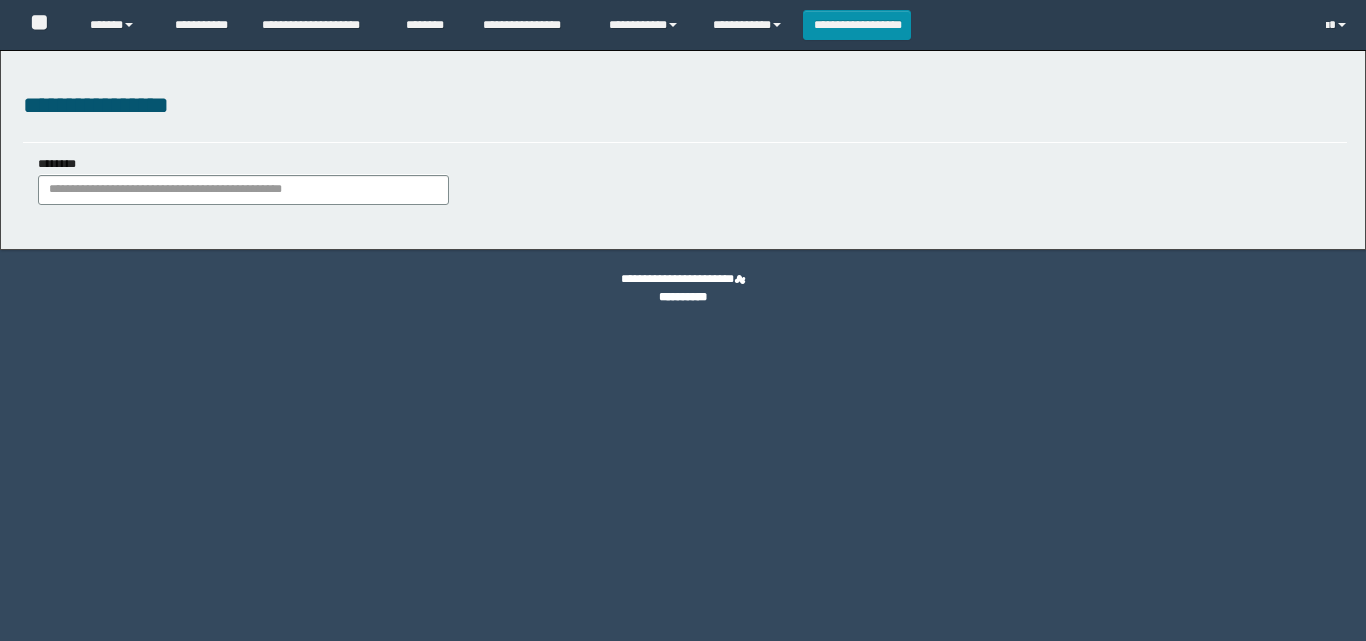 scroll, scrollTop: 0, scrollLeft: 0, axis: both 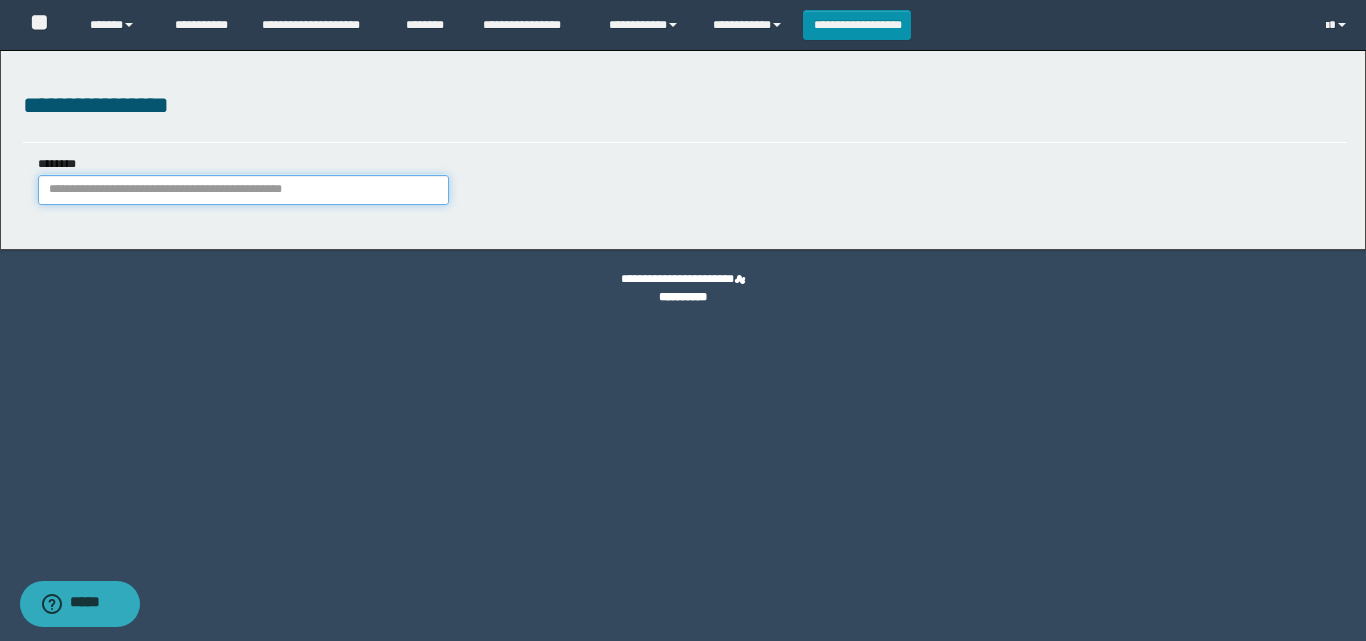click on "********" at bounding box center (243, 190) 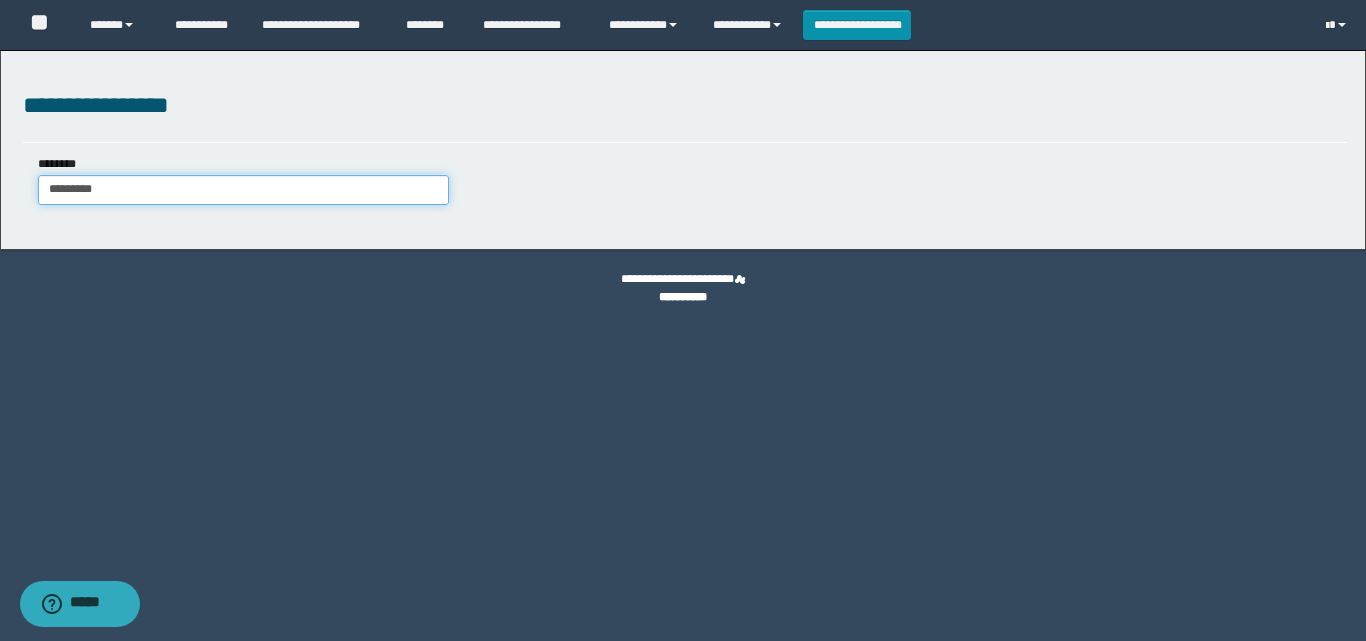 type on "********" 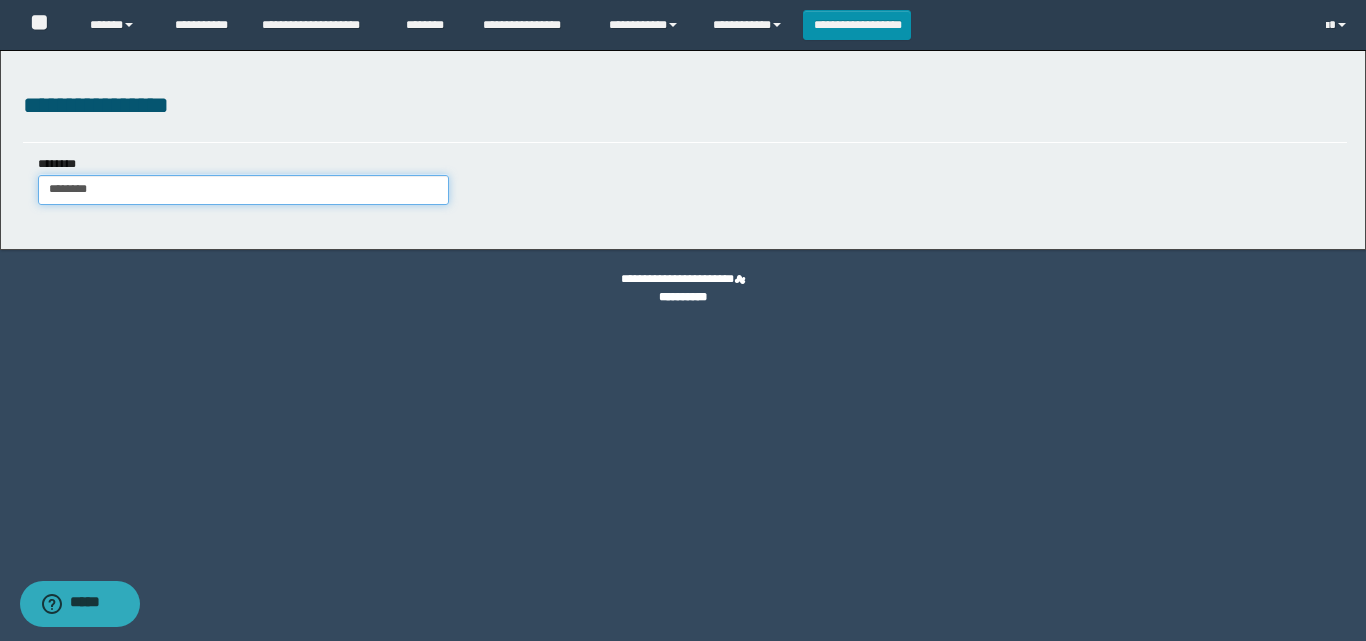 type on "********" 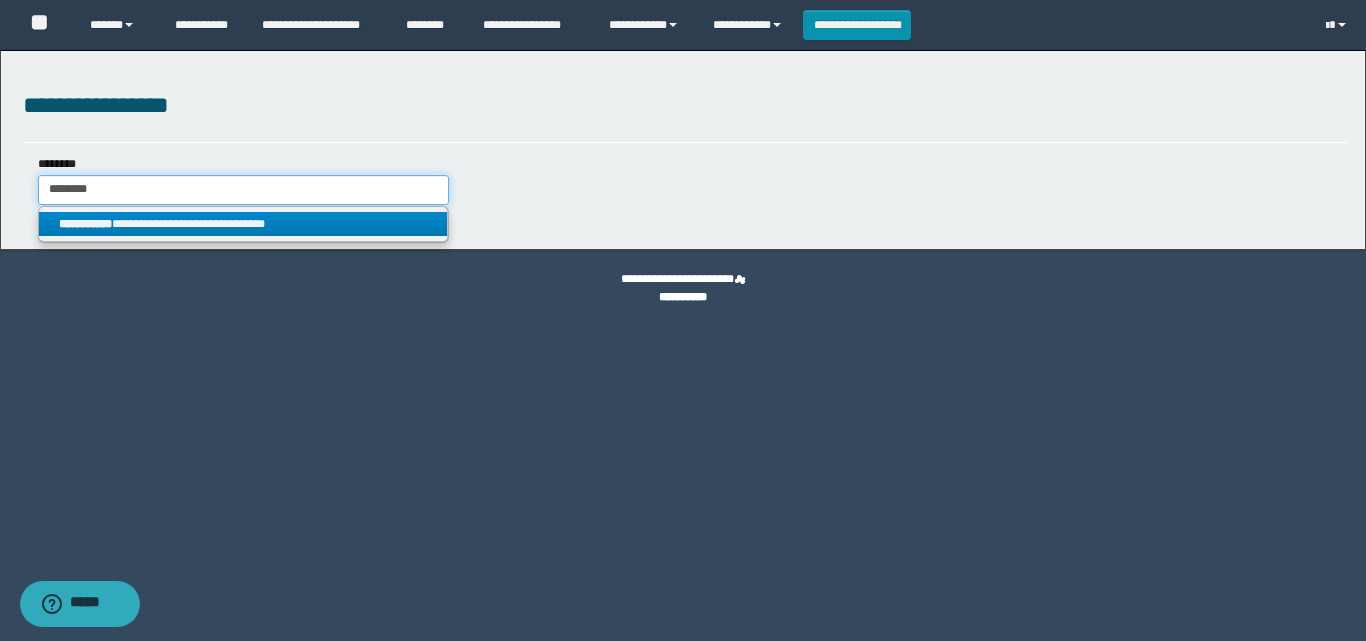 type on "********" 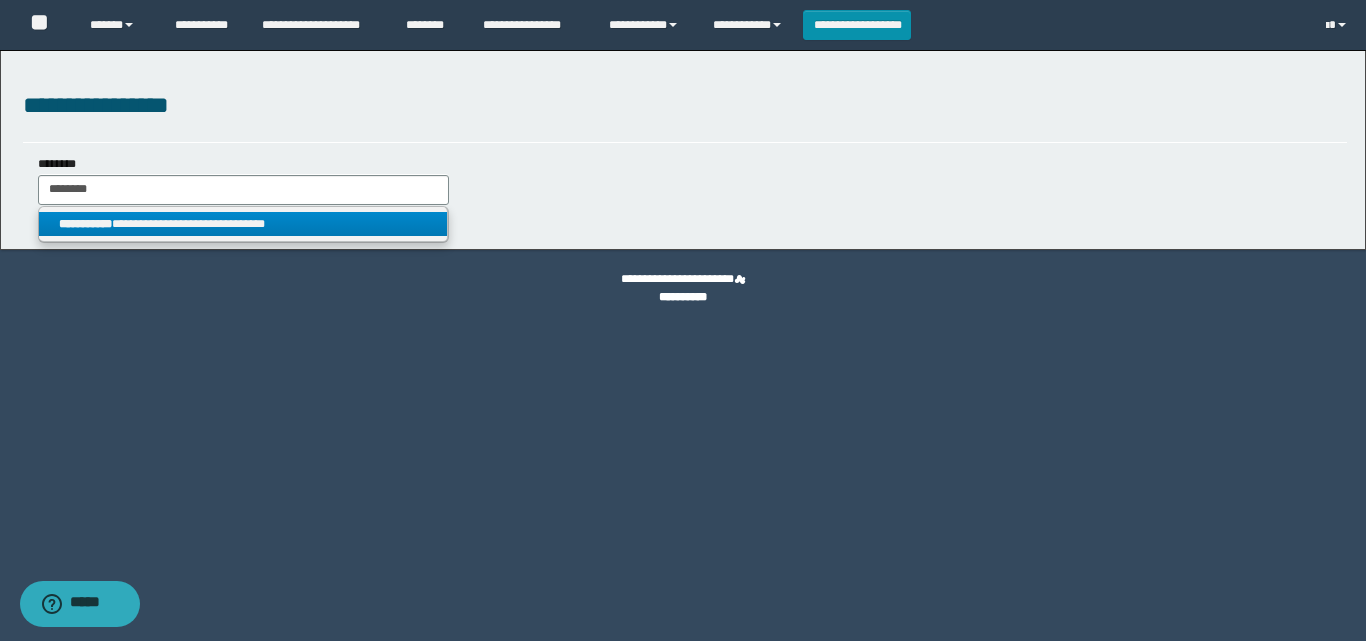 click on "**********" at bounding box center [243, 224] 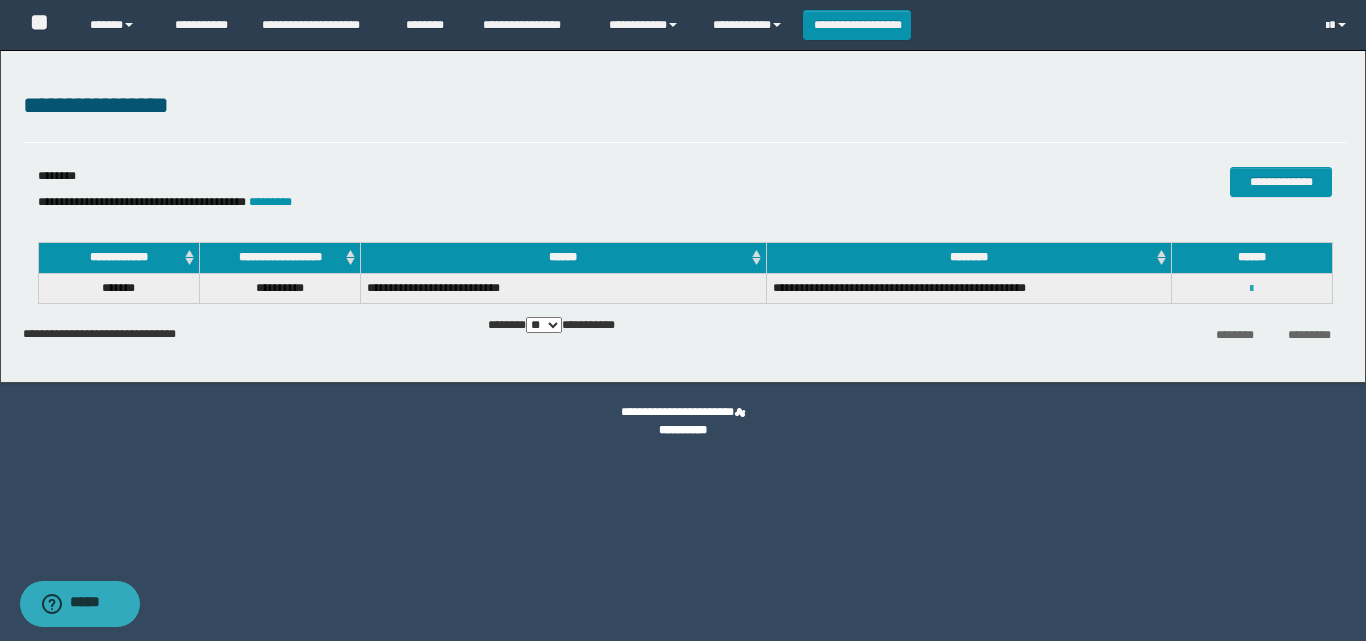 click at bounding box center (1251, 289) 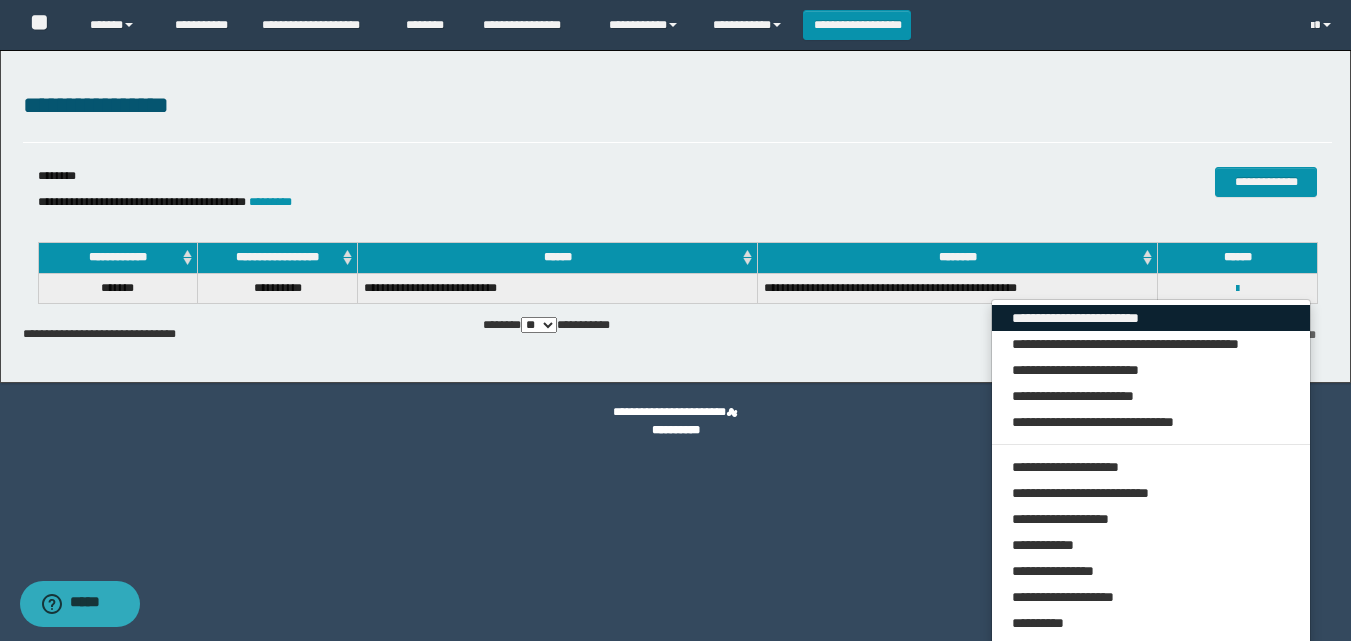 click on "**********" at bounding box center [1151, 318] 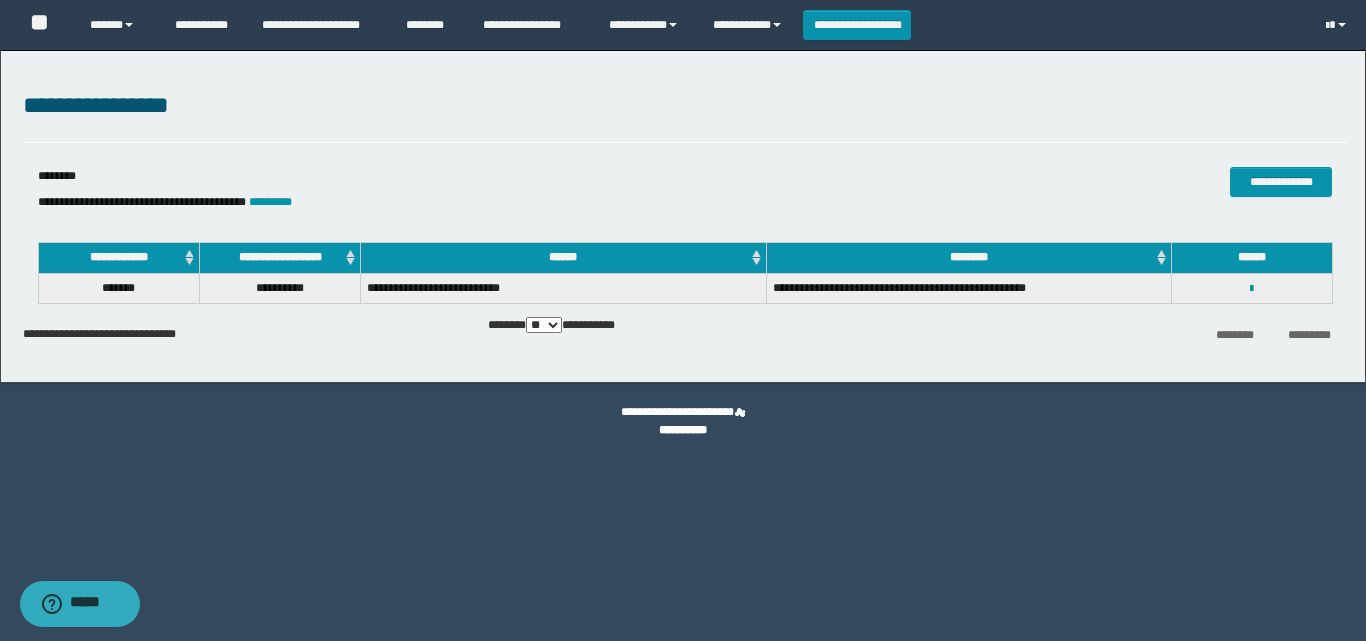 click on "**********" at bounding box center [1252, 288] 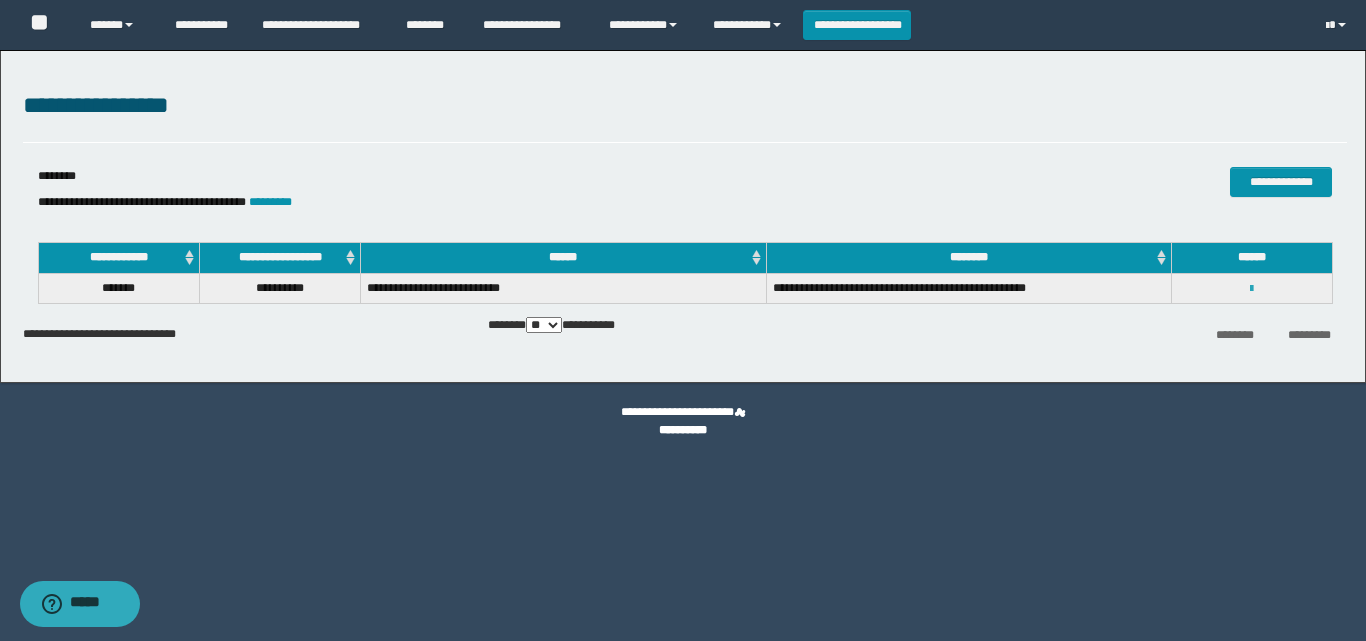 click at bounding box center (1251, 289) 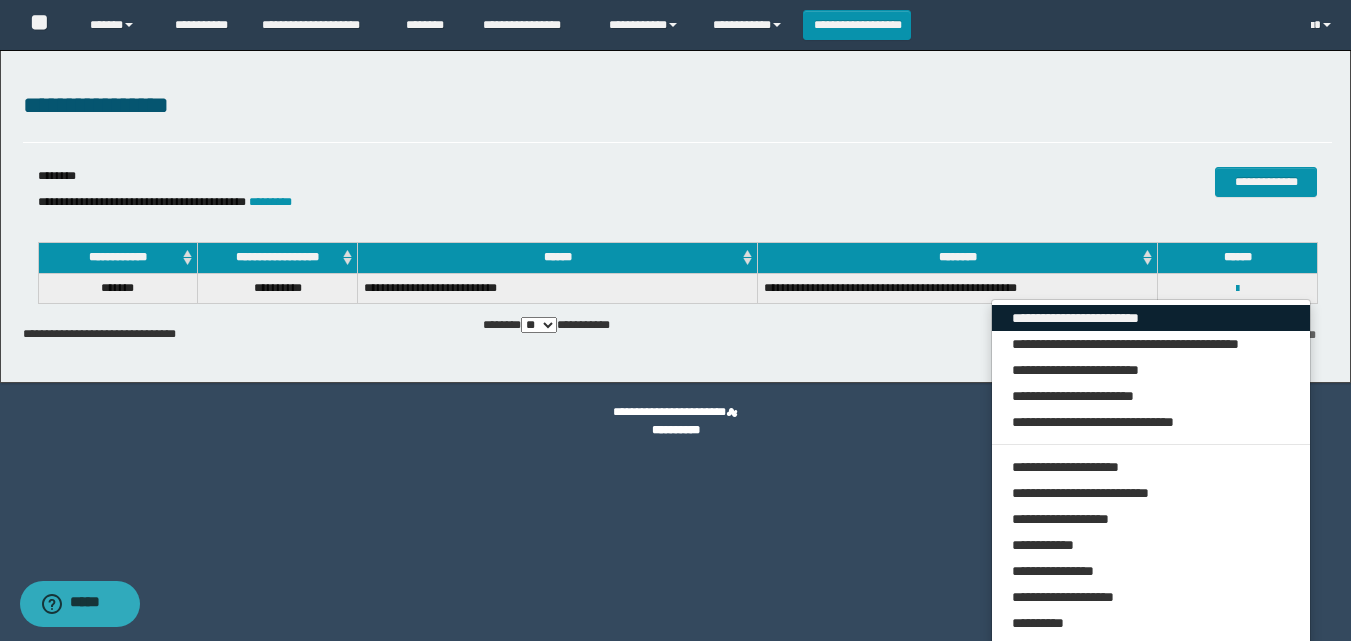 click on "**********" at bounding box center [1151, 318] 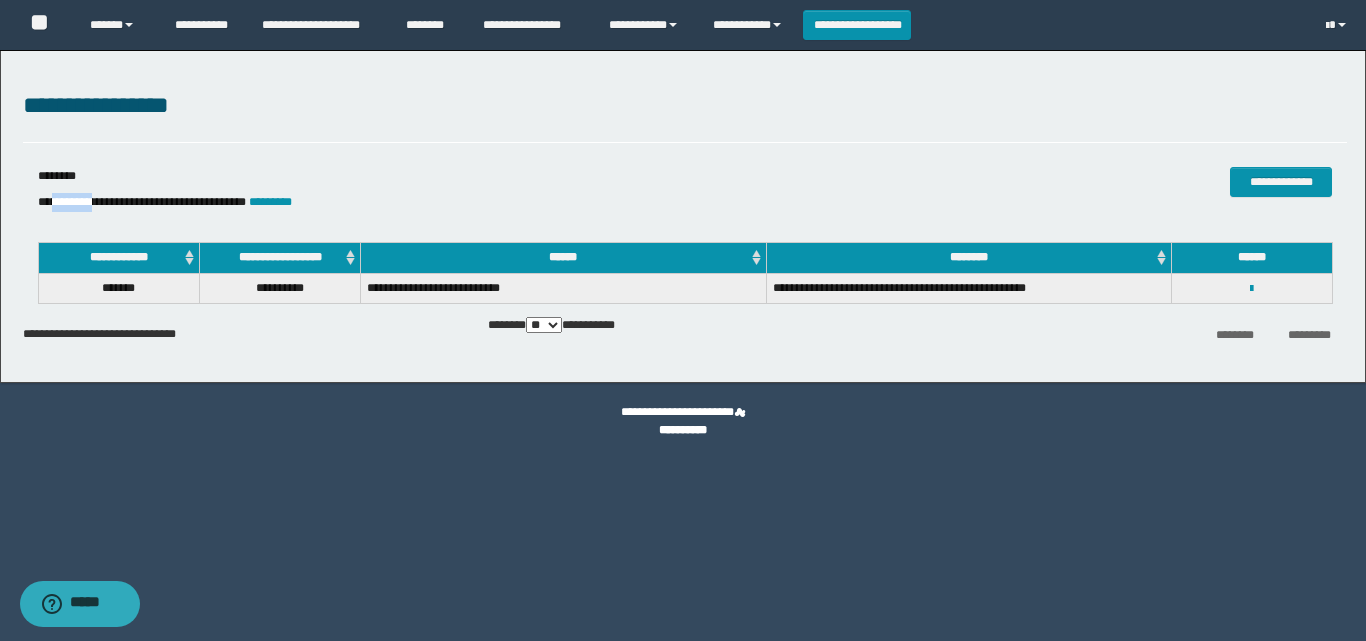 drag, startPoint x: 108, startPoint y: 205, endPoint x: 57, endPoint y: 207, distance: 51.0392 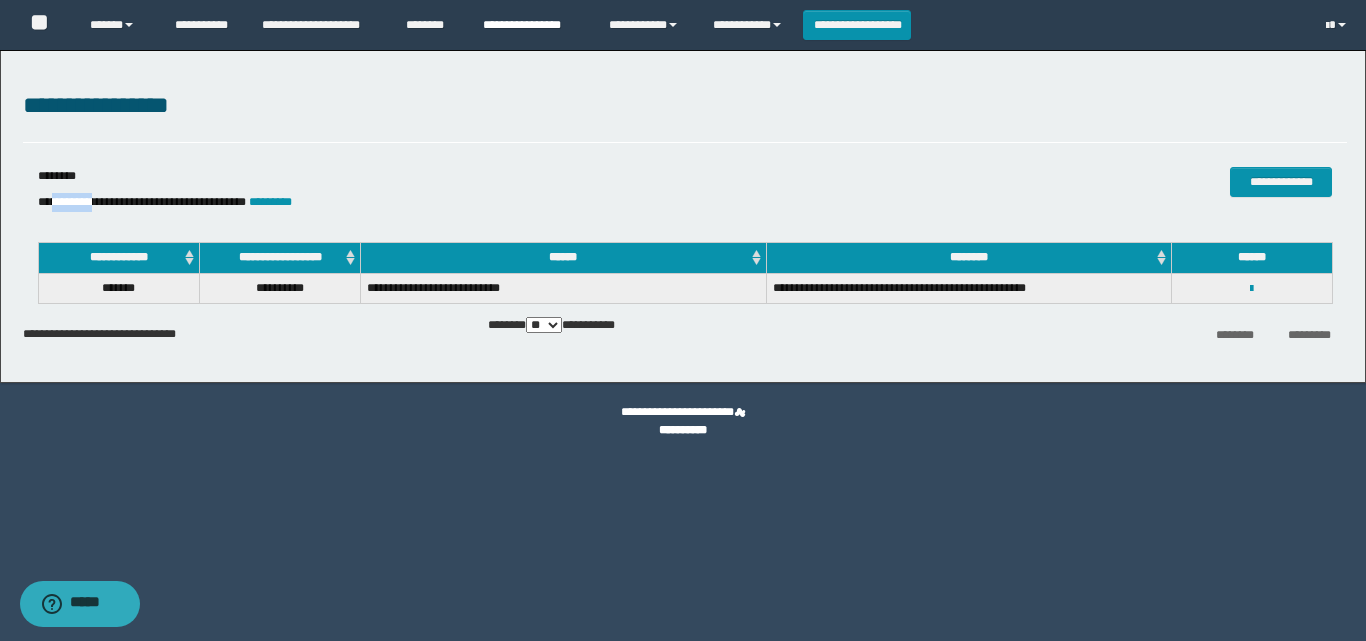 click on "**********" at bounding box center [531, 25] 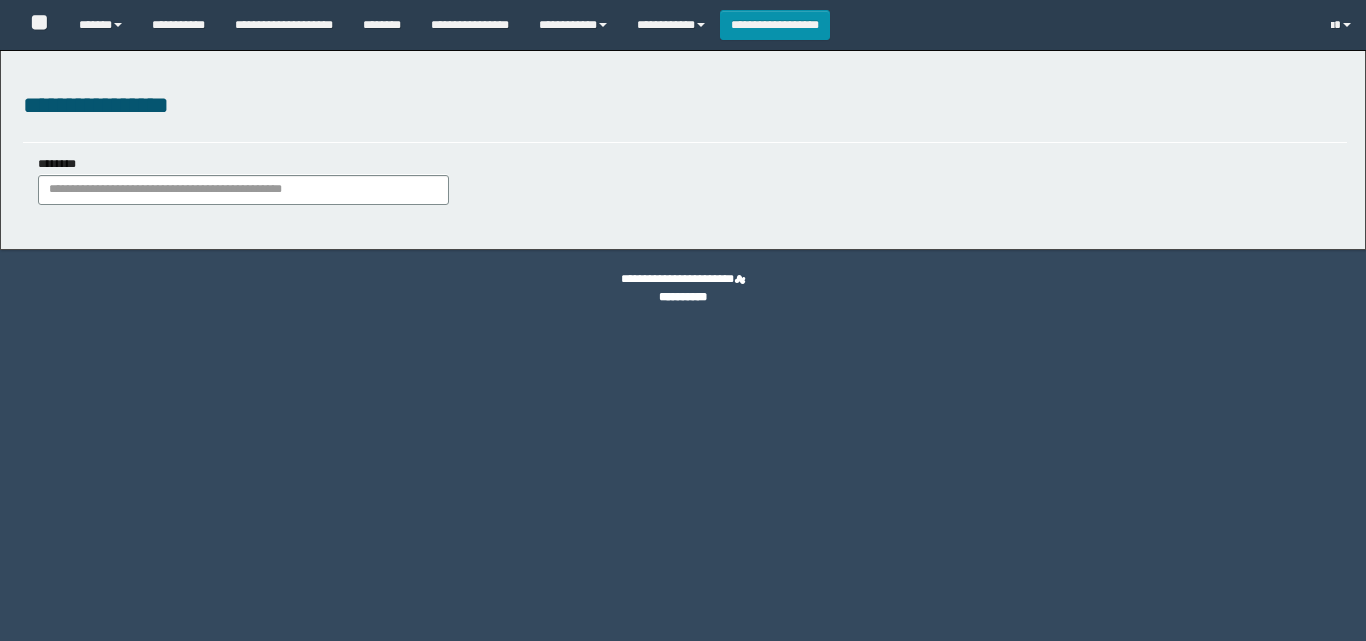 scroll, scrollTop: 0, scrollLeft: 0, axis: both 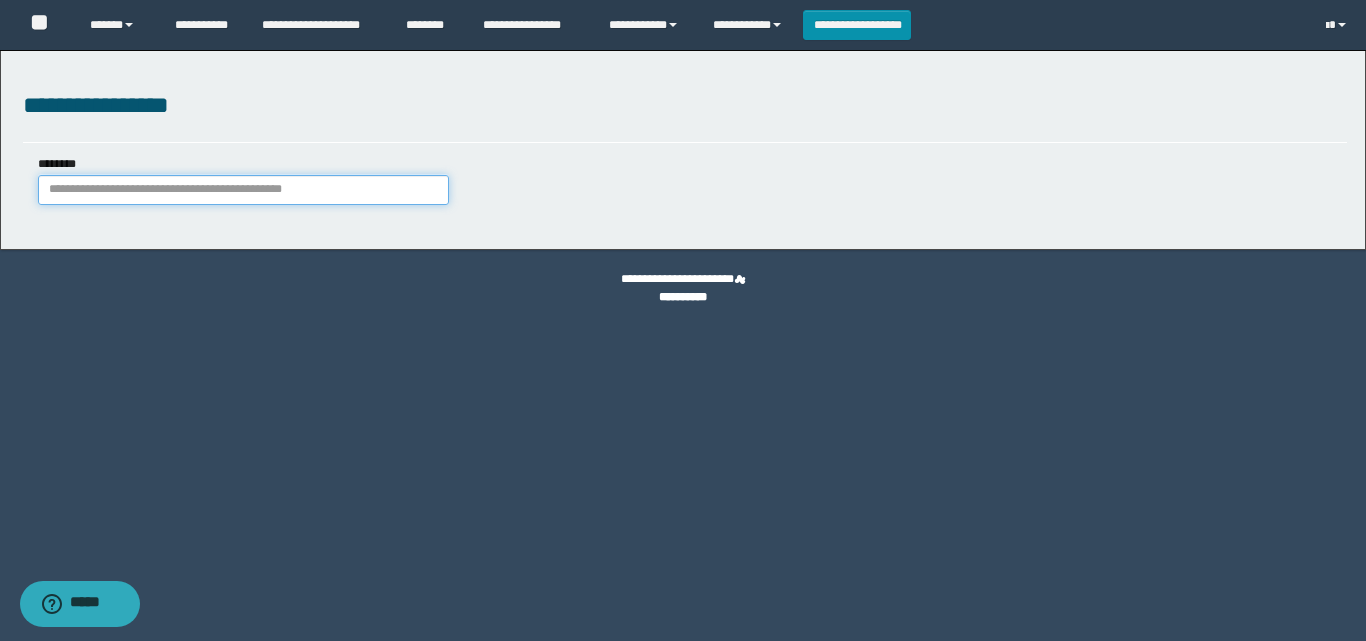 click on "********" at bounding box center (243, 190) 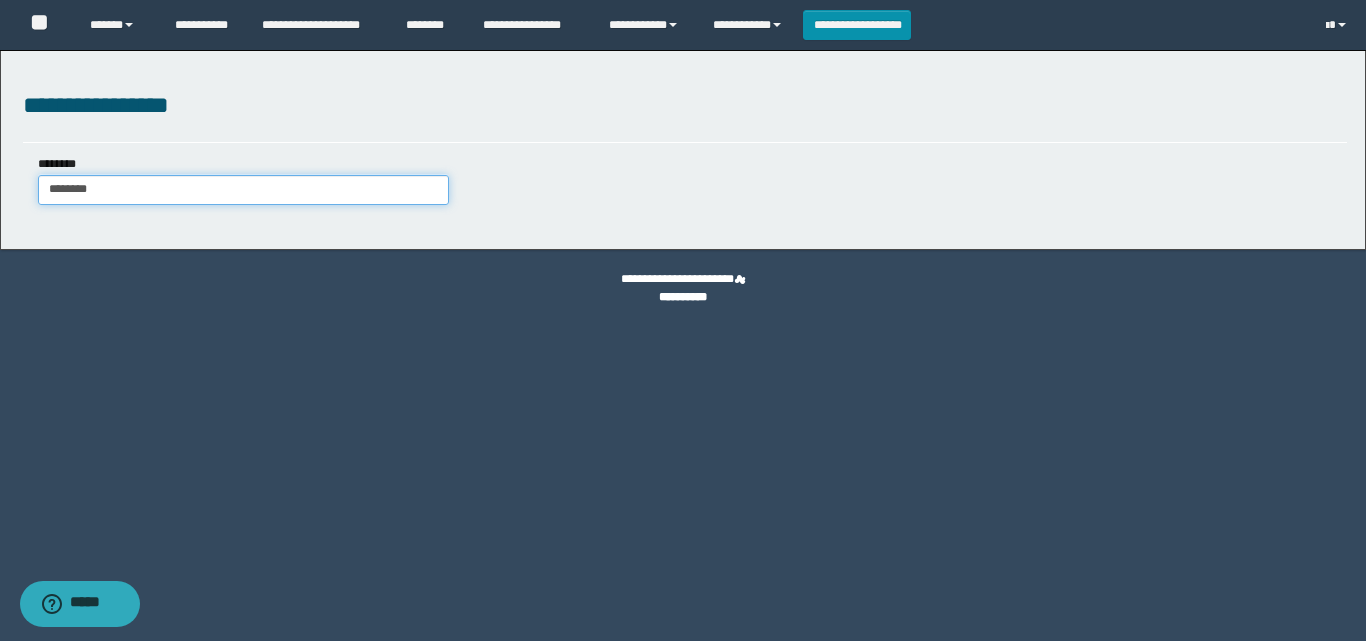 type on "********" 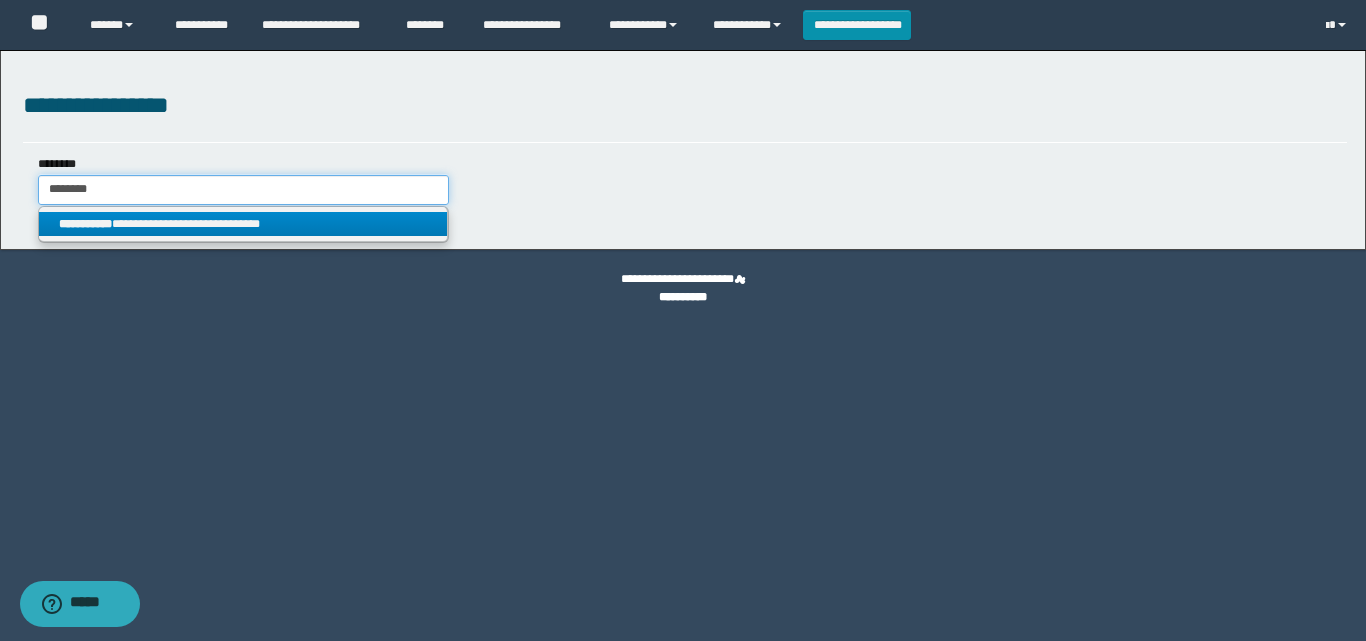 type on "********" 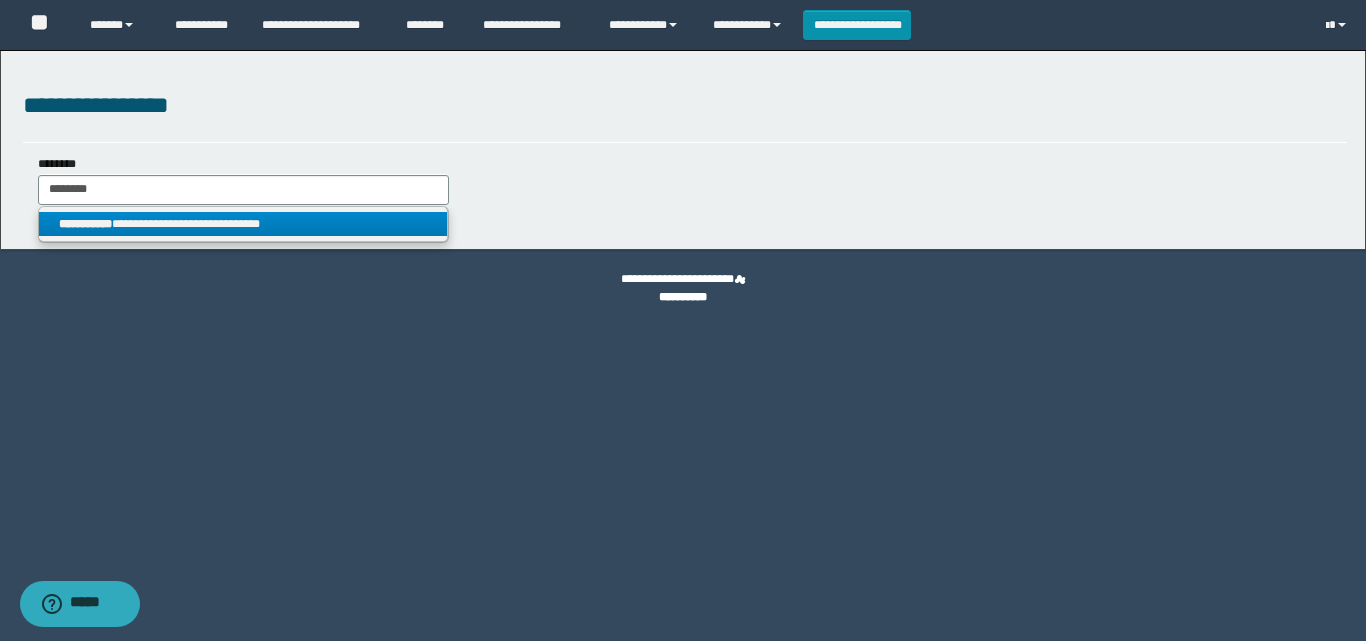 click on "**********" at bounding box center (243, 224) 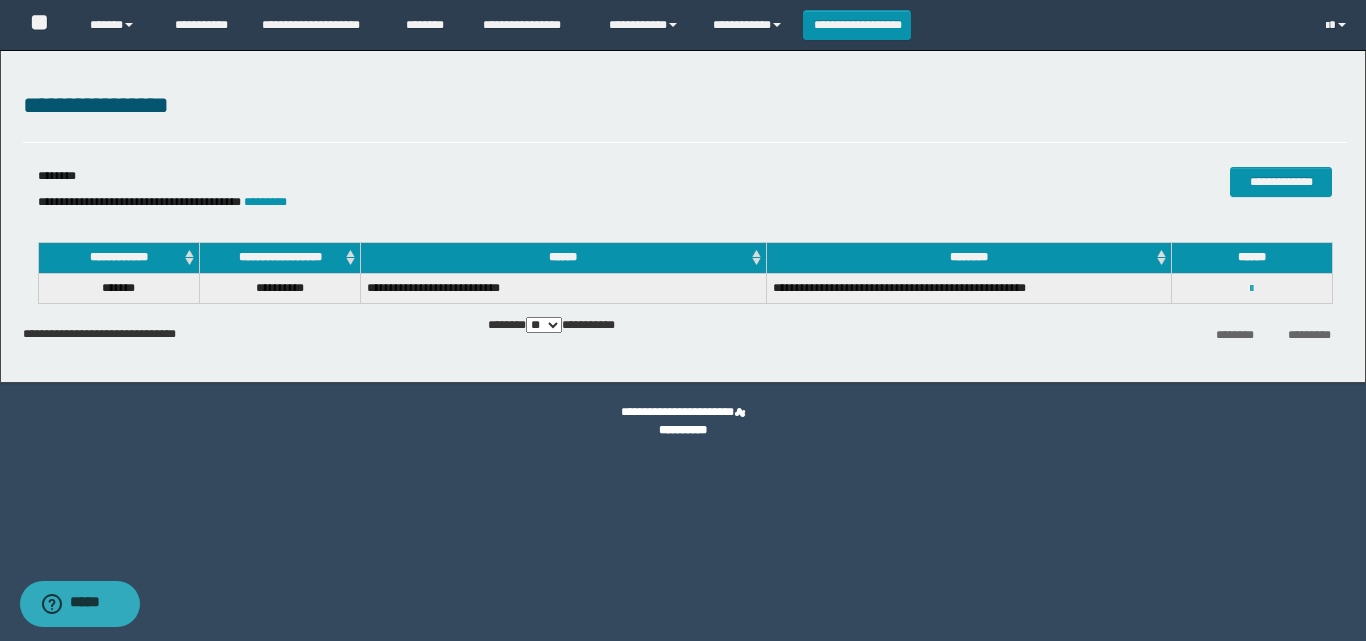 click at bounding box center [1251, 289] 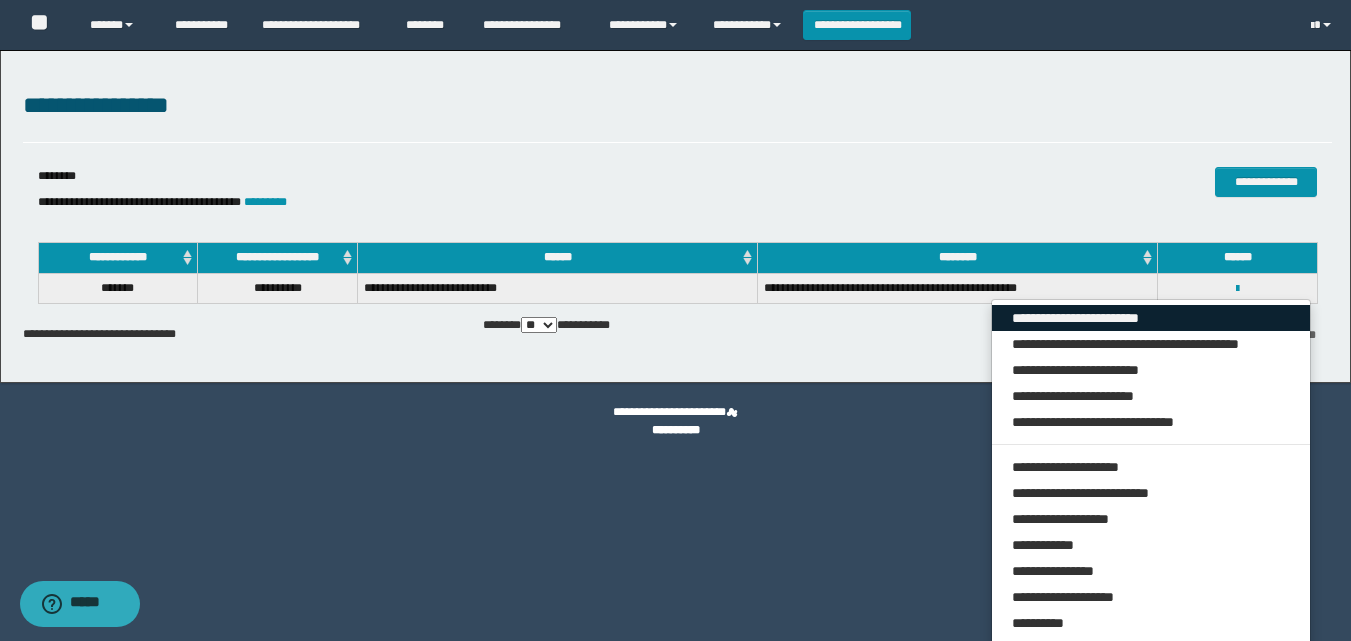 click on "**********" at bounding box center [1151, 318] 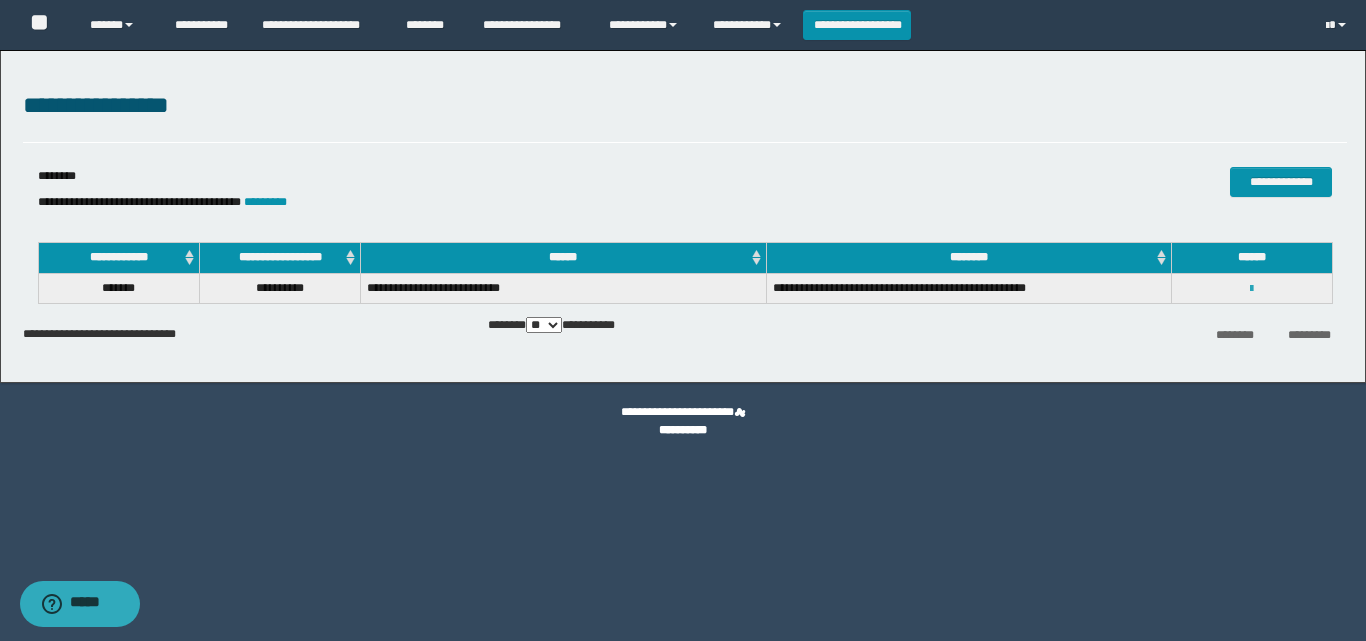 click at bounding box center [1251, 289] 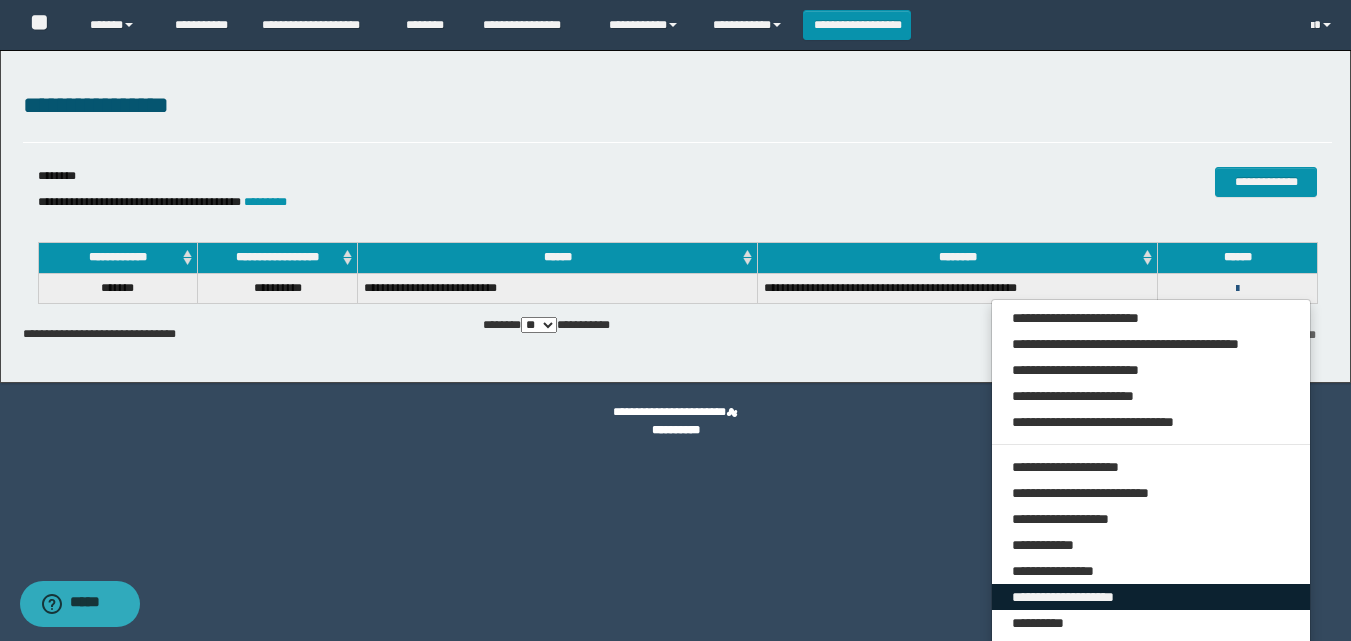 scroll, scrollTop: 79, scrollLeft: 0, axis: vertical 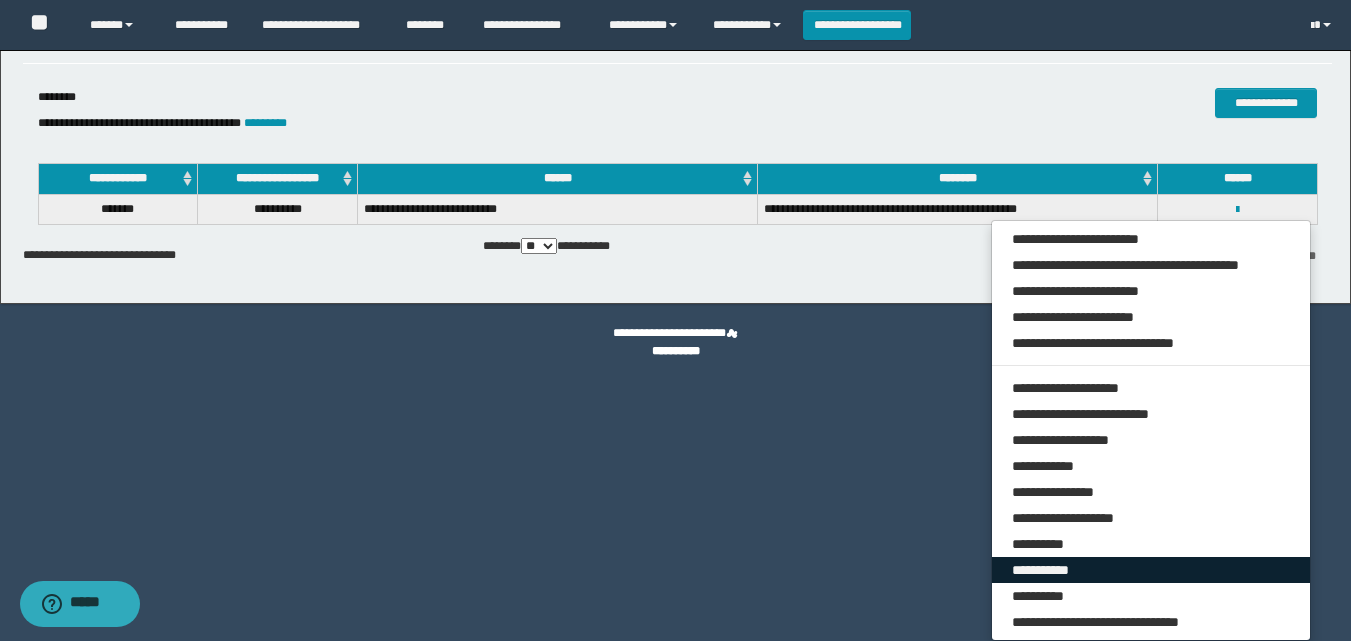 click on "**********" at bounding box center [1151, 570] 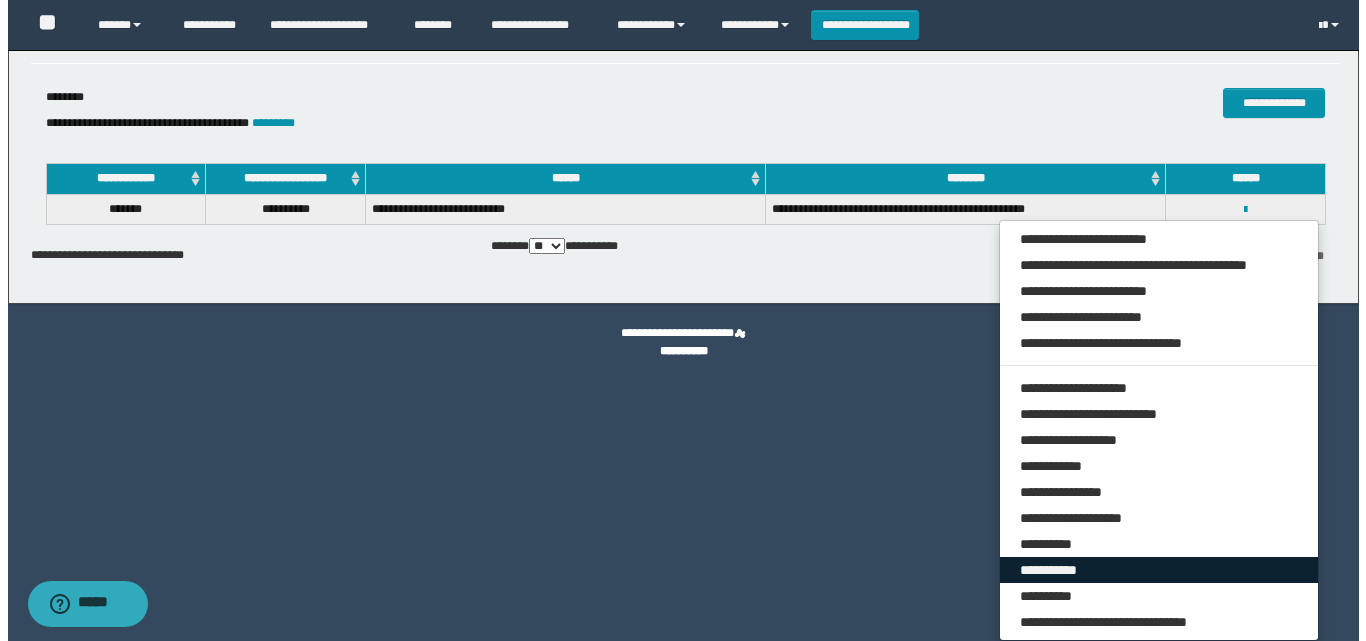 scroll, scrollTop: 0, scrollLeft: 0, axis: both 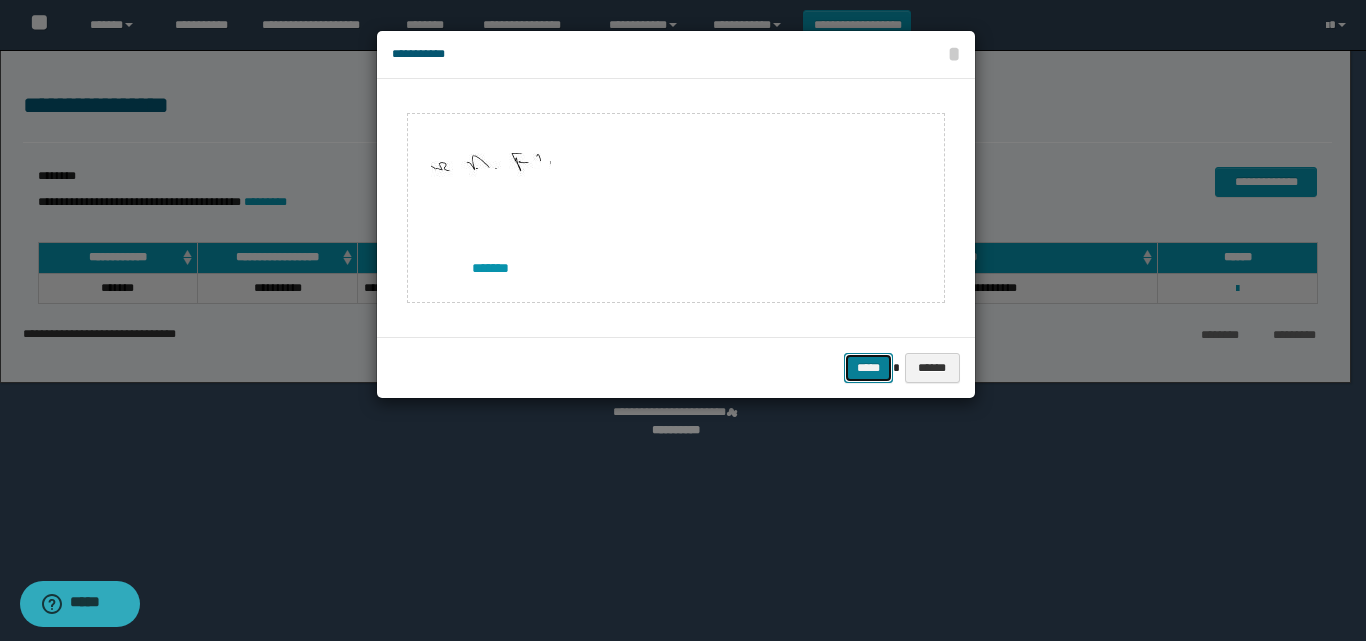 click on "*****" at bounding box center (868, 368) 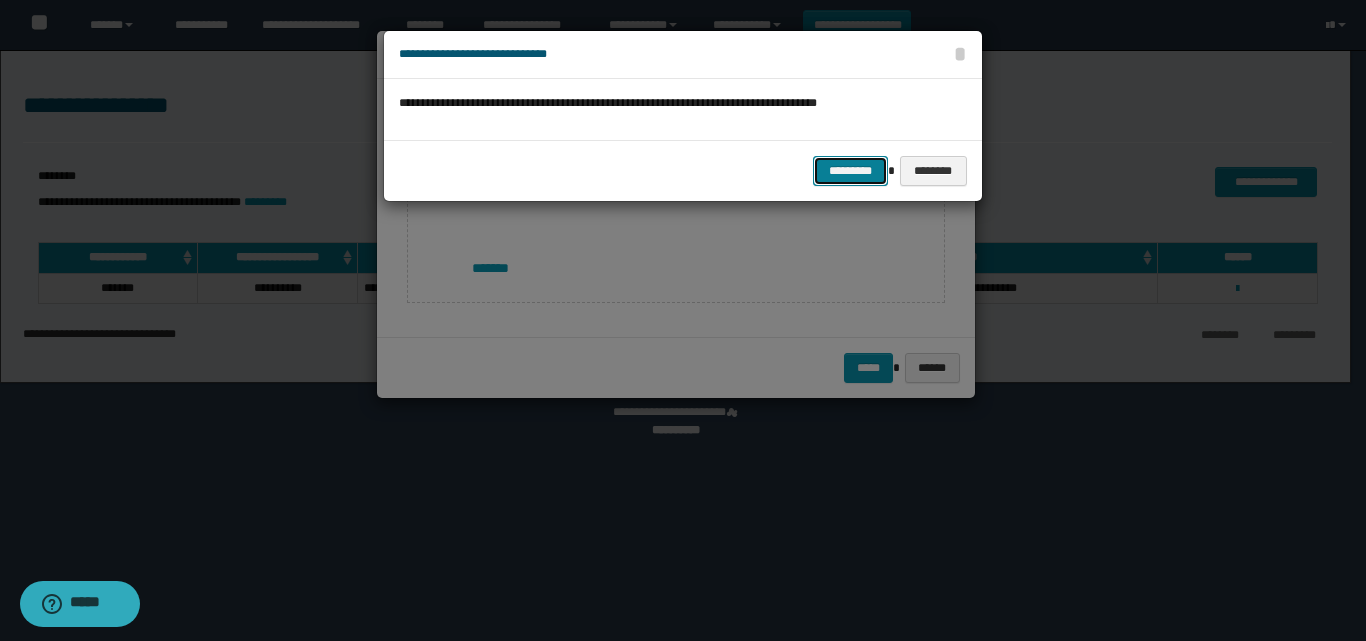 click on "*********" at bounding box center (850, 171) 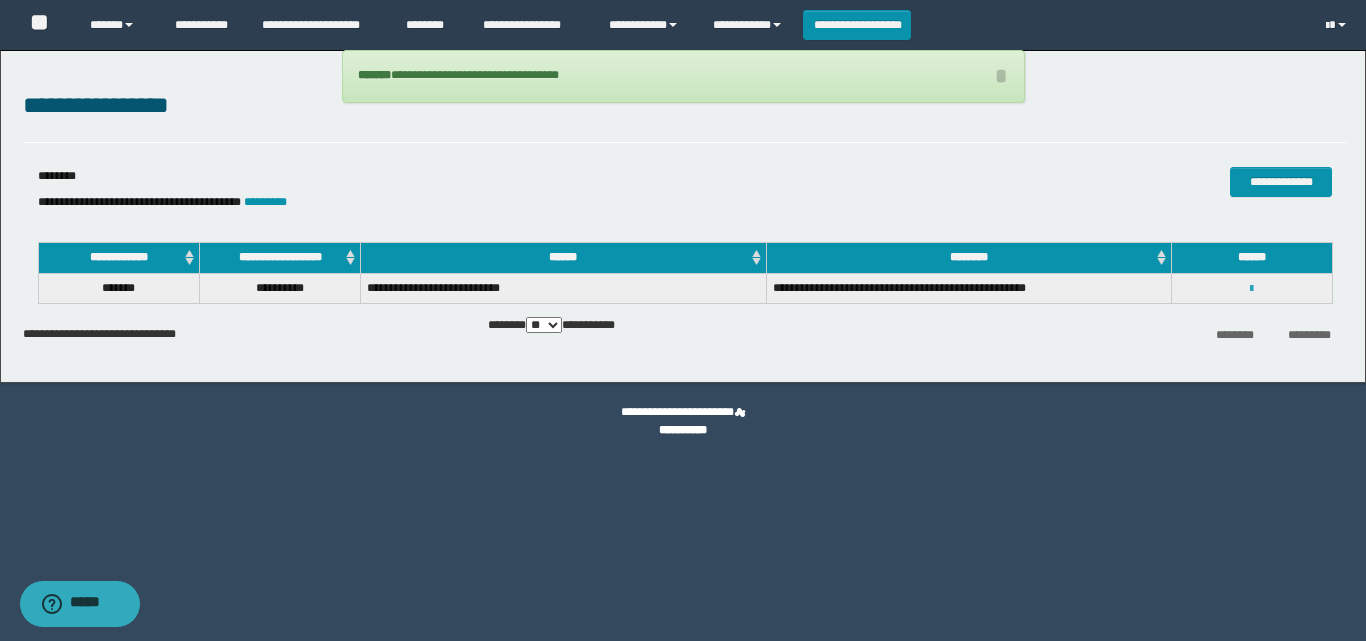 click at bounding box center (1251, 289) 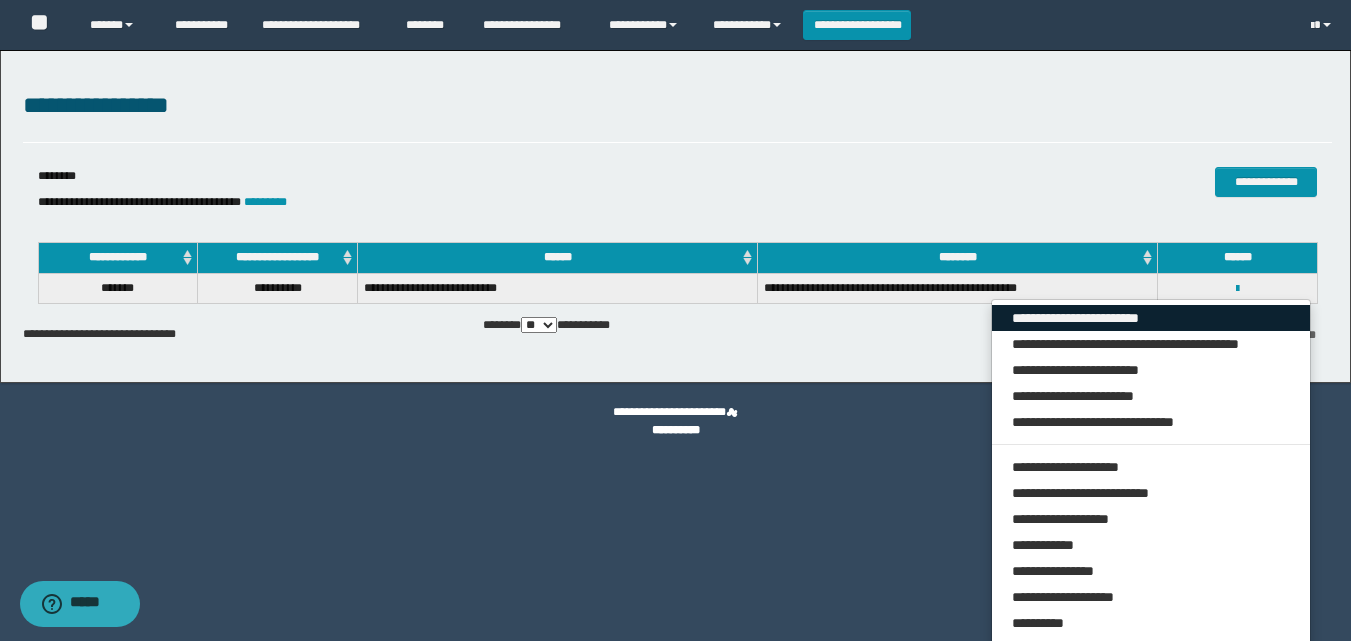 click on "**********" at bounding box center (1151, 318) 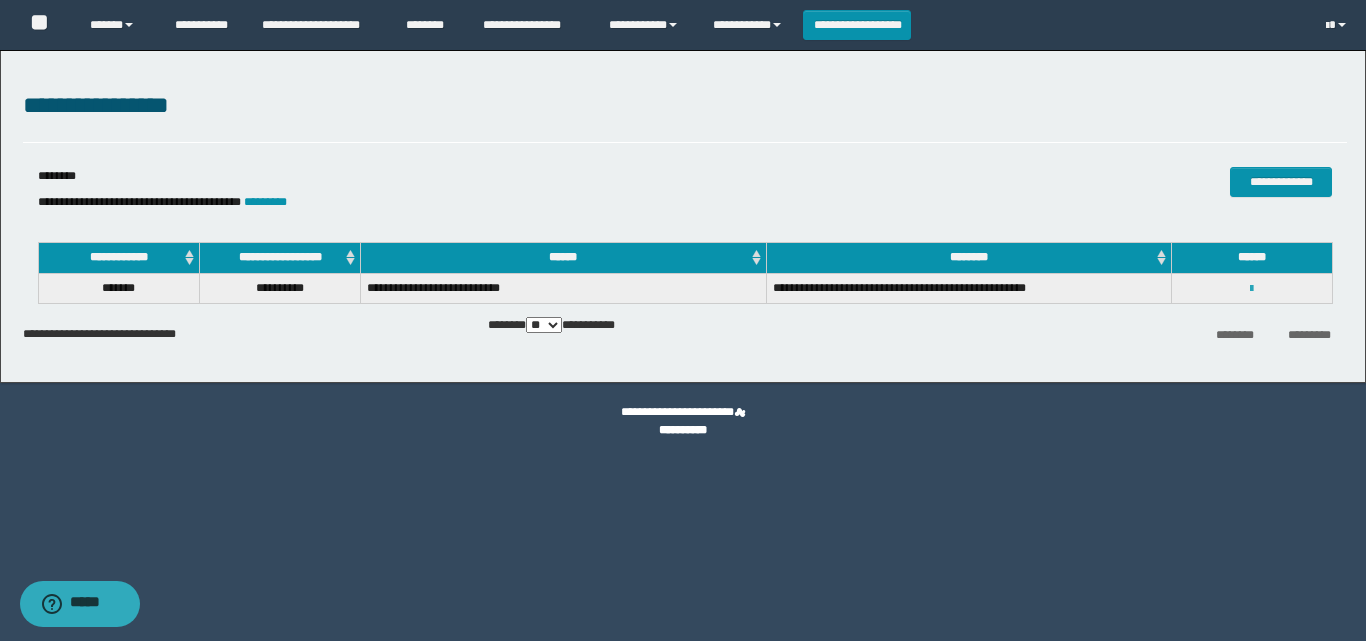 click at bounding box center (1251, 289) 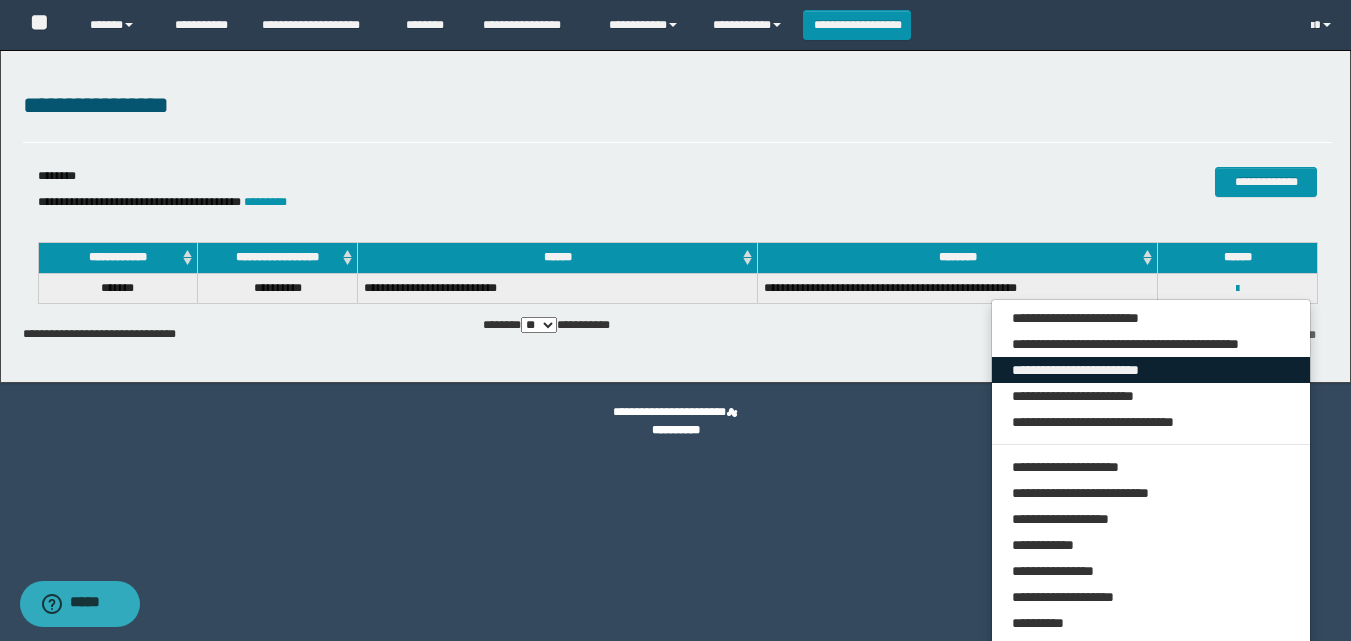 click on "**********" at bounding box center (1151, 370) 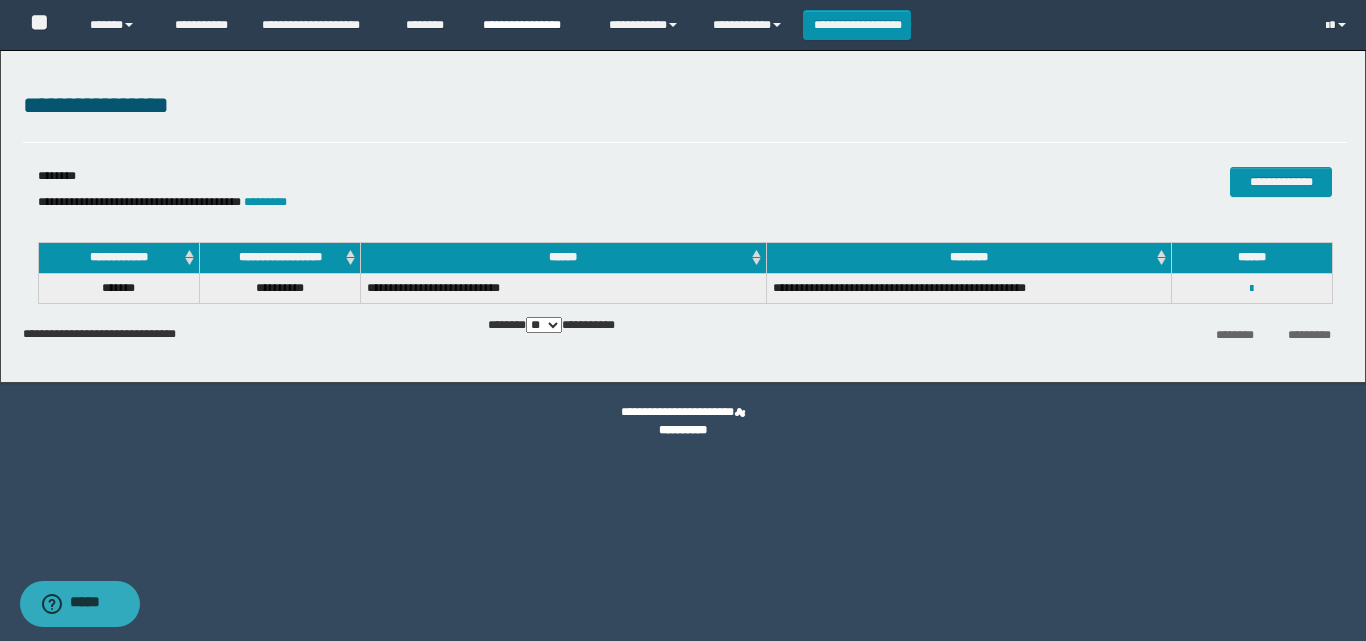 click on "**********" at bounding box center [531, 25] 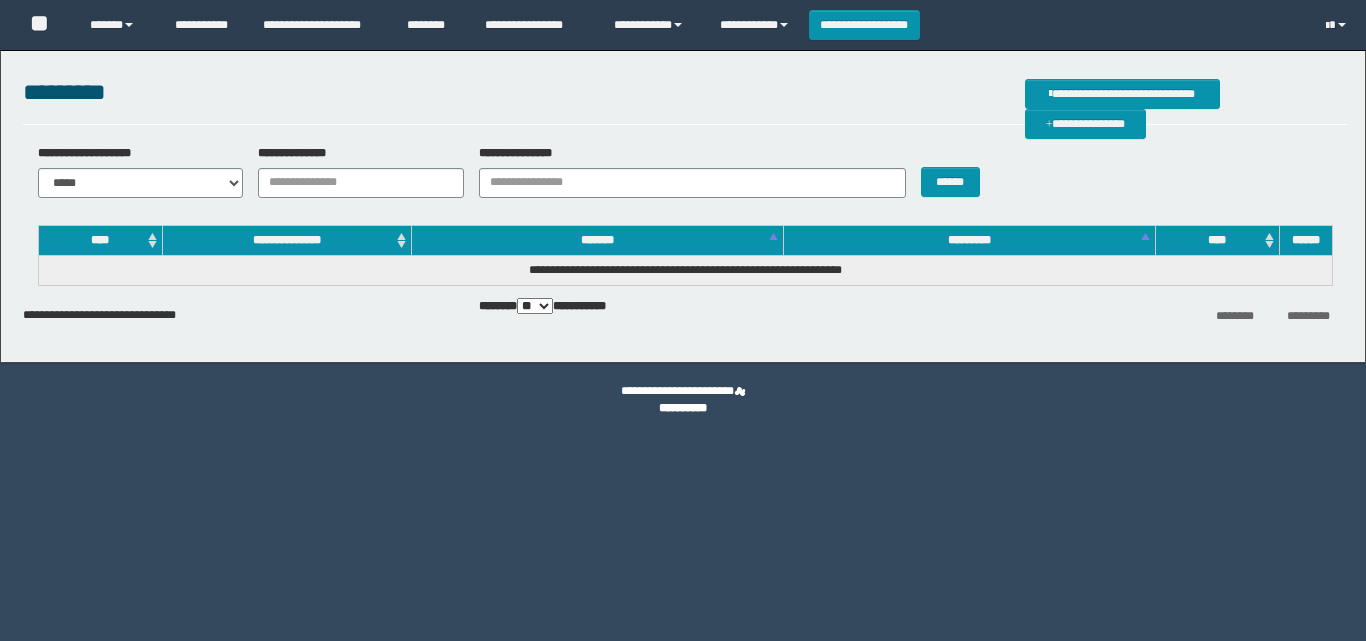 scroll, scrollTop: 0, scrollLeft: 0, axis: both 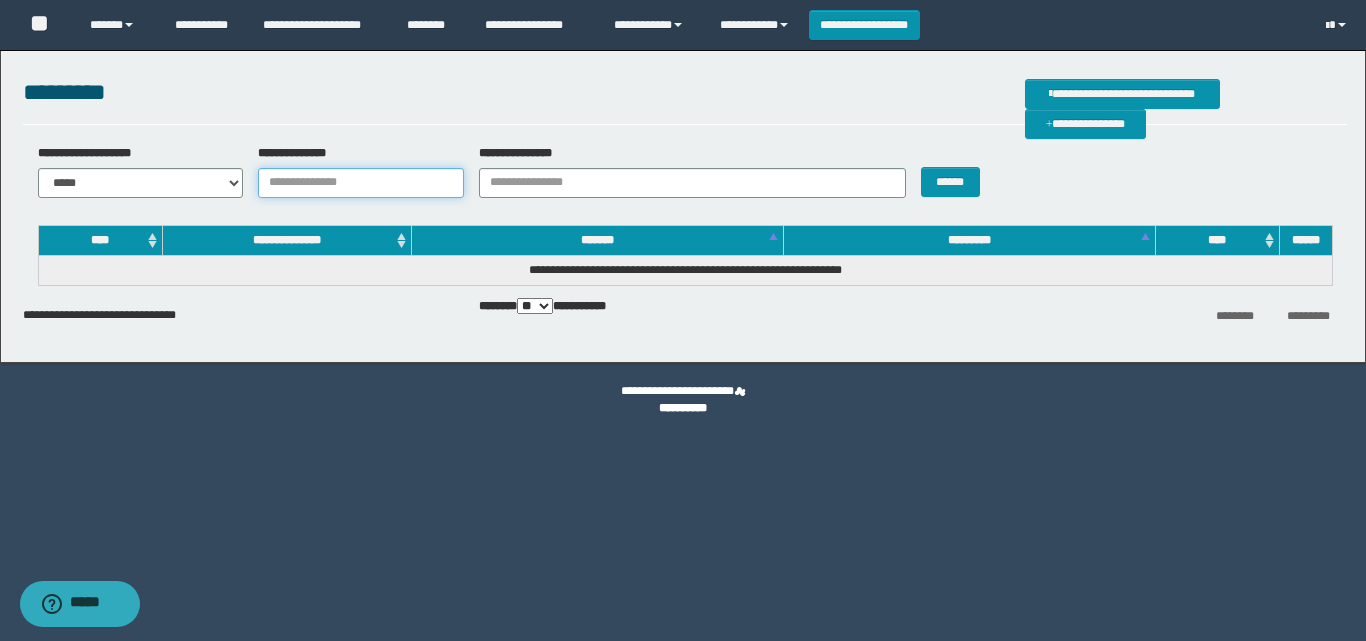 click on "**********" at bounding box center [361, 183] 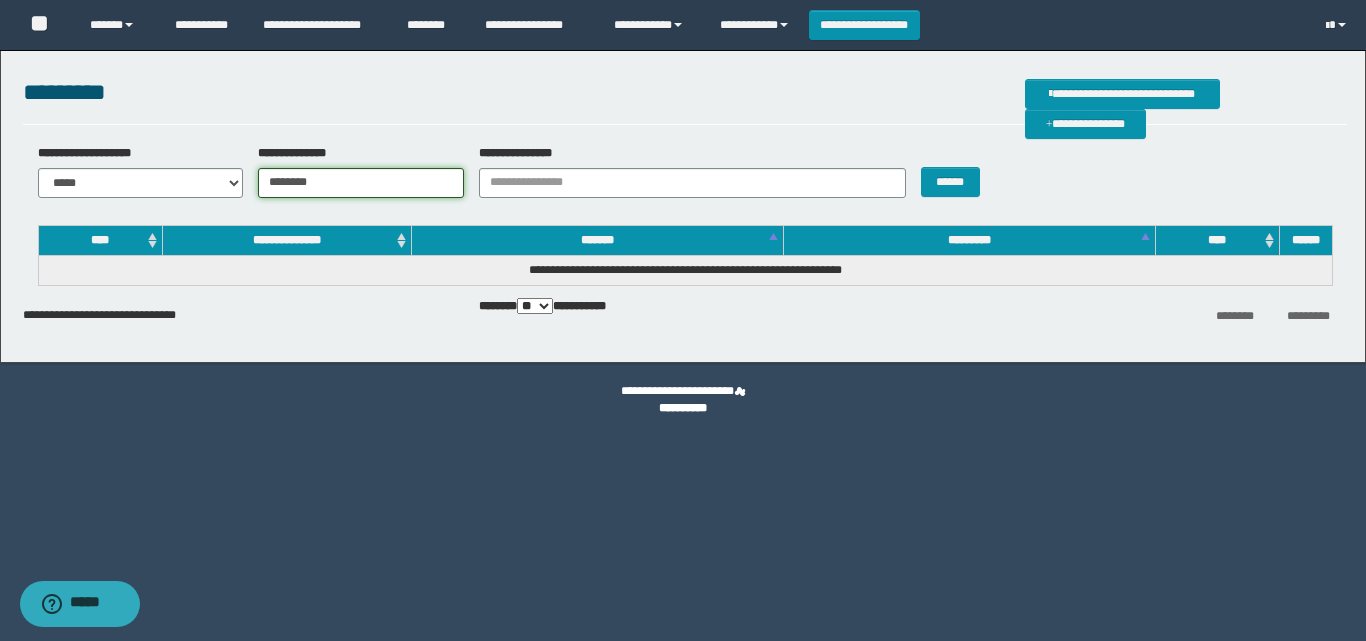 type on "********" 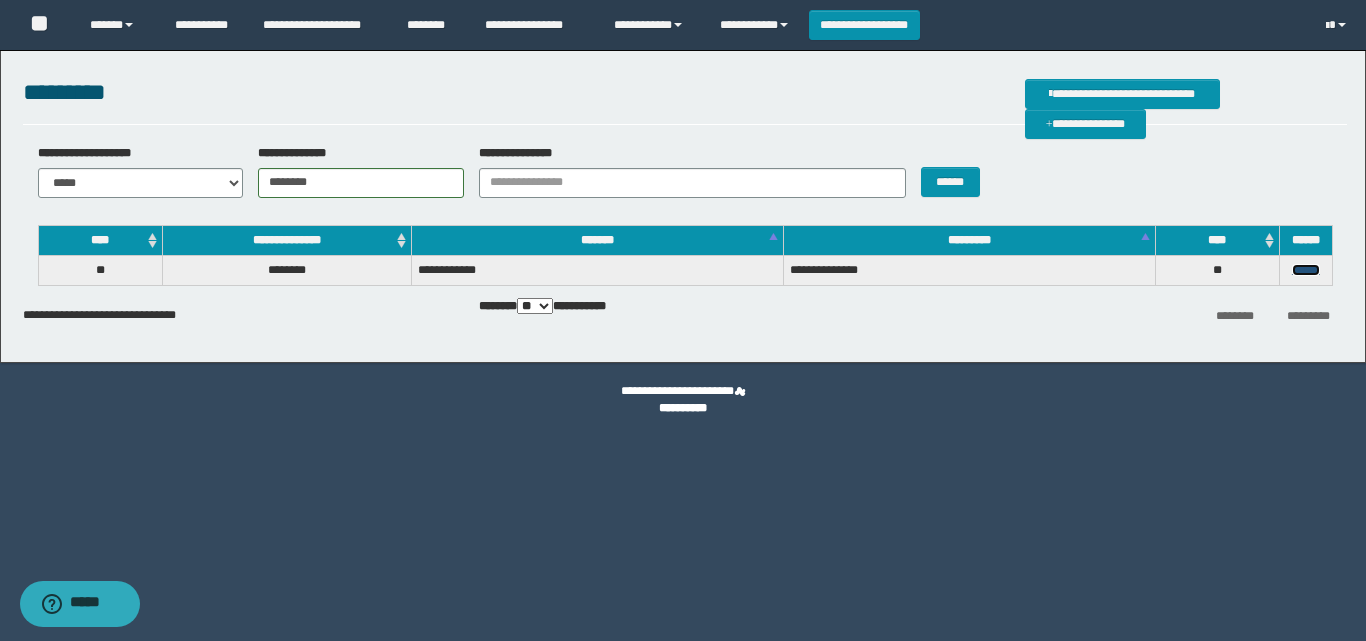 click on "******" at bounding box center [1306, 270] 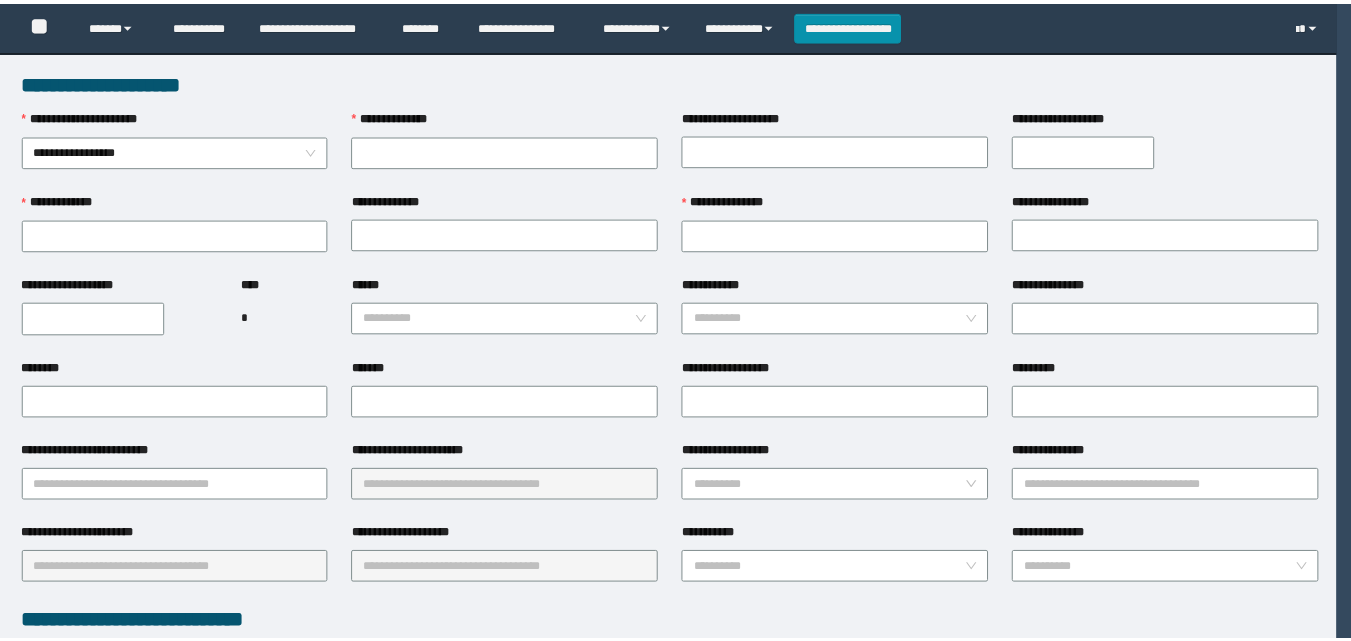scroll, scrollTop: 0, scrollLeft: 0, axis: both 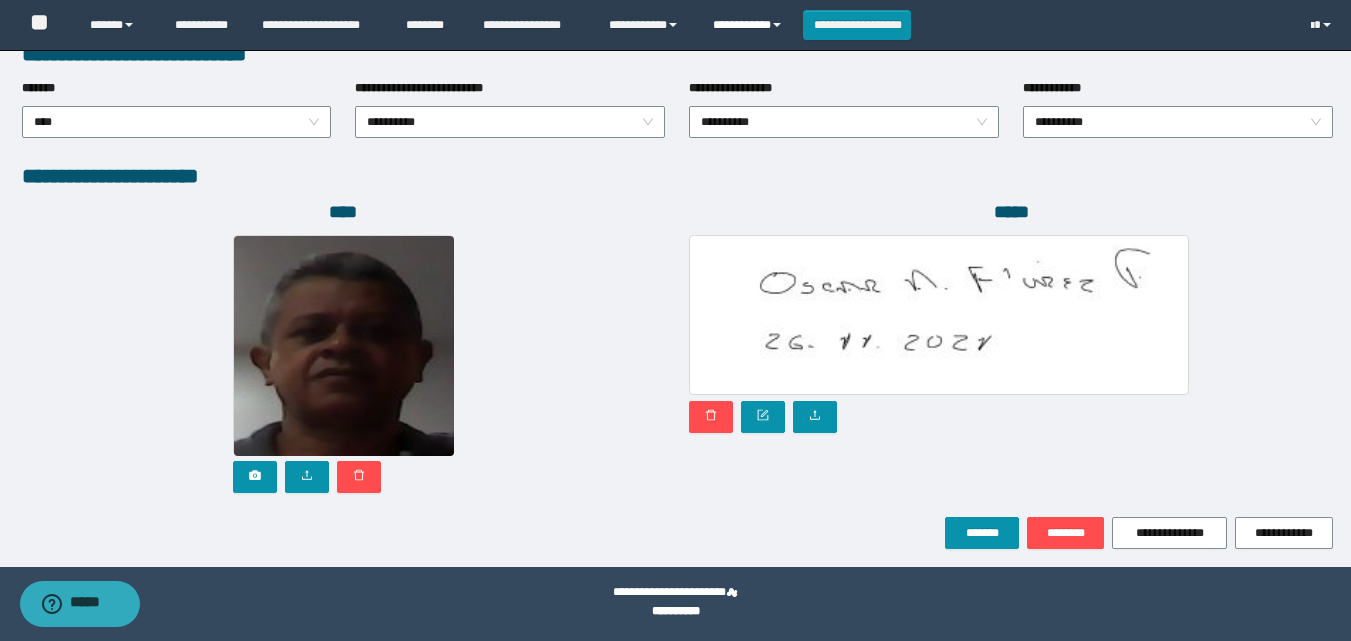 click on "**********" at bounding box center [750, 25] 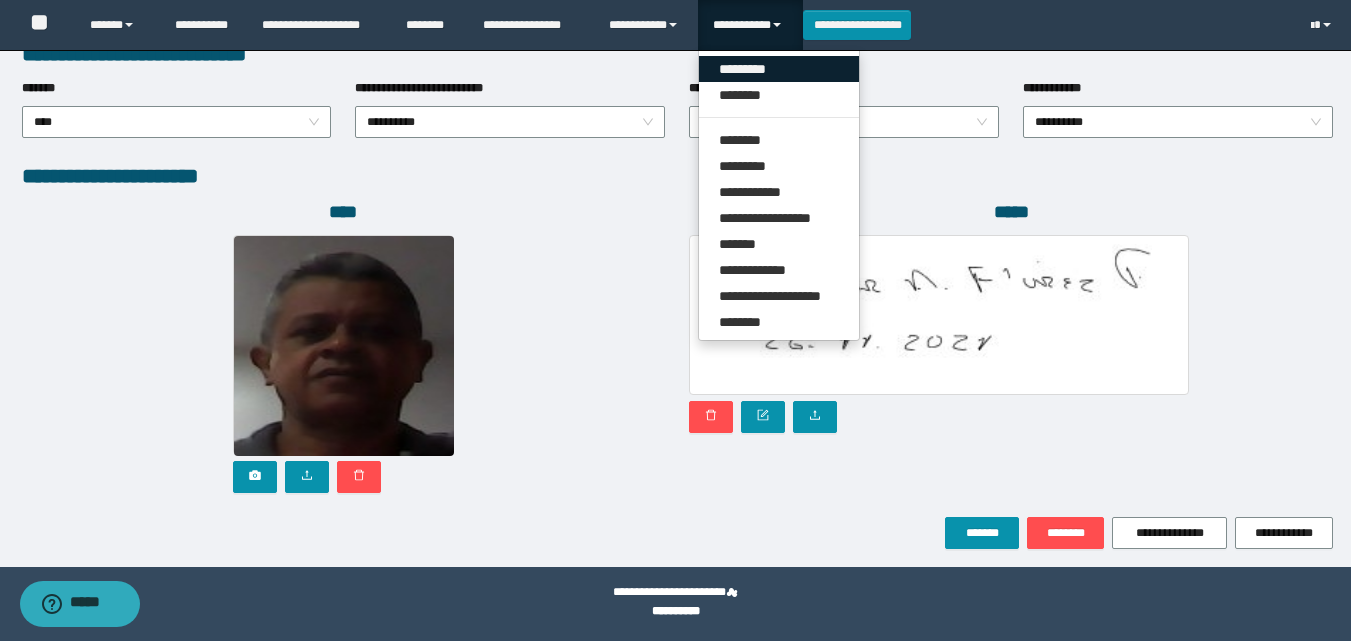 click on "*********" at bounding box center [779, 69] 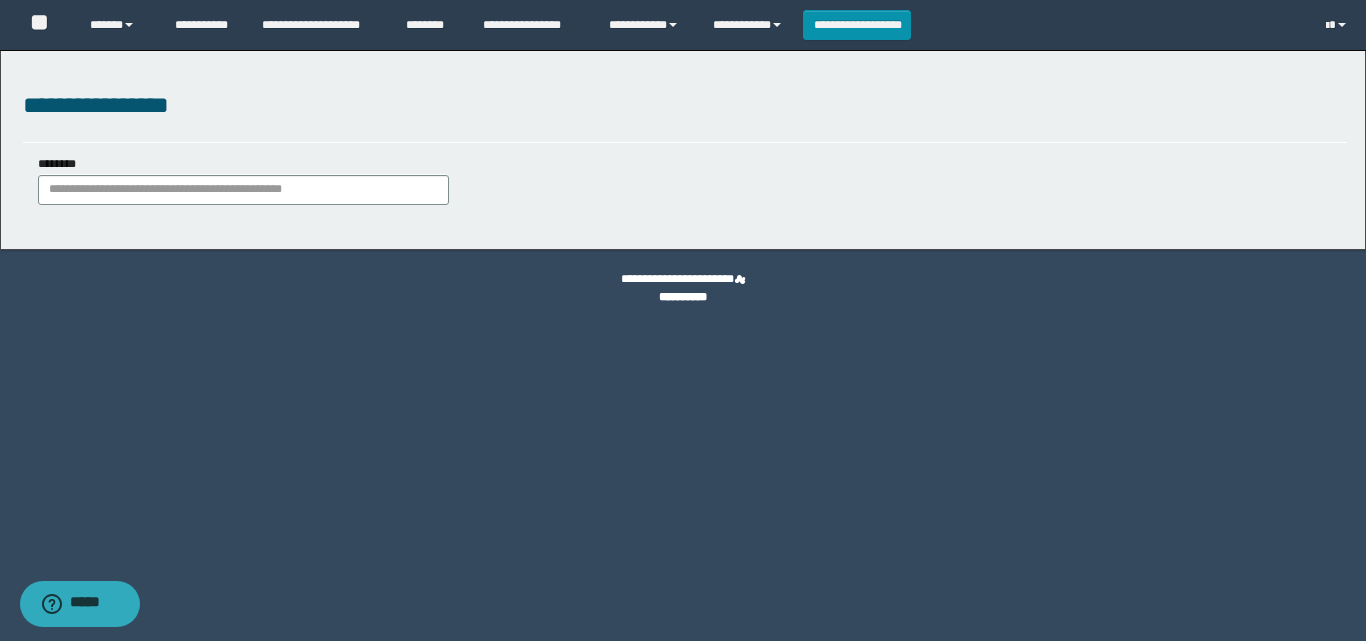 scroll, scrollTop: 0, scrollLeft: 0, axis: both 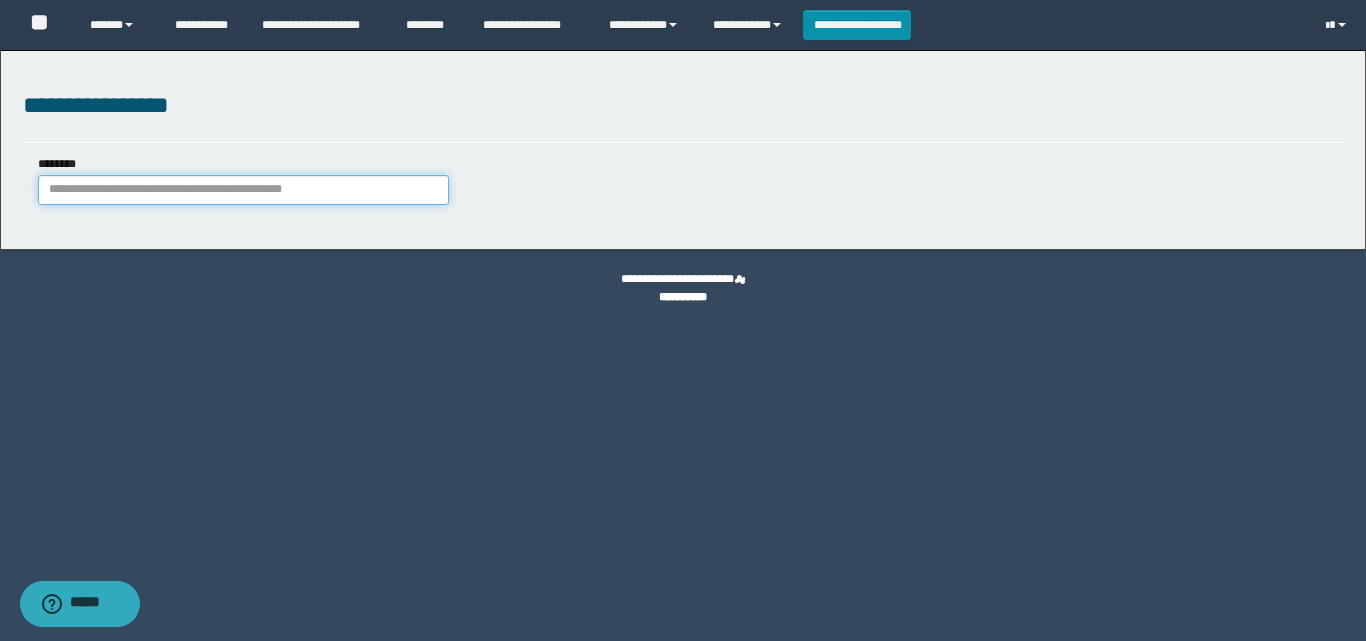 click on "********" at bounding box center (243, 190) 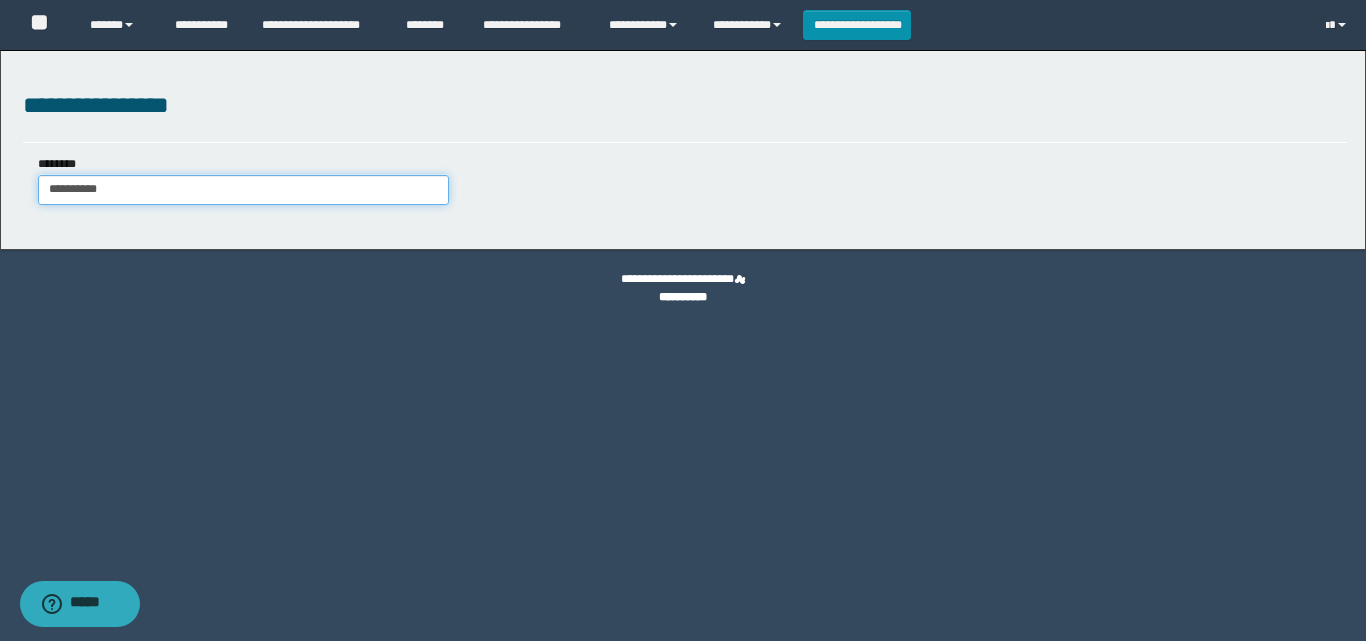 type on "**********" 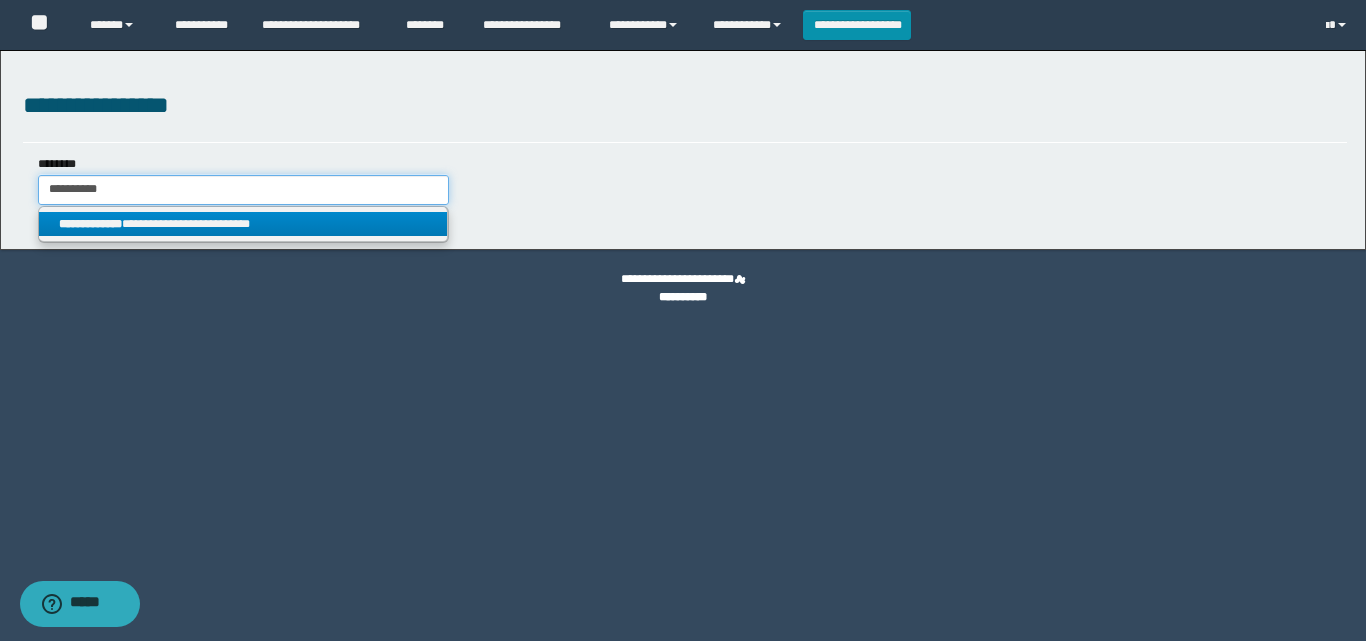 type on "**********" 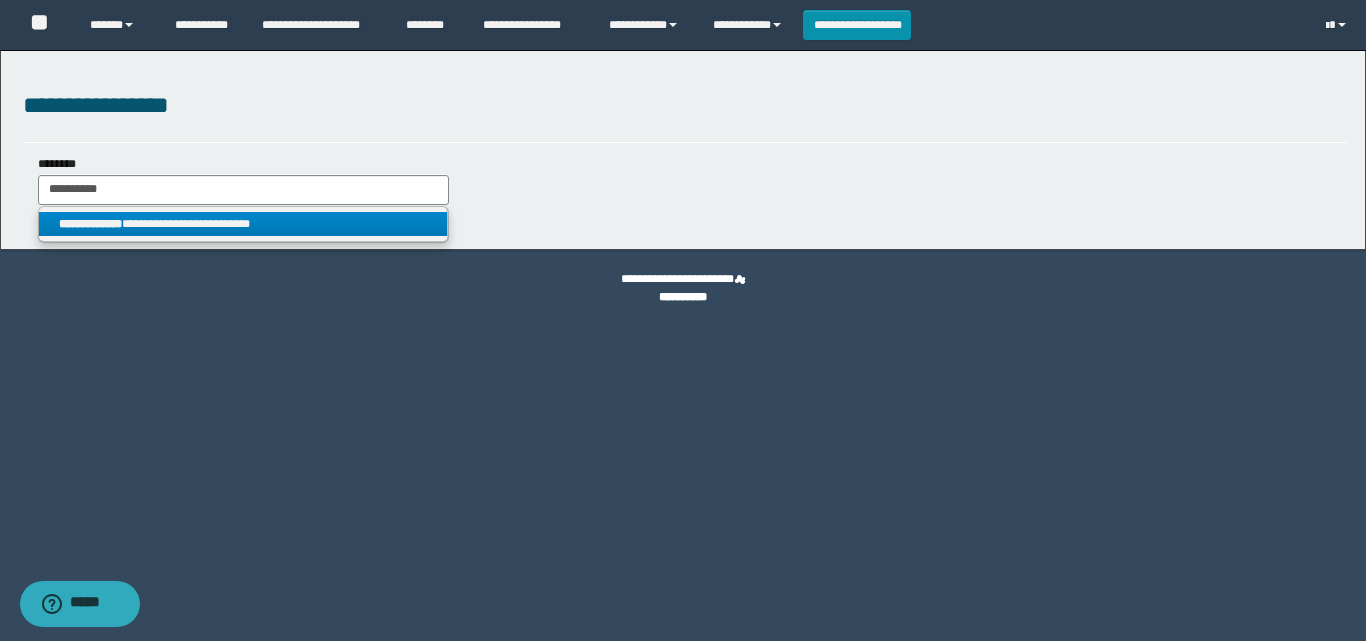 click on "**********" at bounding box center [90, 224] 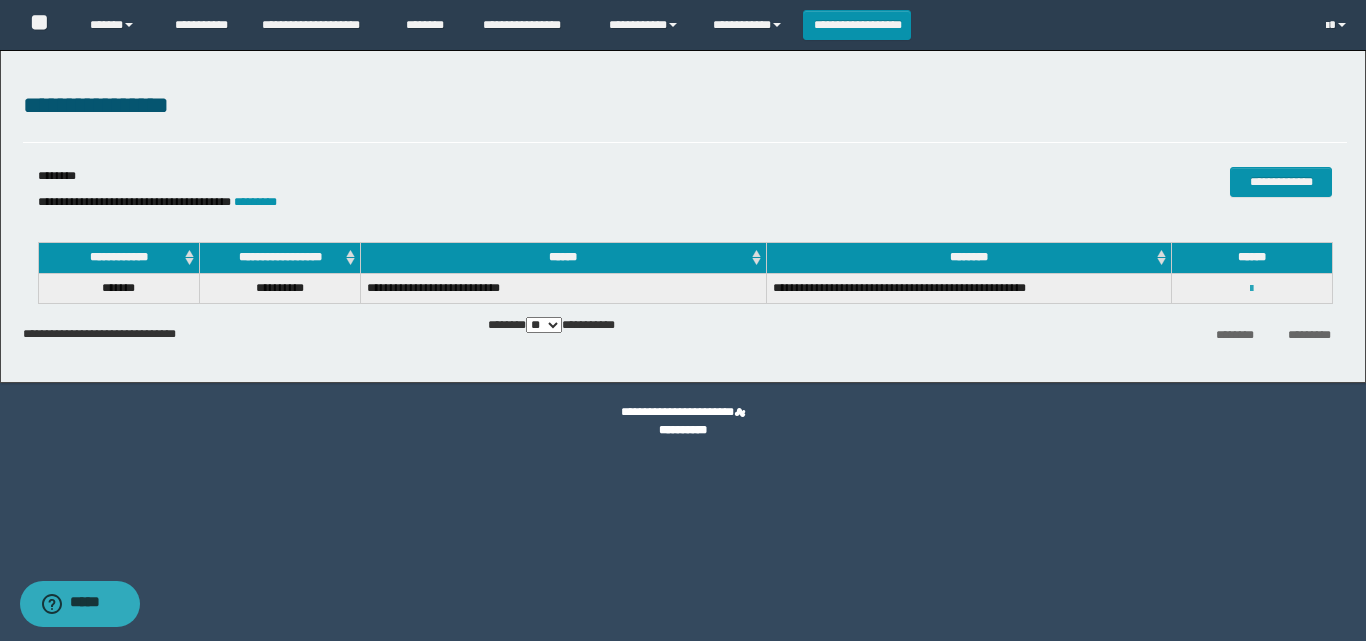 click at bounding box center [1251, 289] 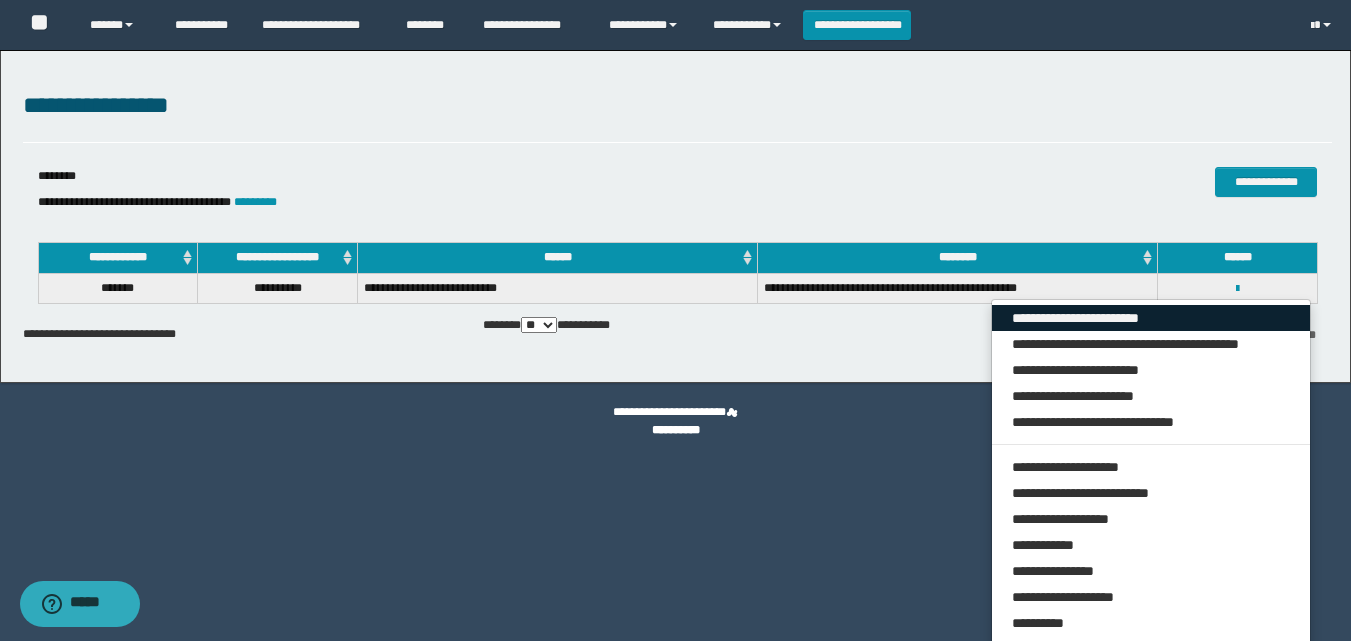 click on "**********" at bounding box center [1151, 318] 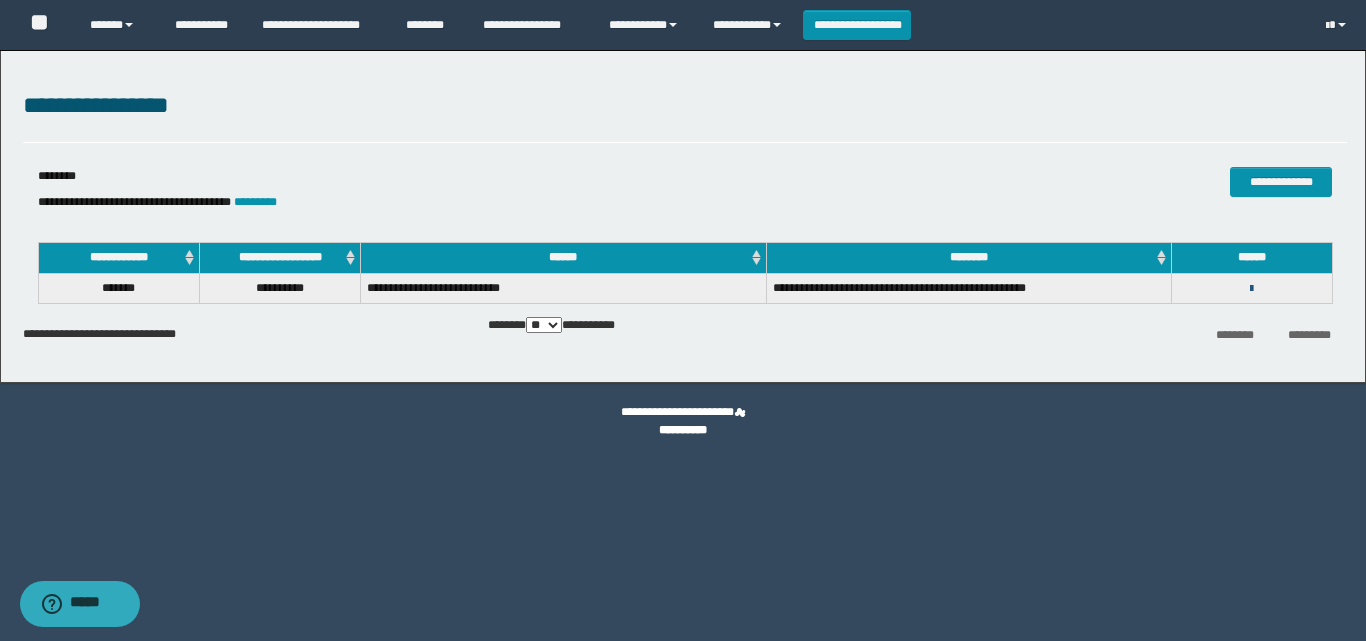 click at bounding box center (1251, 289) 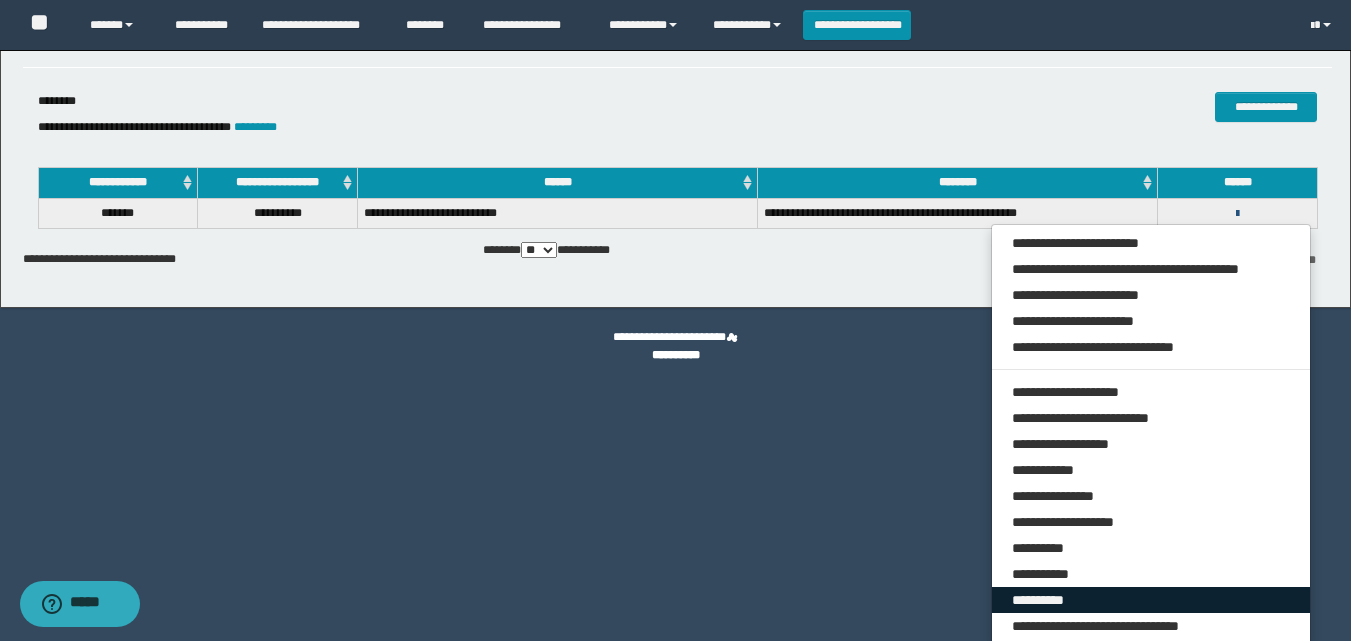 scroll, scrollTop: 79, scrollLeft: 0, axis: vertical 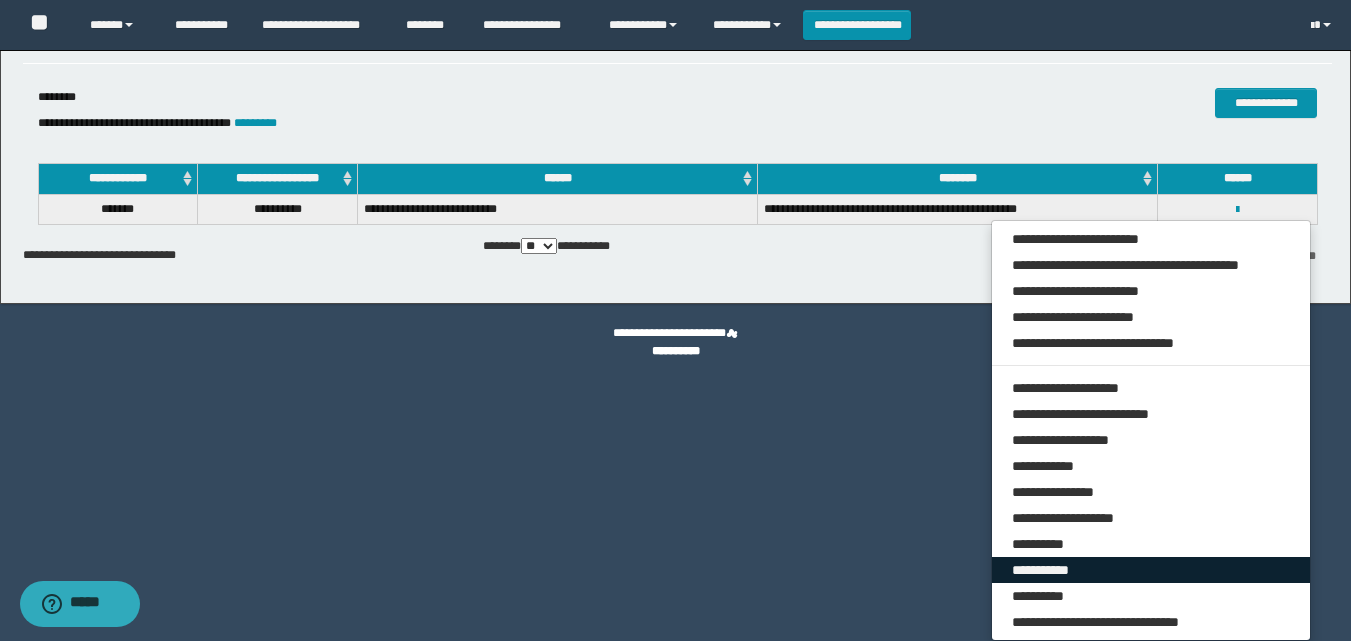 click on "**********" at bounding box center (1151, 570) 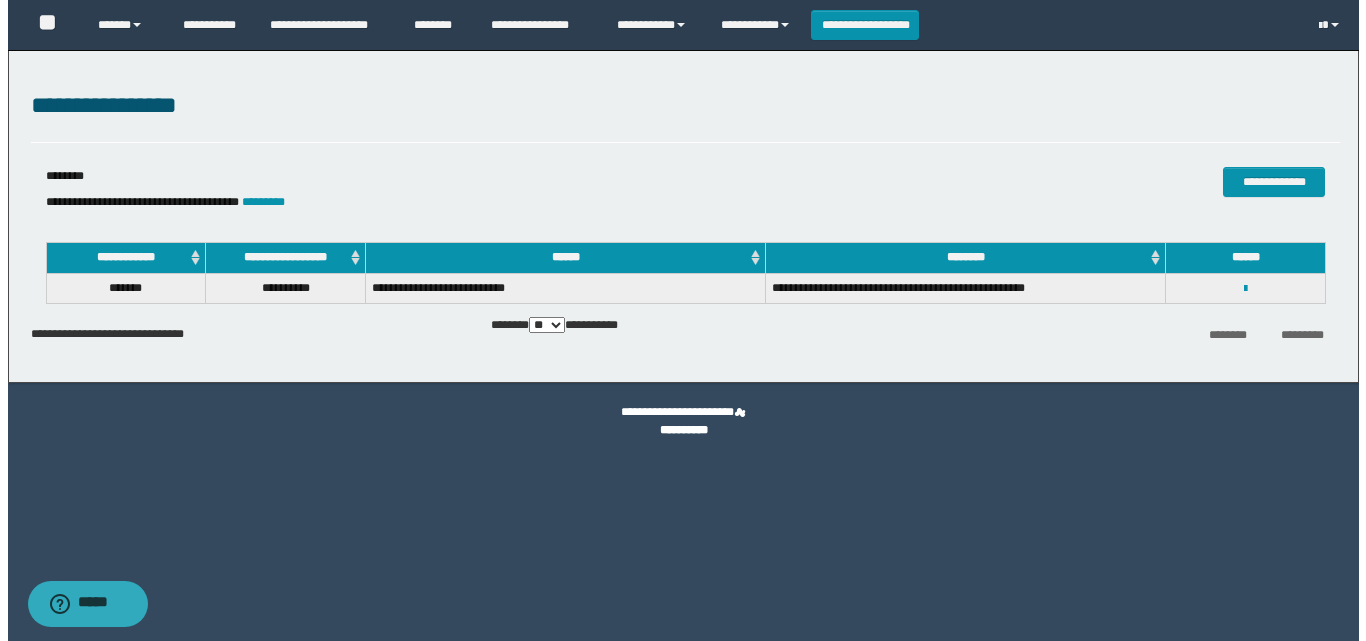scroll, scrollTop: 0, scrollLeft: 0, axis: both 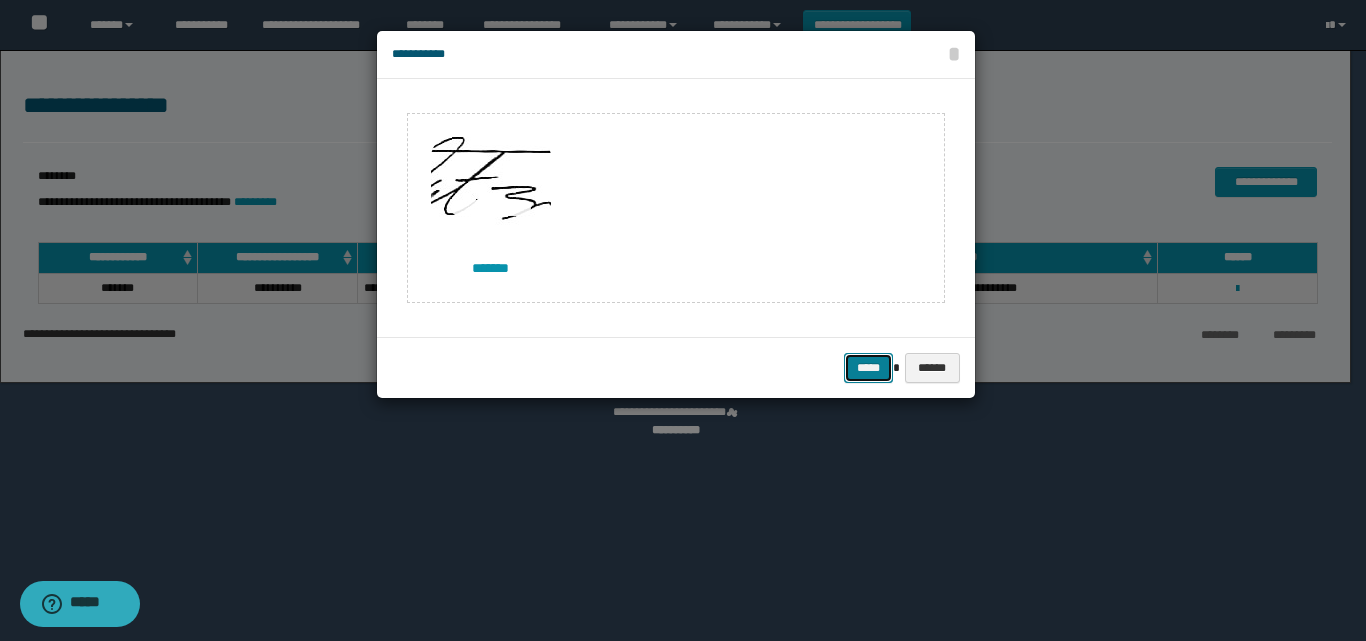 click on "*****" at bounding box center (868, 368) 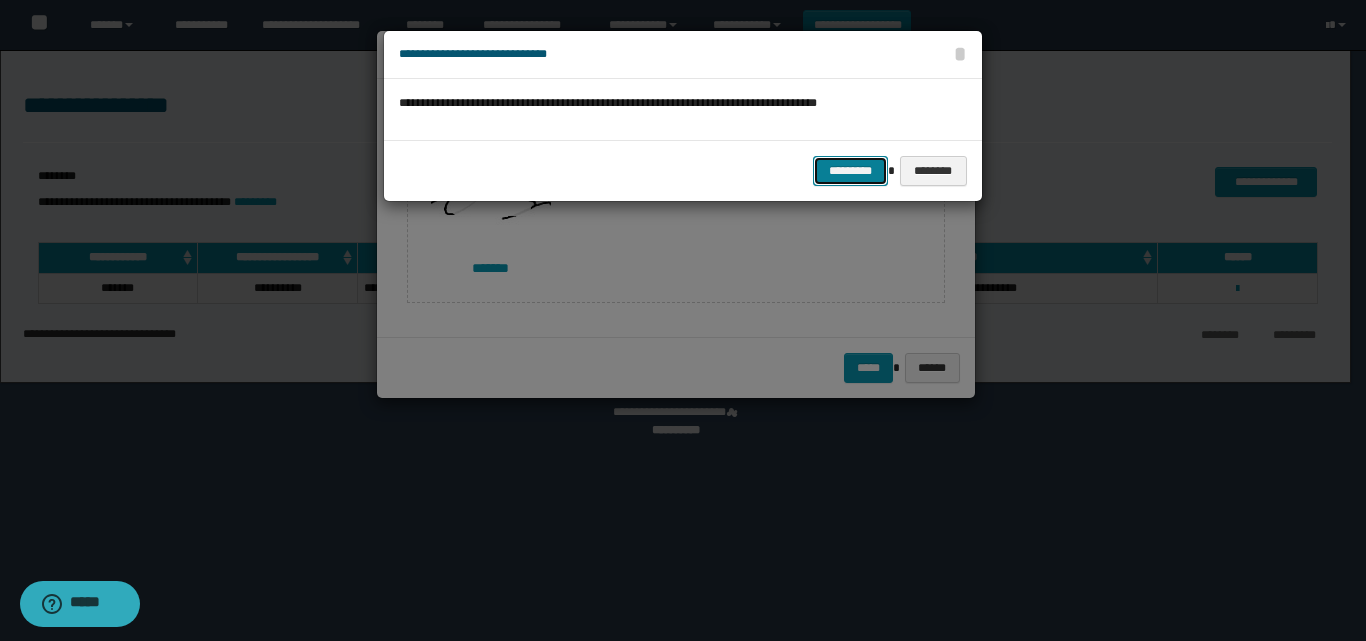 click on "*********" at bounding box center [850, 171] 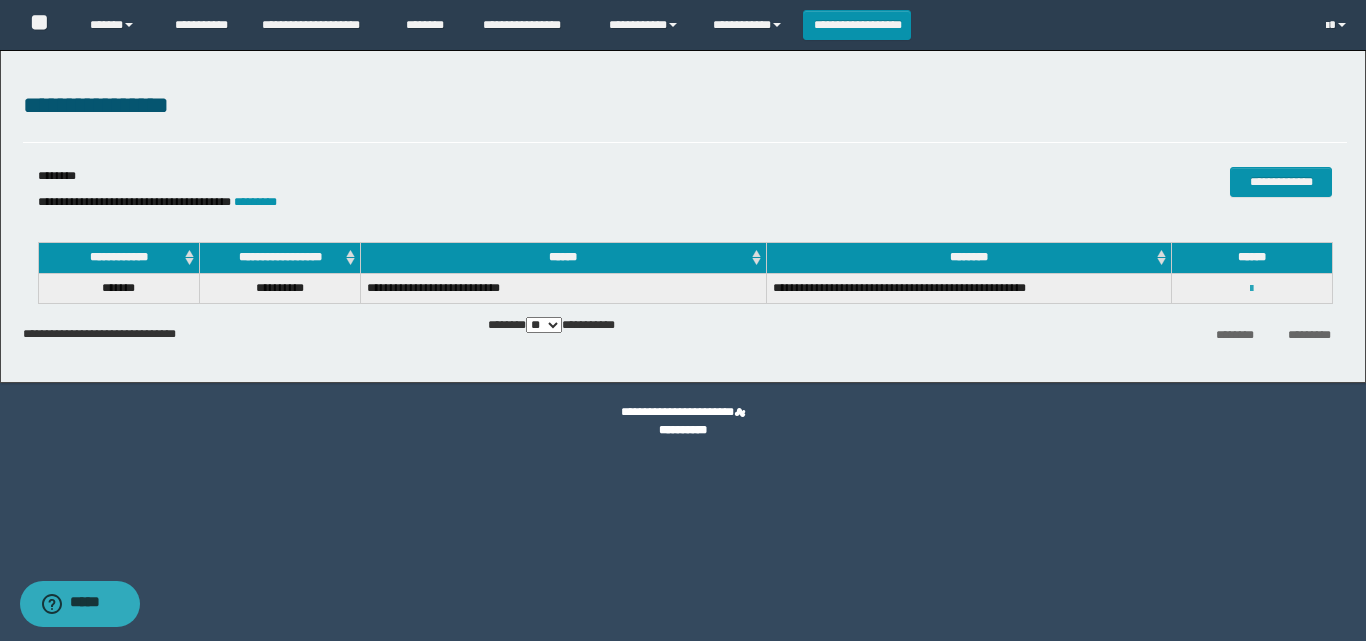 click at bounding box center [1251, 289] 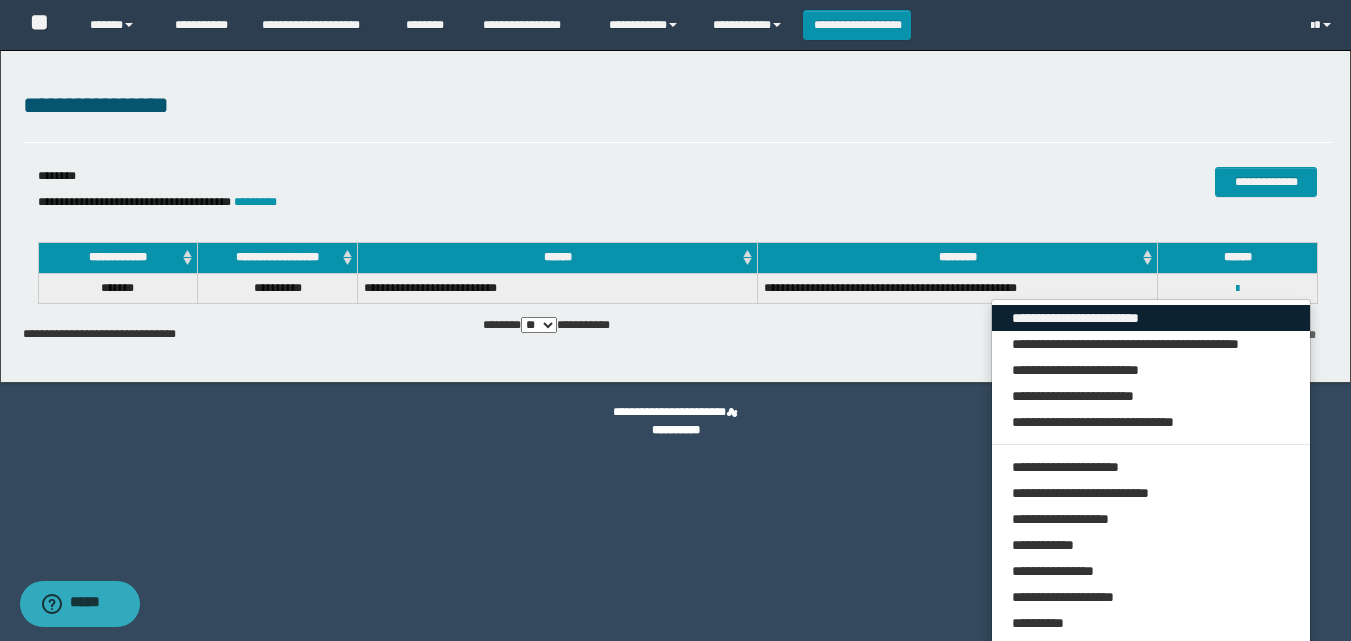 click on "**********" at bounding box center (1151, 318) 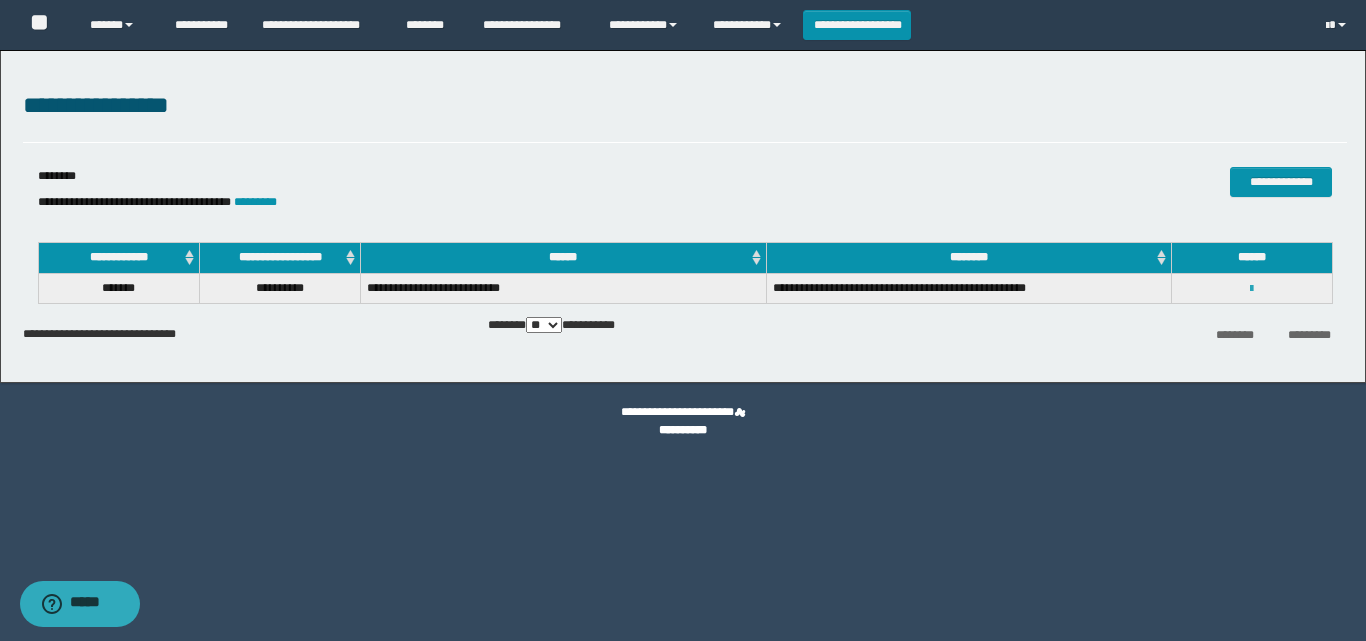 click at bounding box center (1251, 289) 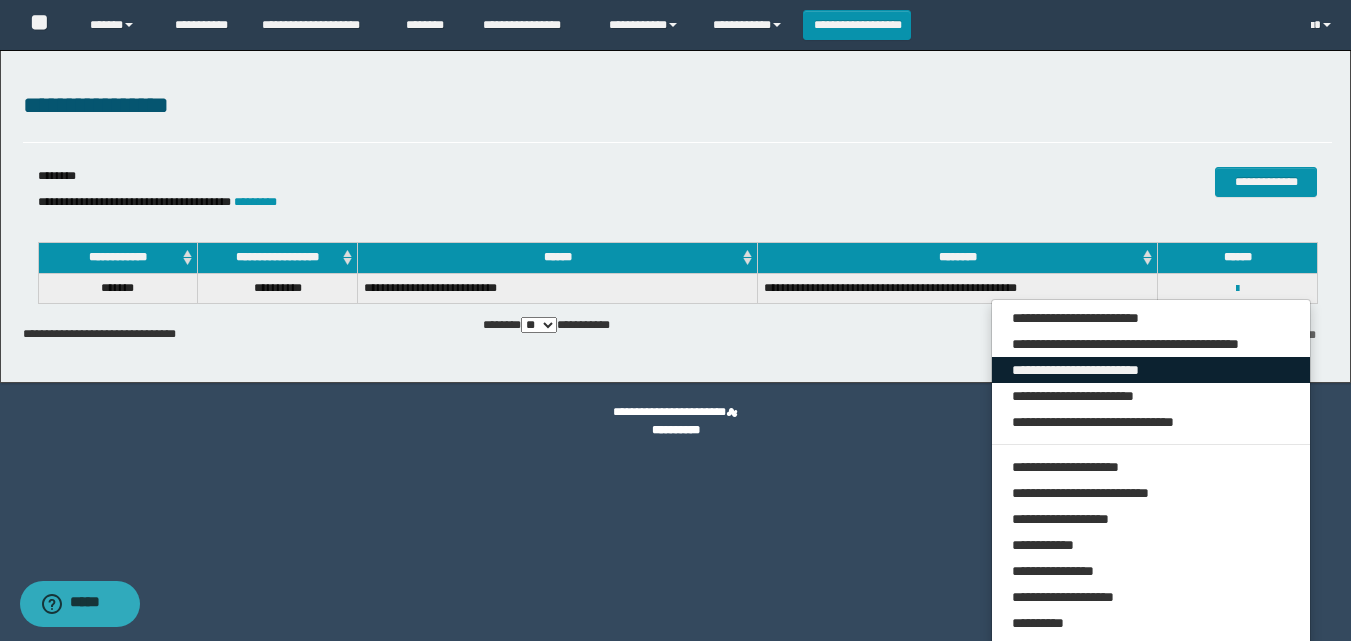 click on "**********" at bounding box center (1151, 370) 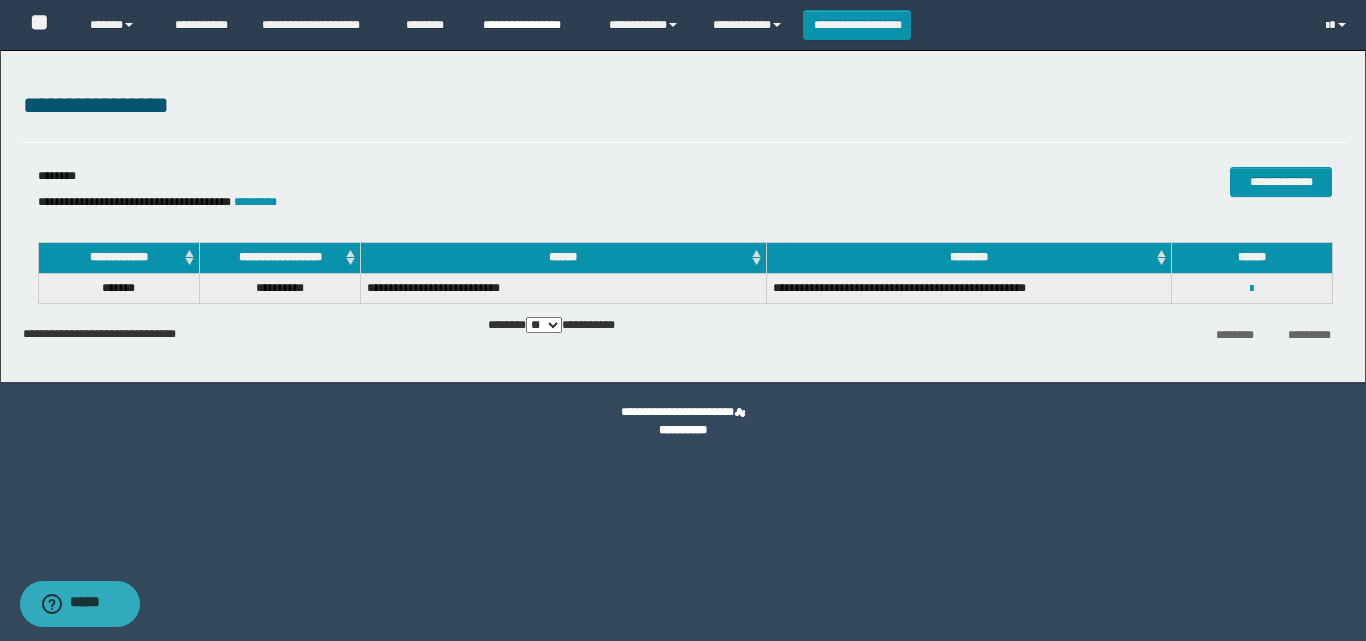 click on "**********" at bounding box center [531, 25] 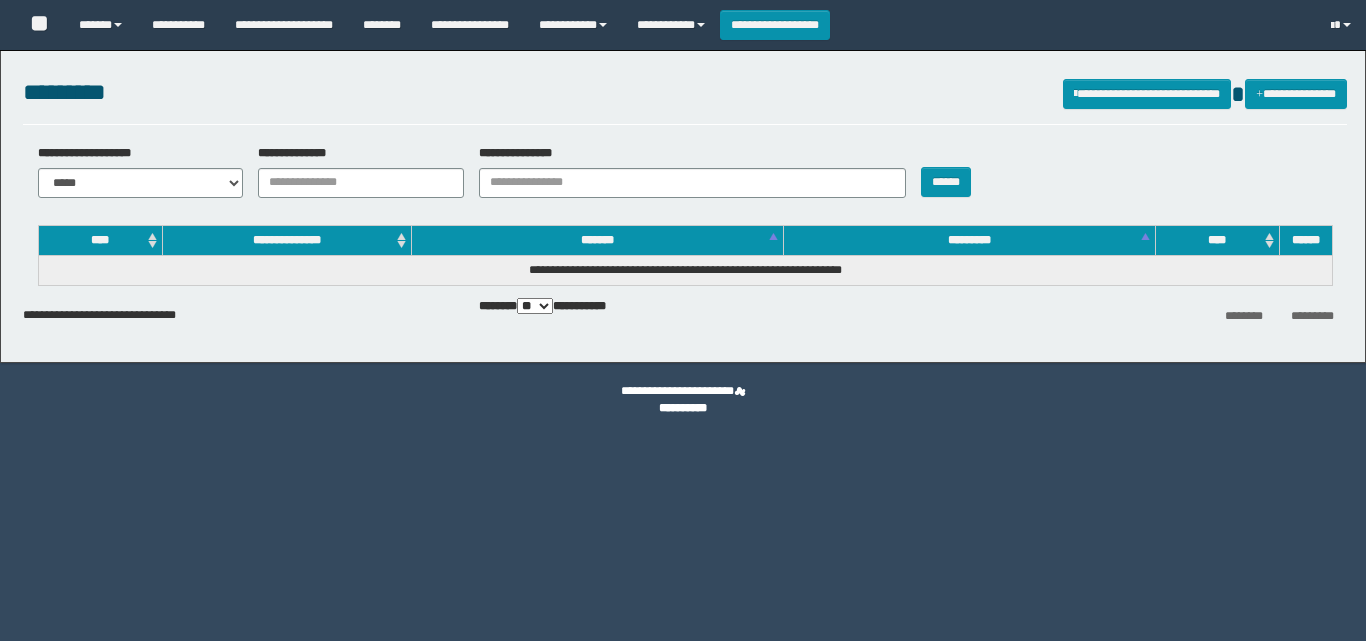 scroll, scrollTop: 0, scrollLeft: 0, axis: both 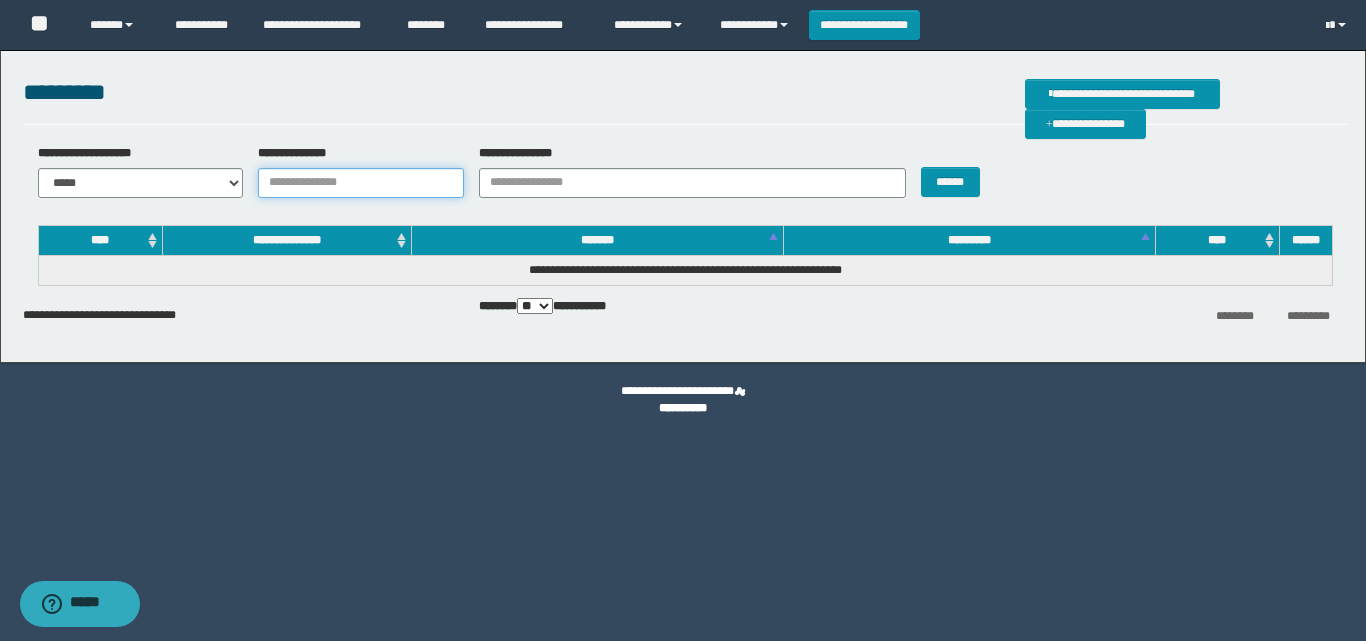 click on "**********" at bounding box center (361, 183) 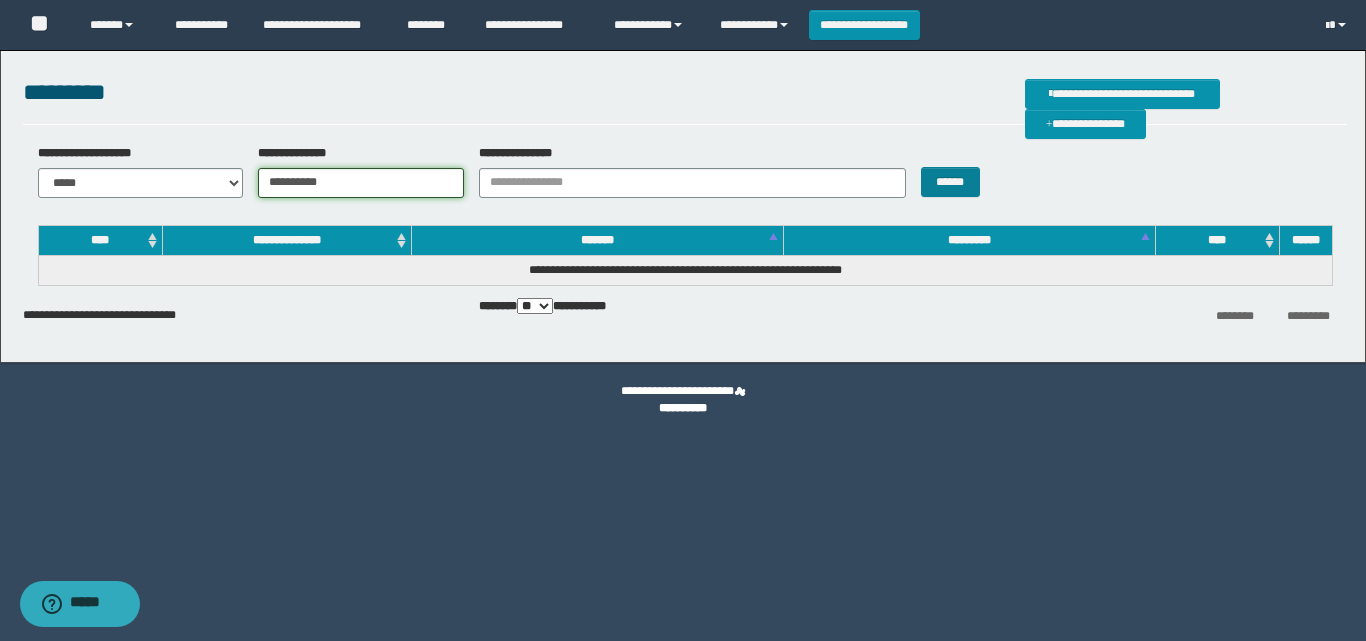 type on "**********" 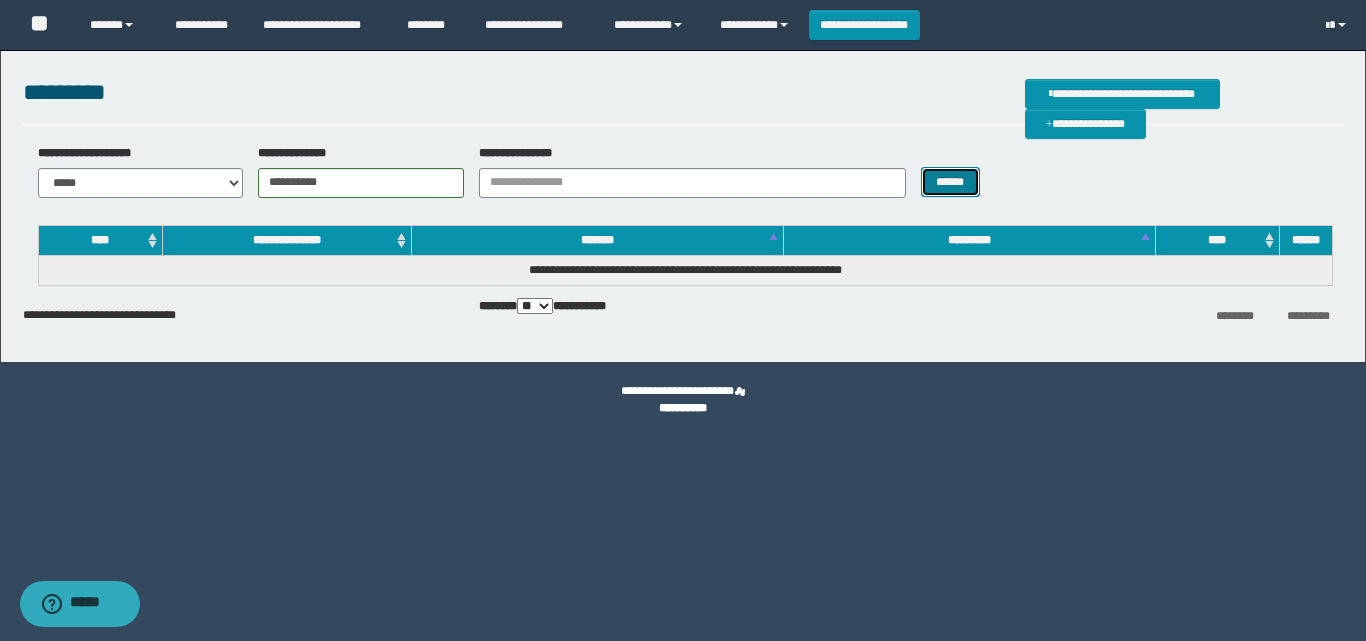 click on "******" at bounding box center [950, 182] 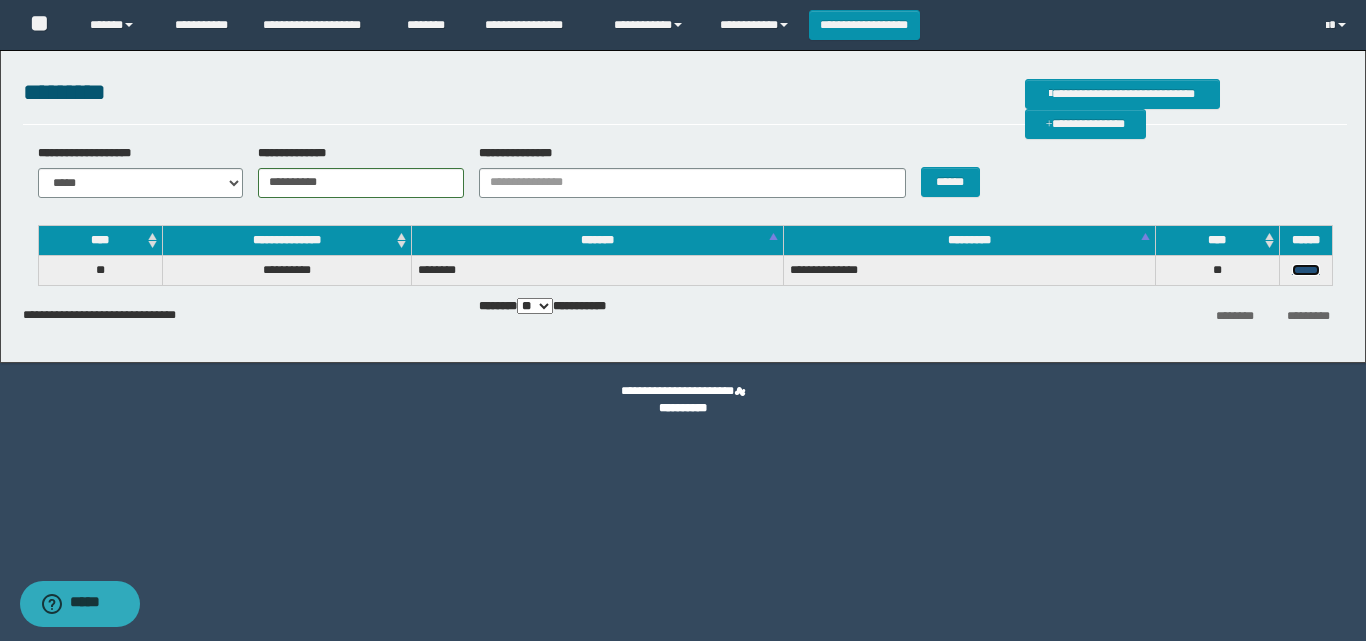 click on "******" at bounding box center [1306, 270] 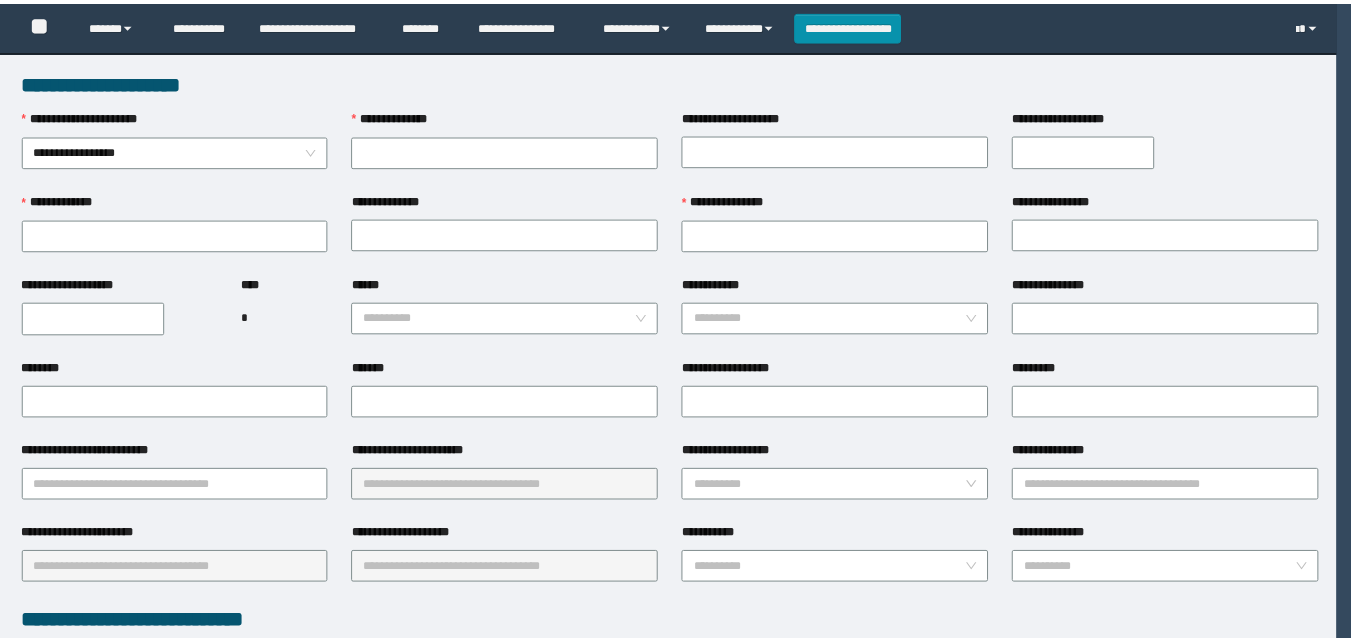 scroll, scrollTop: 0, scrollLeft: 0, axis: both 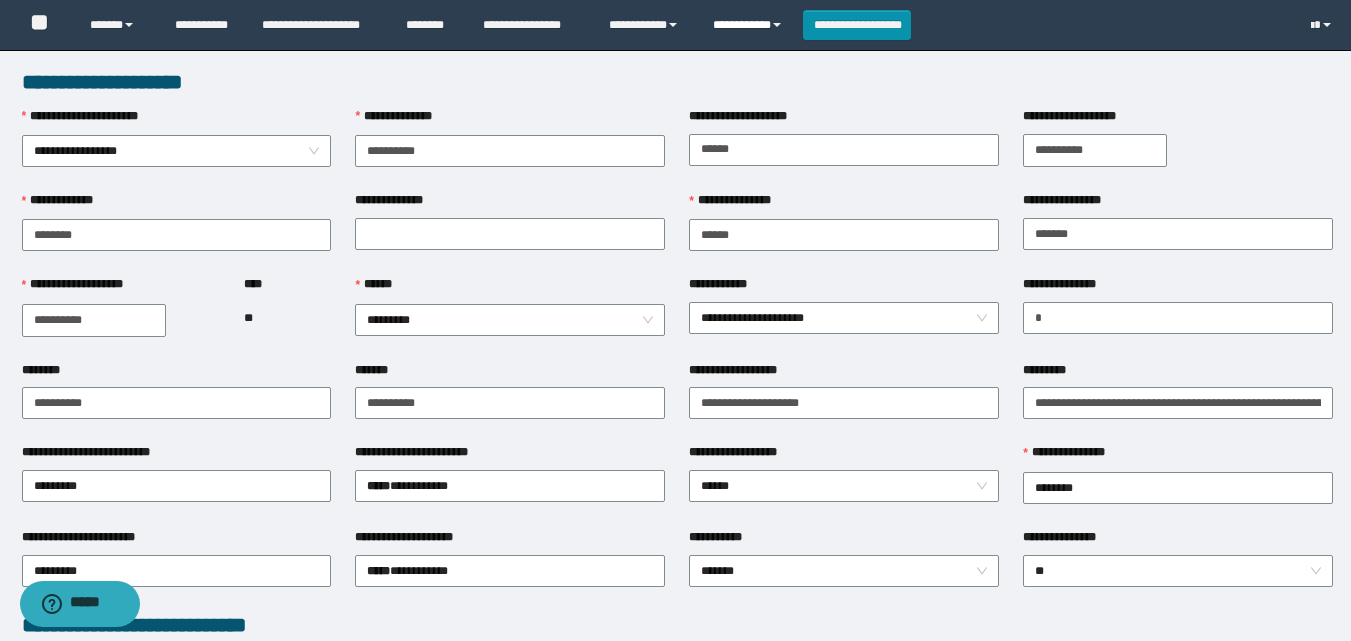 click on "**********" at bounding box center [750, 25] 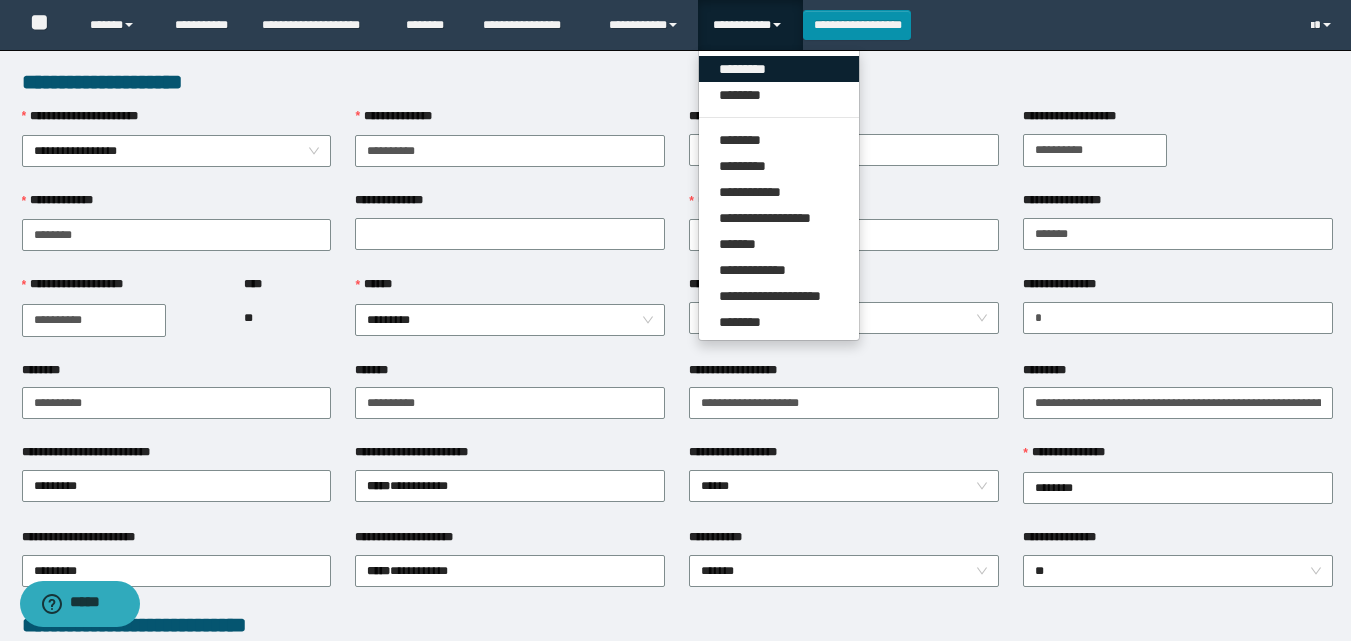 click on "*********" at bounding box center [779, 69] 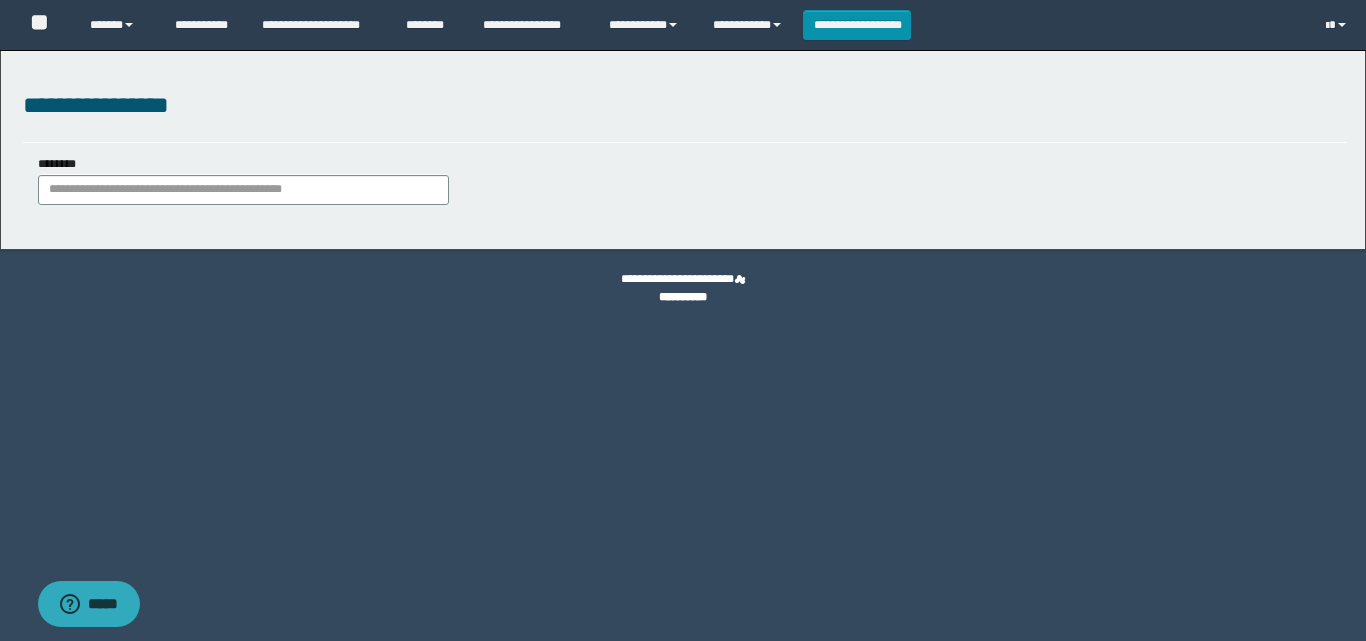 scroll, scrollTop: 0, scrollLeft: 0, axis: both 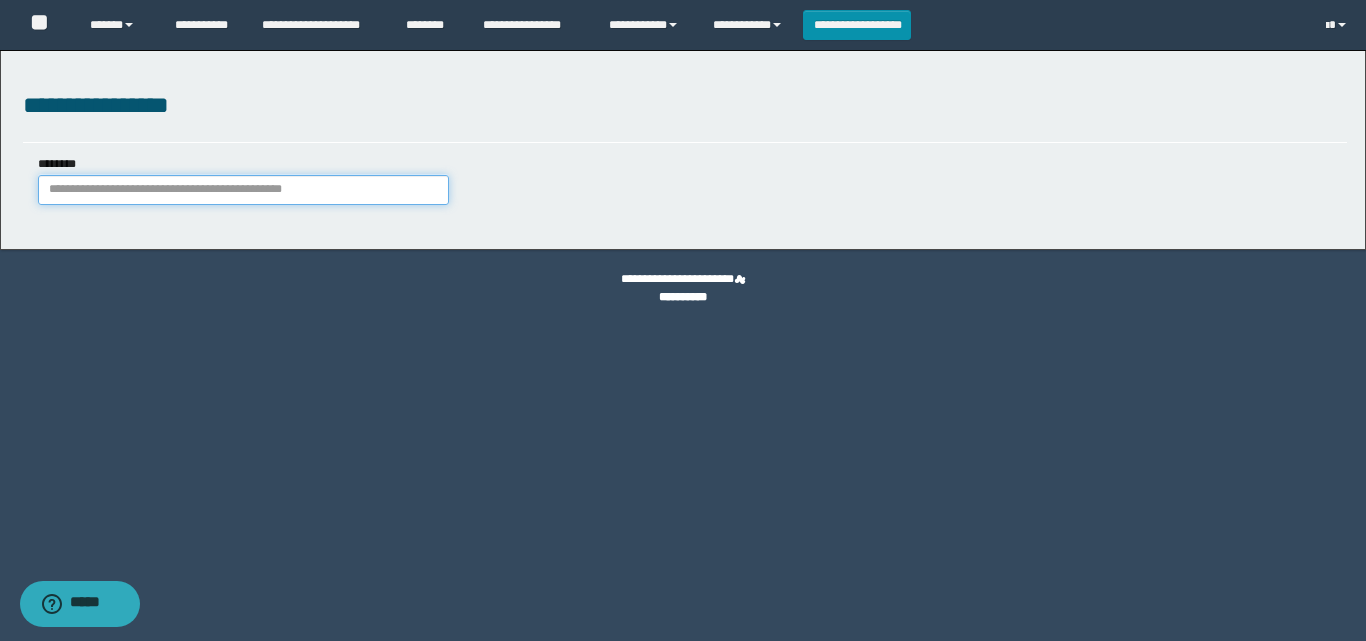 click on "********" at bounding box center (243, 190) 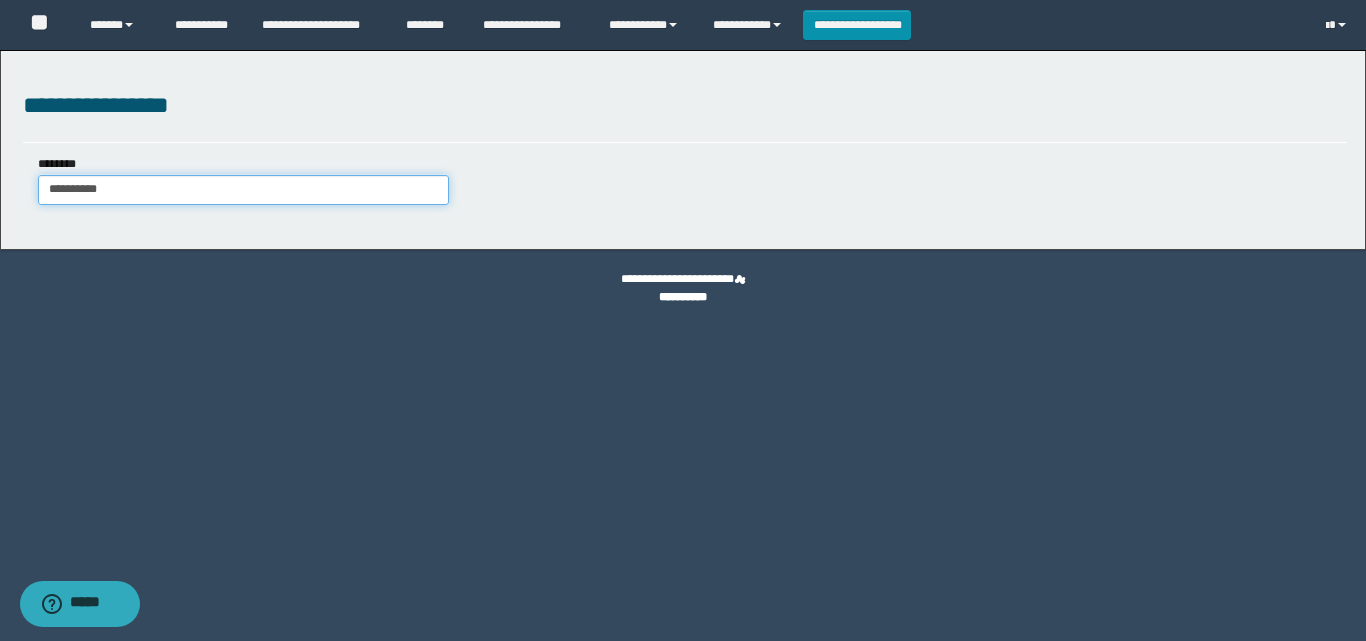 type on "**********" 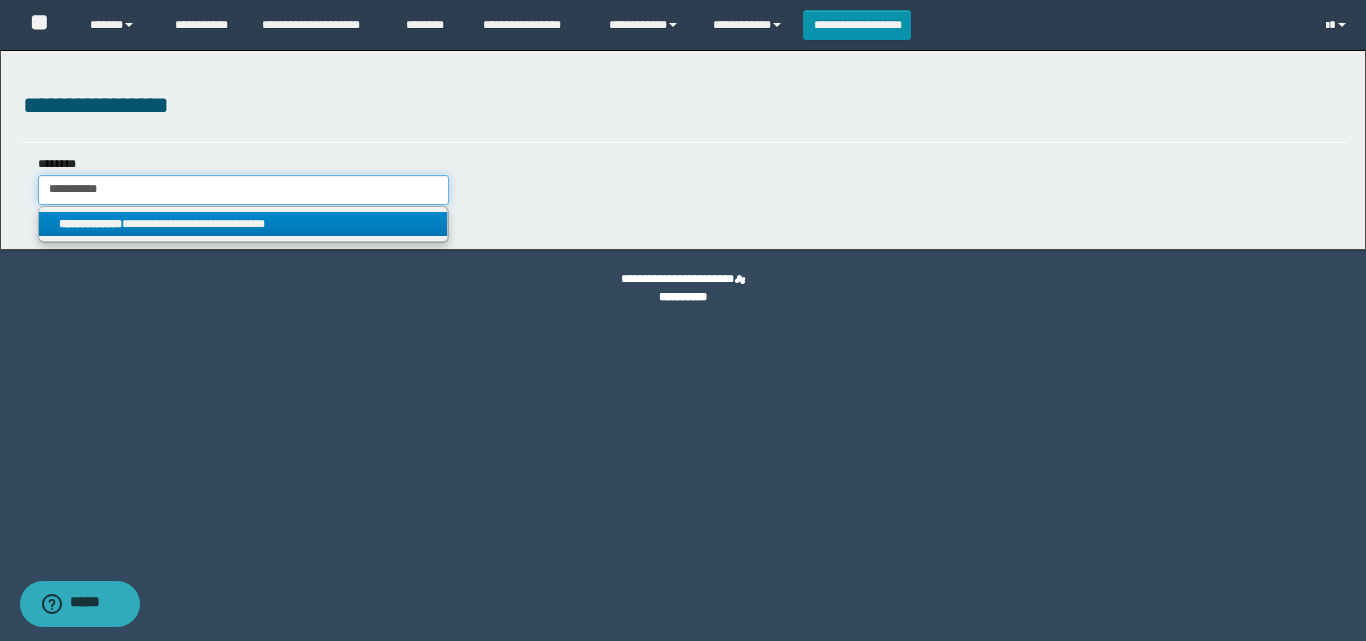type on "**********" 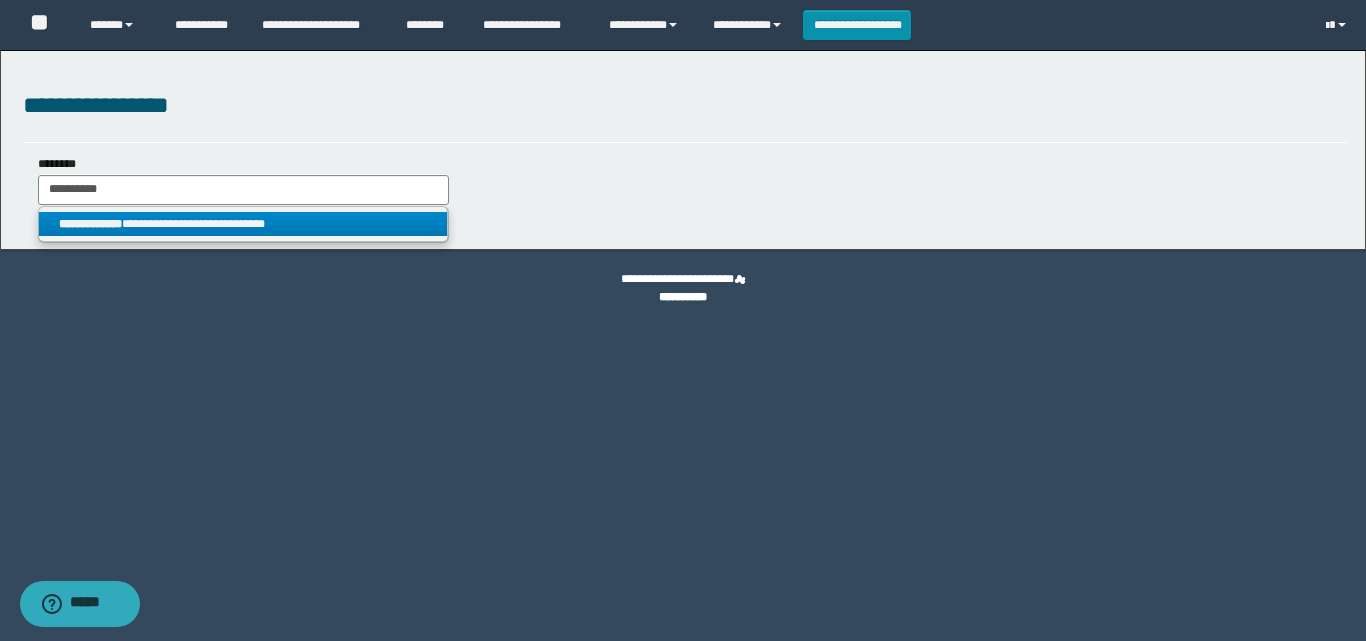 click on "**********" at bounding box center (90, 224) 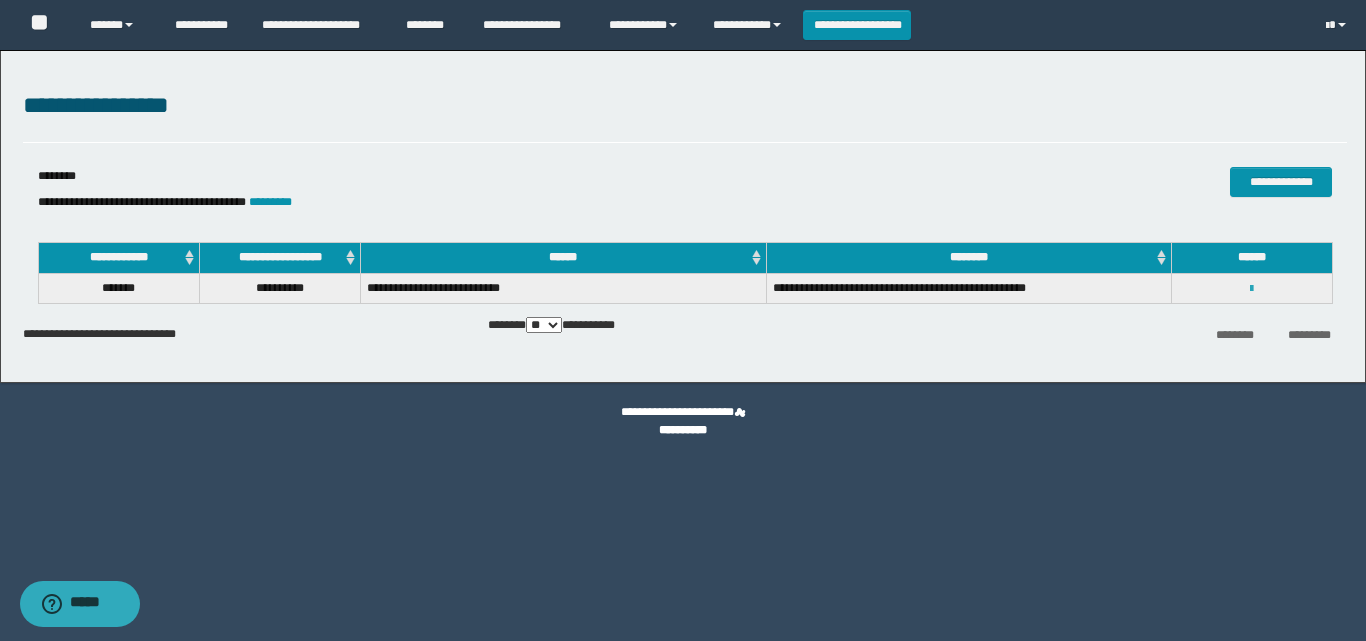 click at bounding box center [1251, 289] 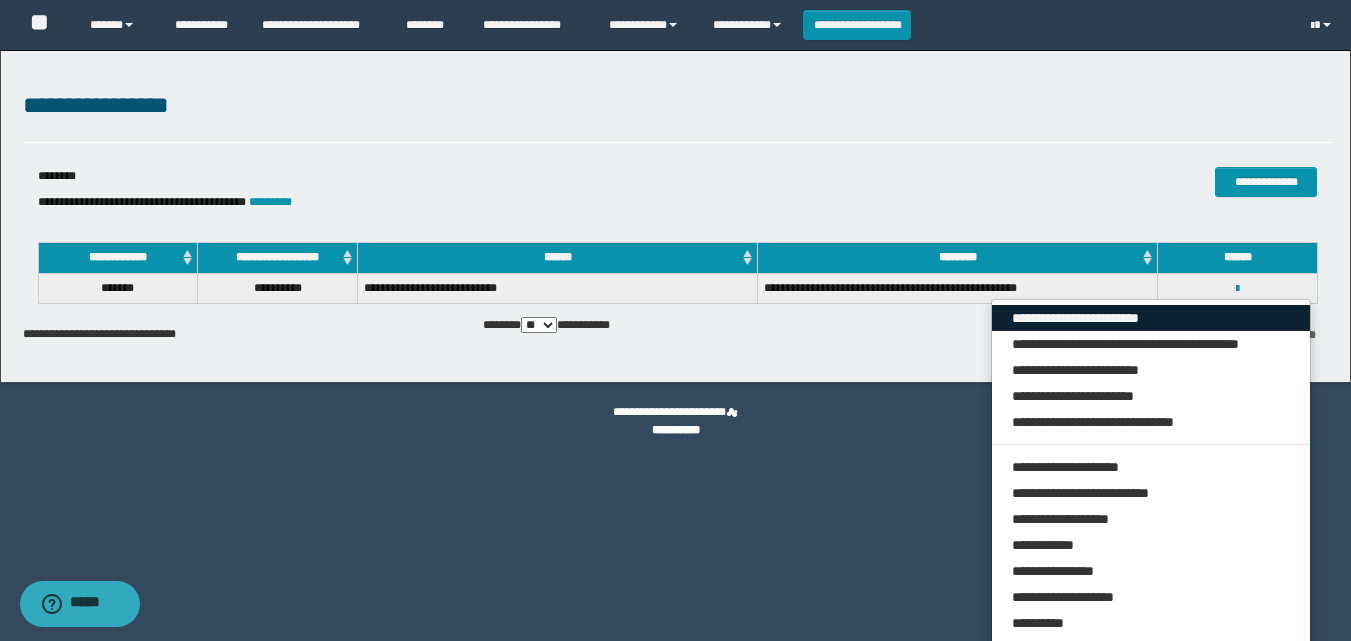 click on "**********" at bounding box center (1151, 318) 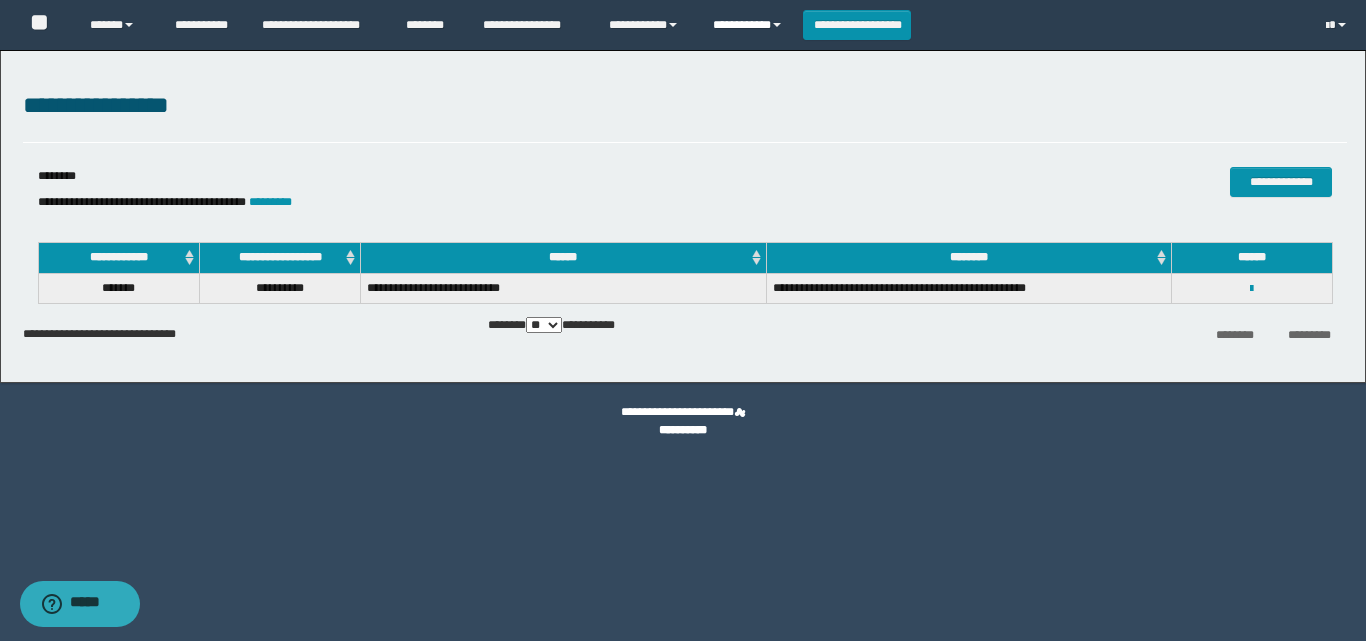 click on "**********" at bounding box center [750, 25] 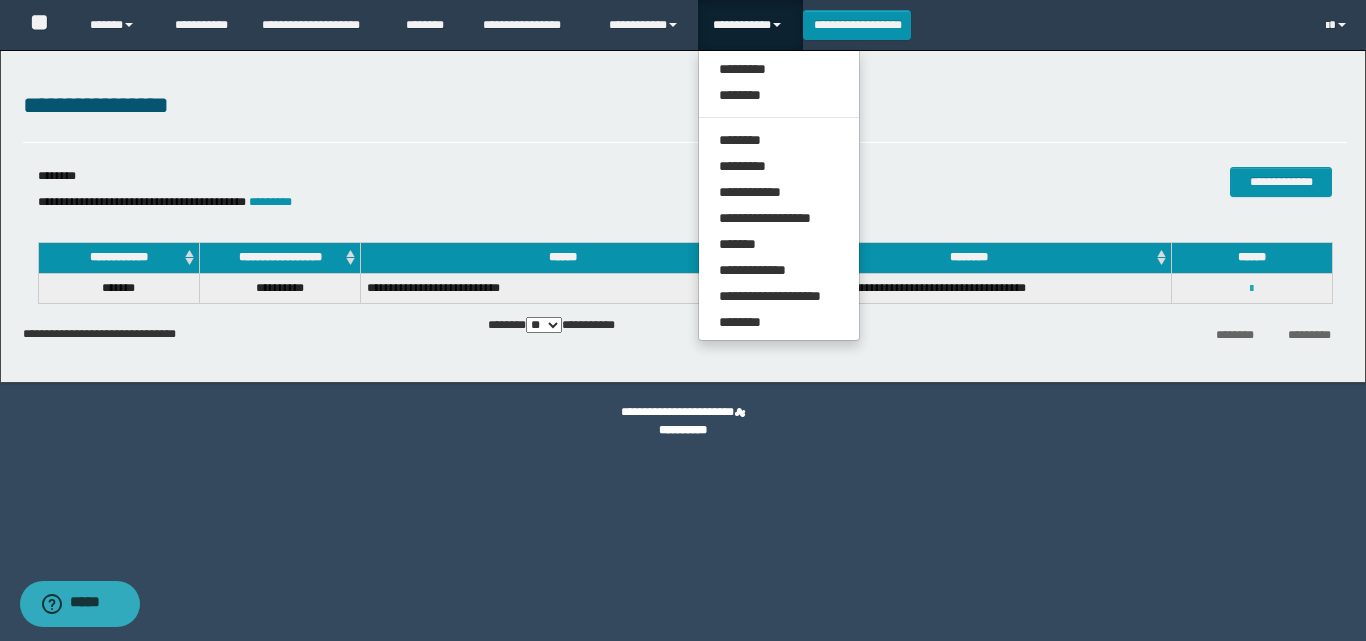 drag, startPoint x: 1244, startPoint y: 288, endPoint x: 1256, endPoint y: 289, distance: 12.0415945 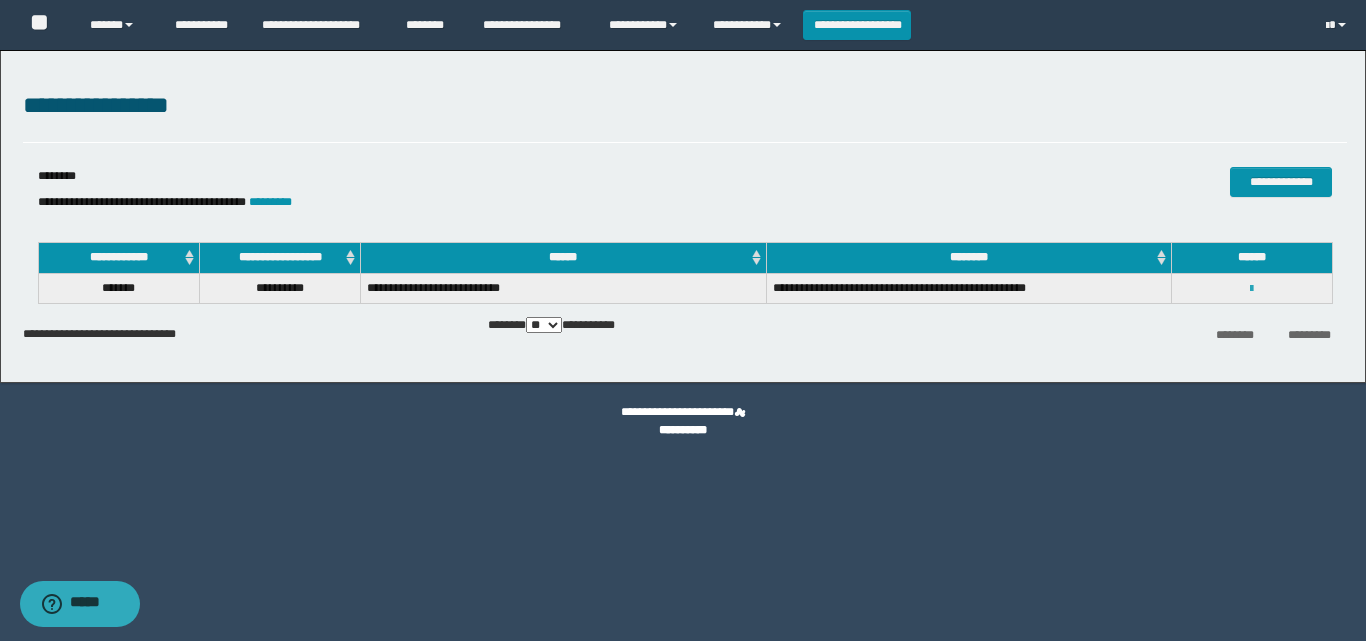 click at bounding box center [1251, 289] 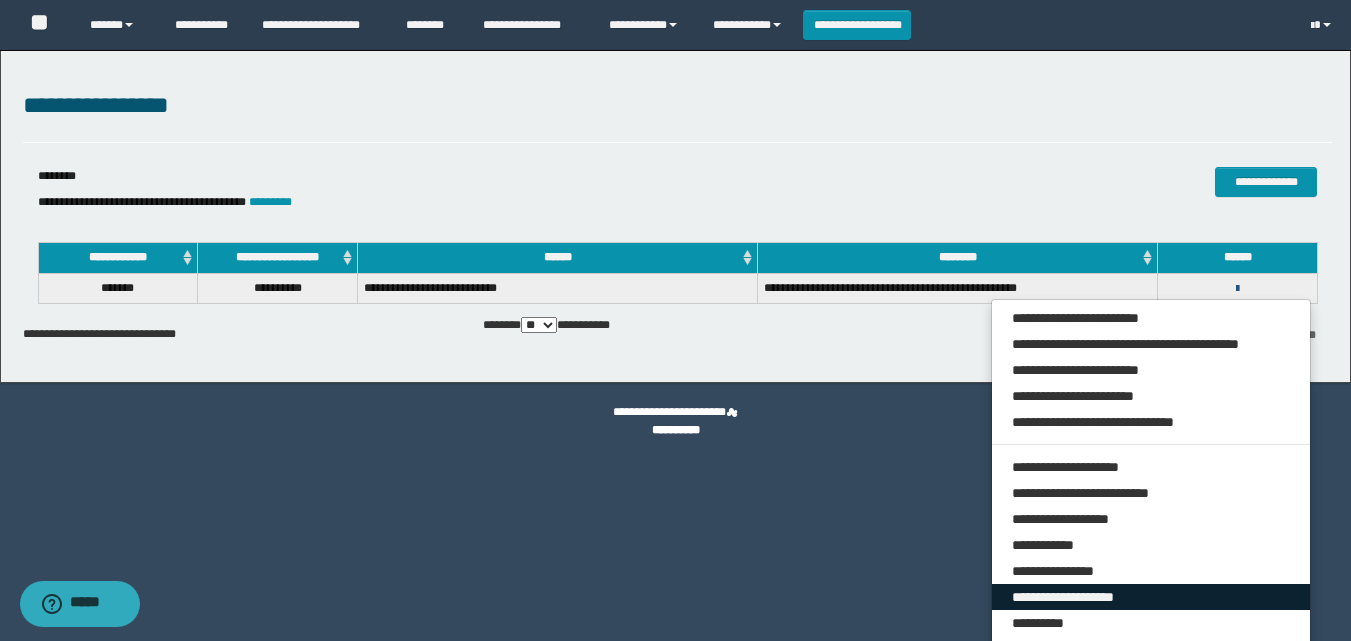 scroll, scrollTop: 79, scrollLeft: 0, axis: vertical 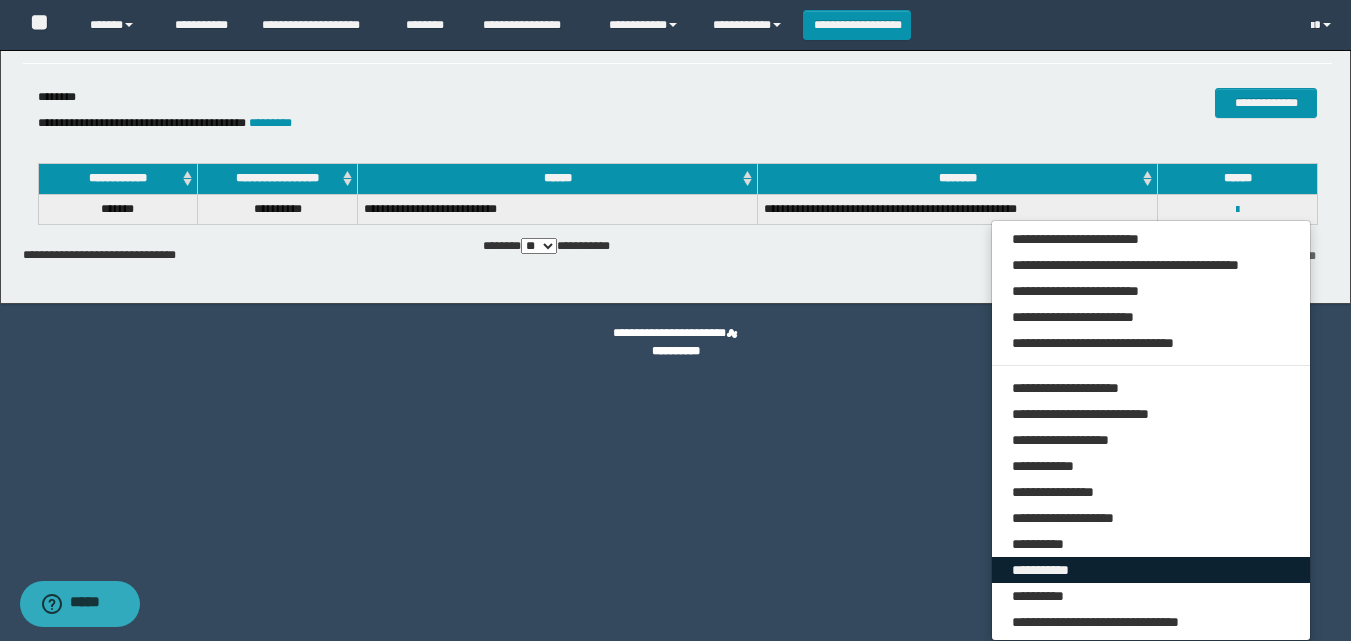 click on "**********" at bounding box center [1151, 570] 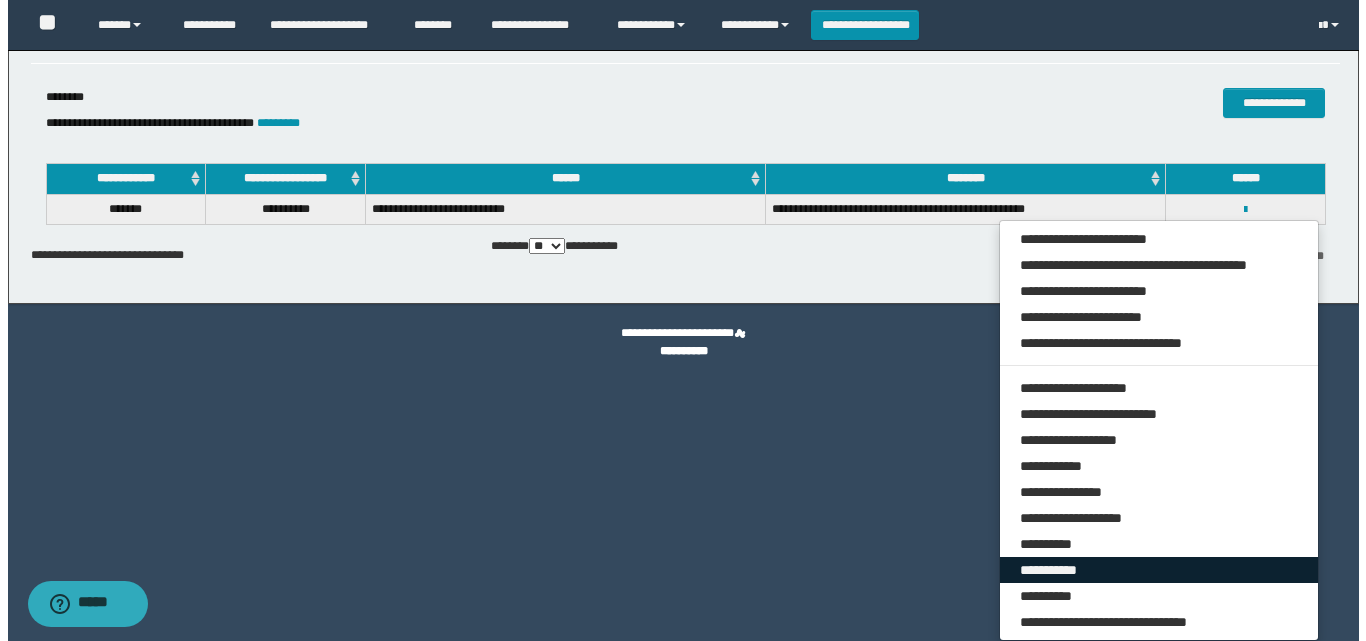 scroll, scrollTop: 0, scrollLeft: 0, axis: both 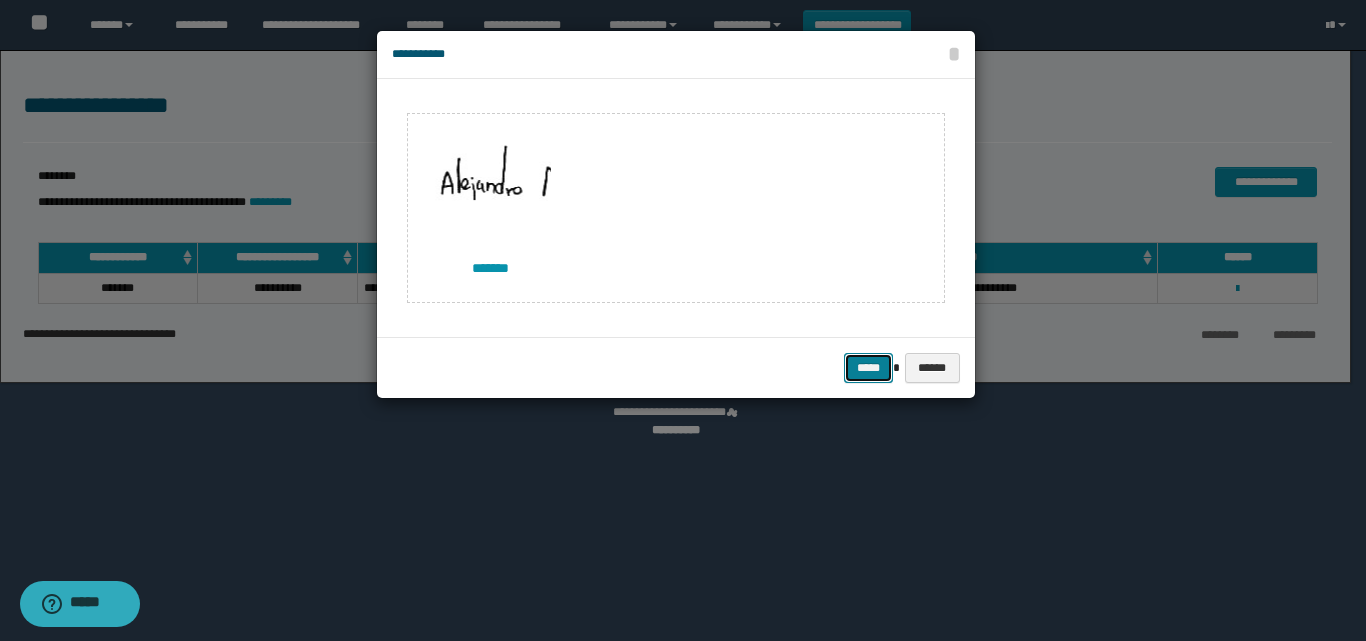 click on "*****" at bounding box center [868, 368] 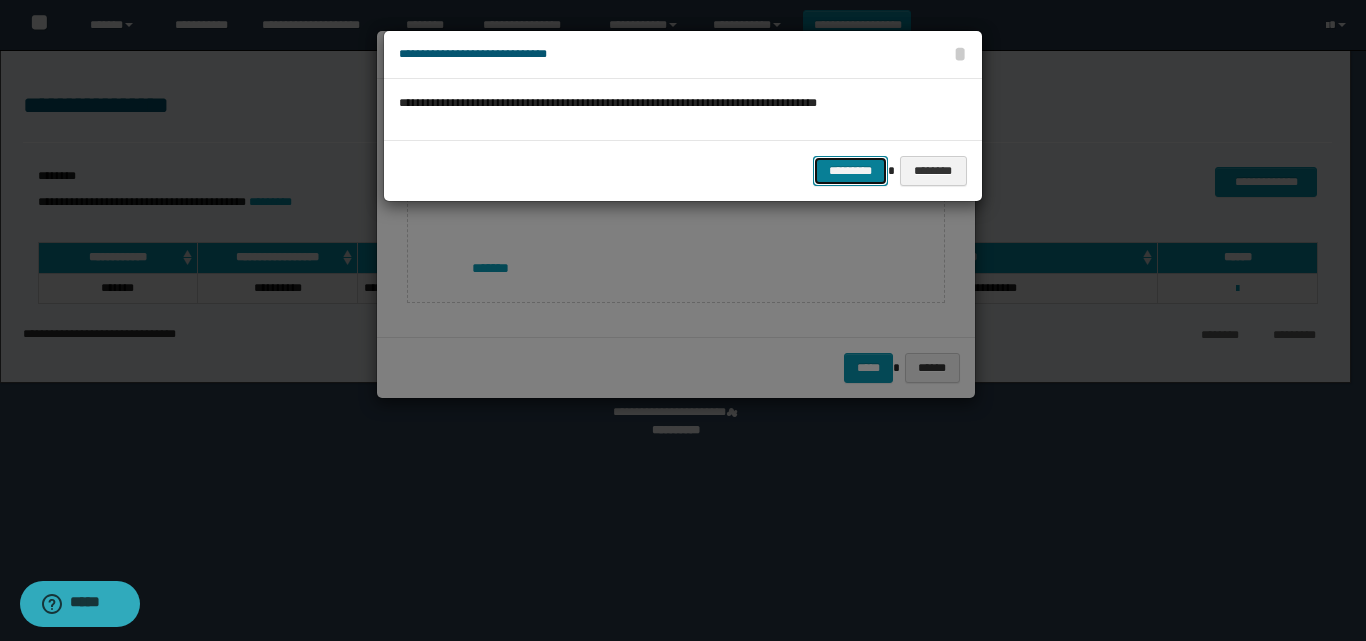 click on "*********" at bounding box center [850, 171] 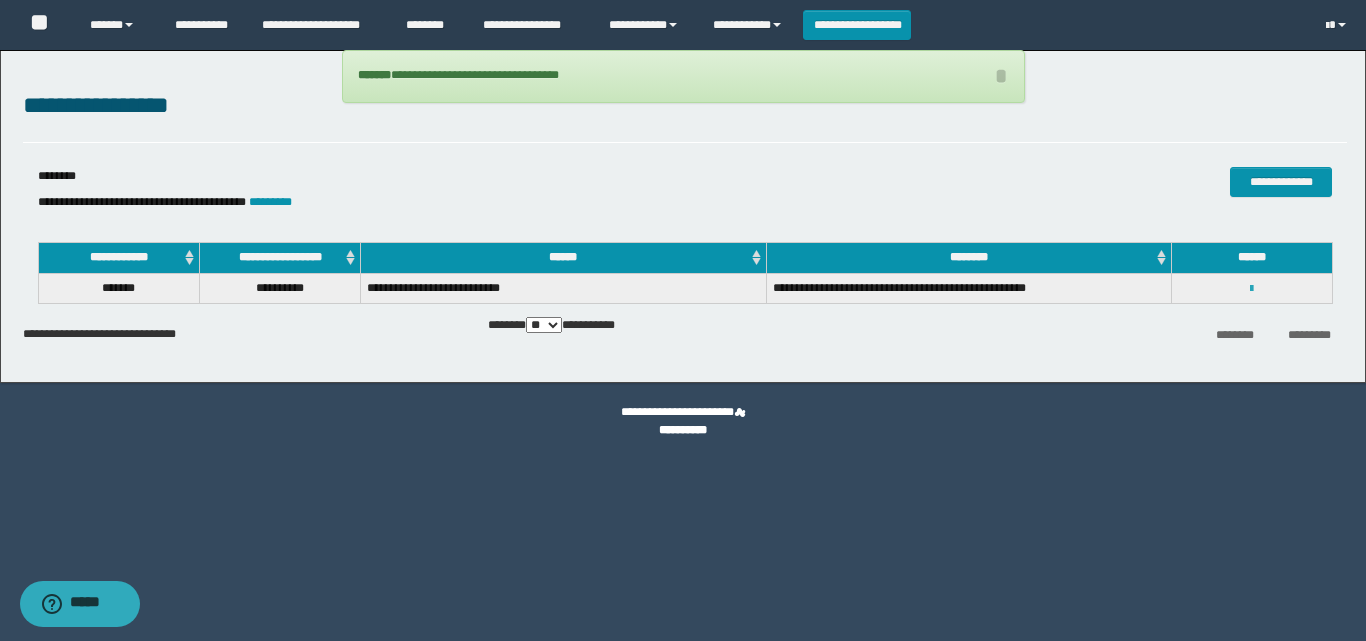 click at bounding box center (1251, 289) 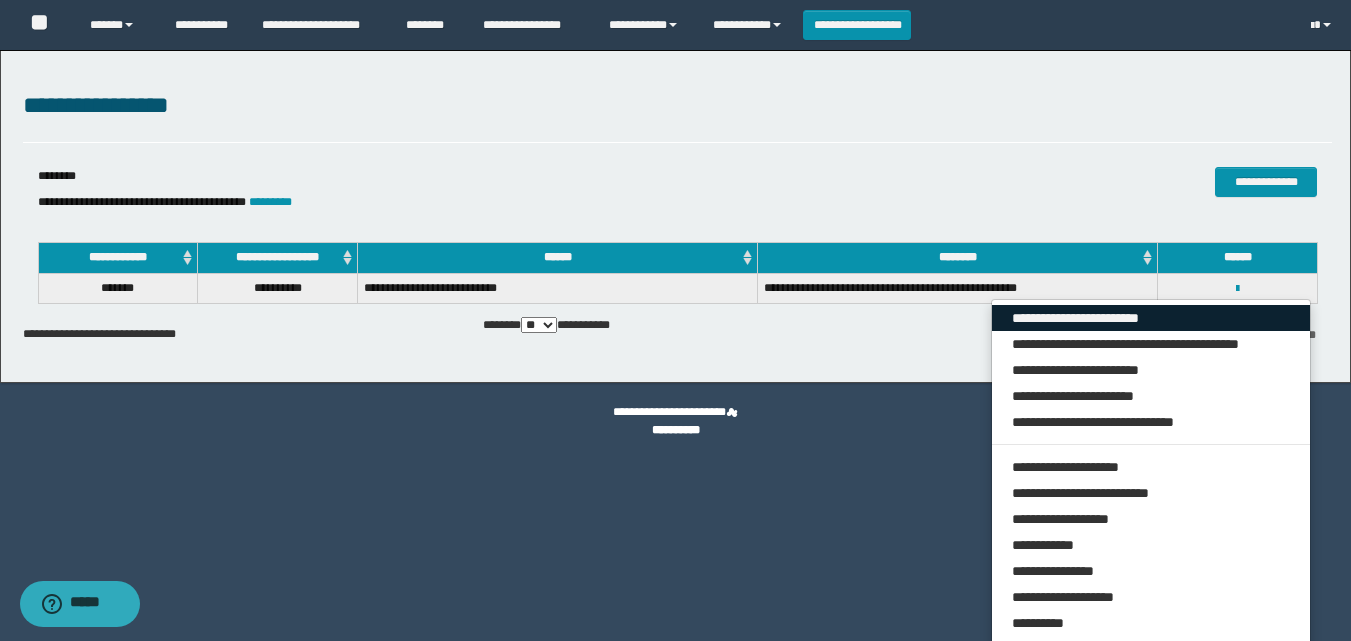 click on "**********" at bounding box center (1151, 318) 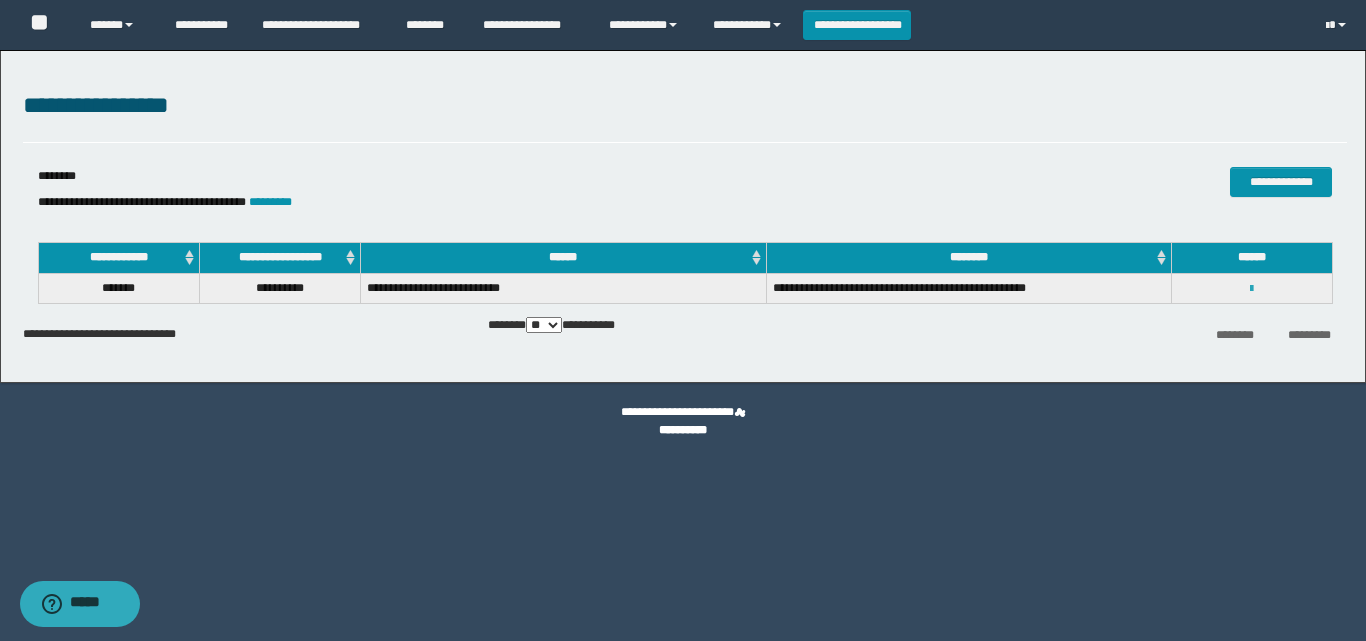 click at bounding box center [1251, 289] 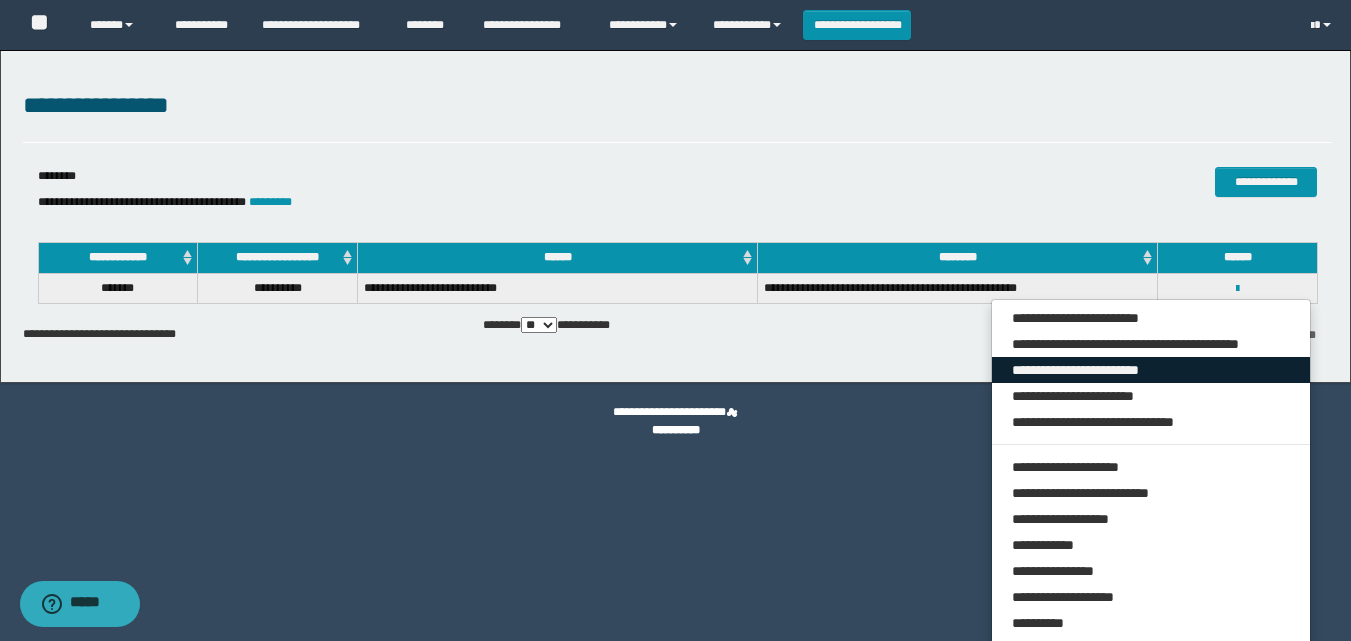click on "**********" at bounding box center [1151, 370] 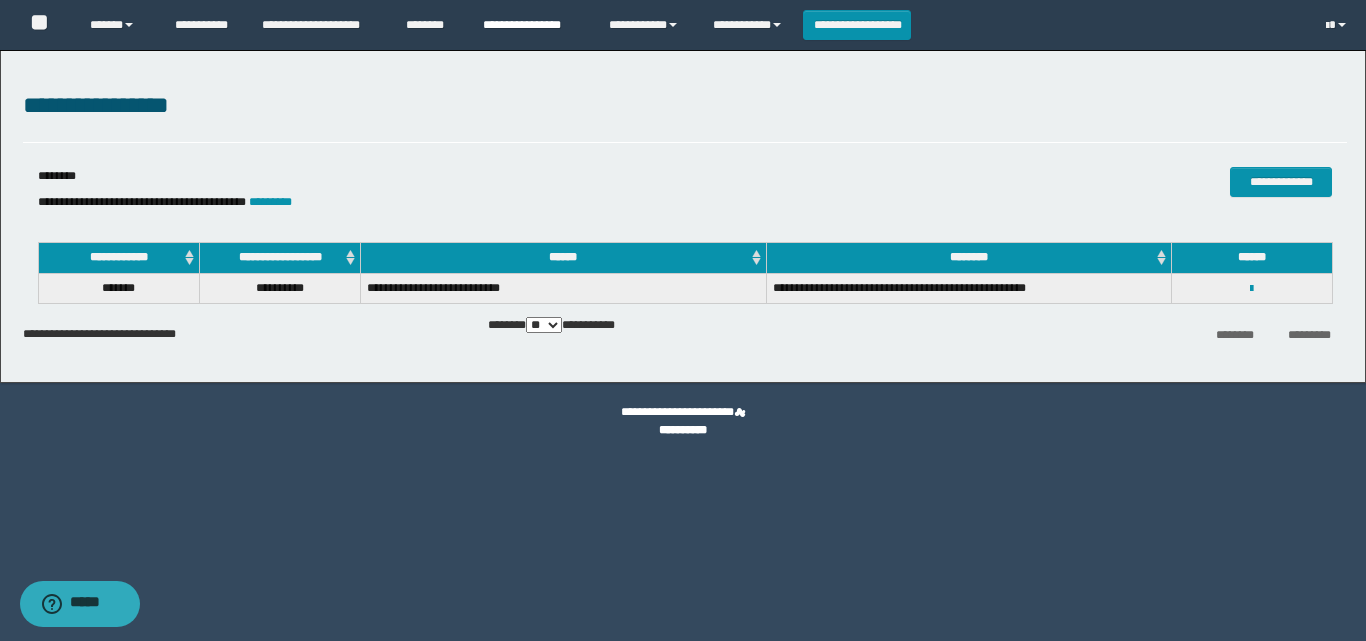 click on "**********" at bounding box center [531, 25] 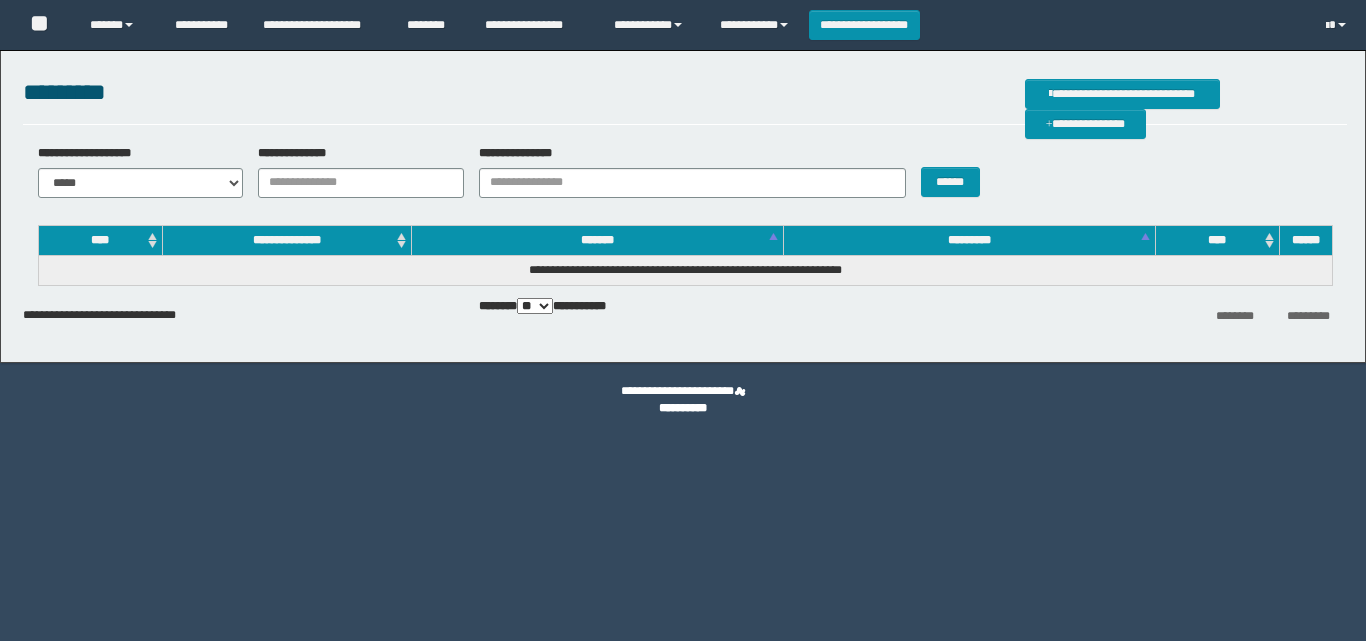scroll, scrollTop: 0, scrollLeft: 0, axis: both 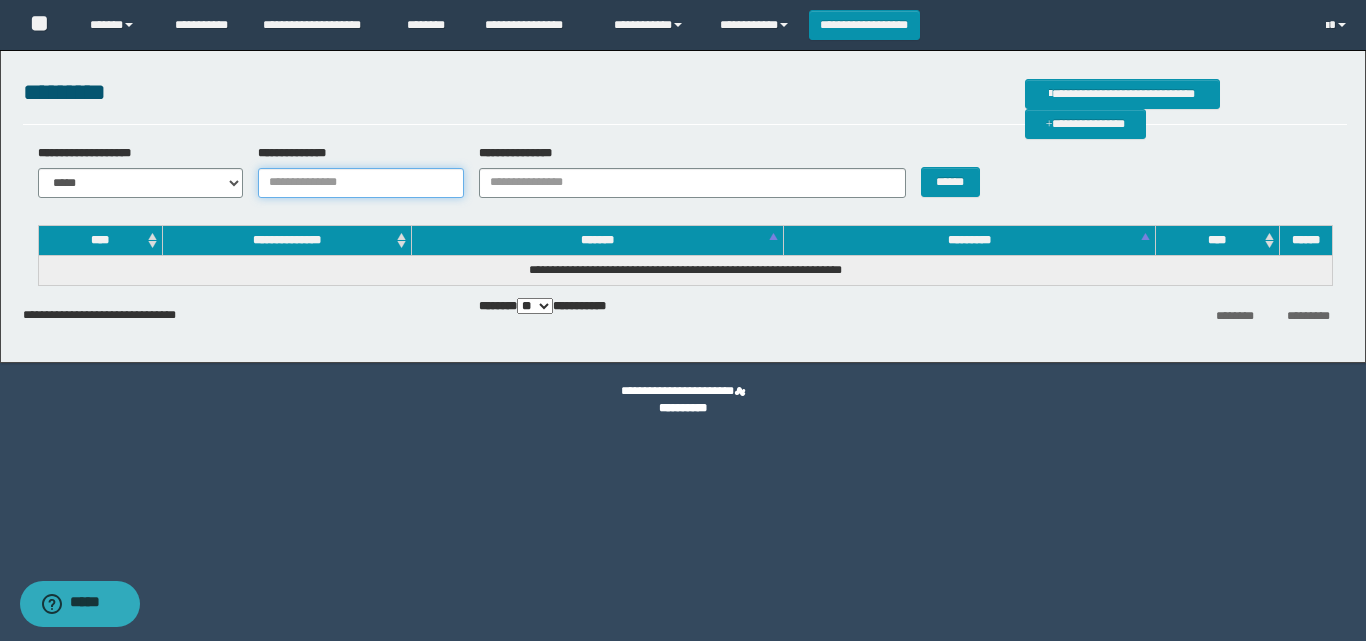click on "**********" at bounding box center (361, 183) 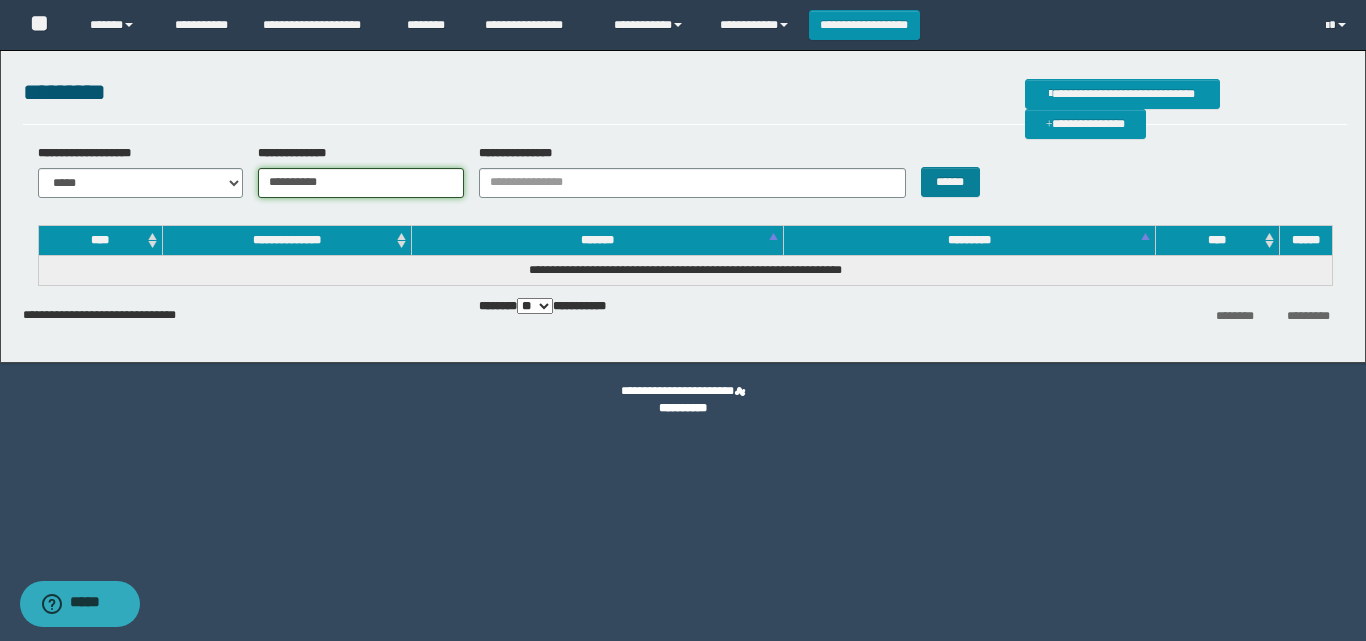 type on "**********" 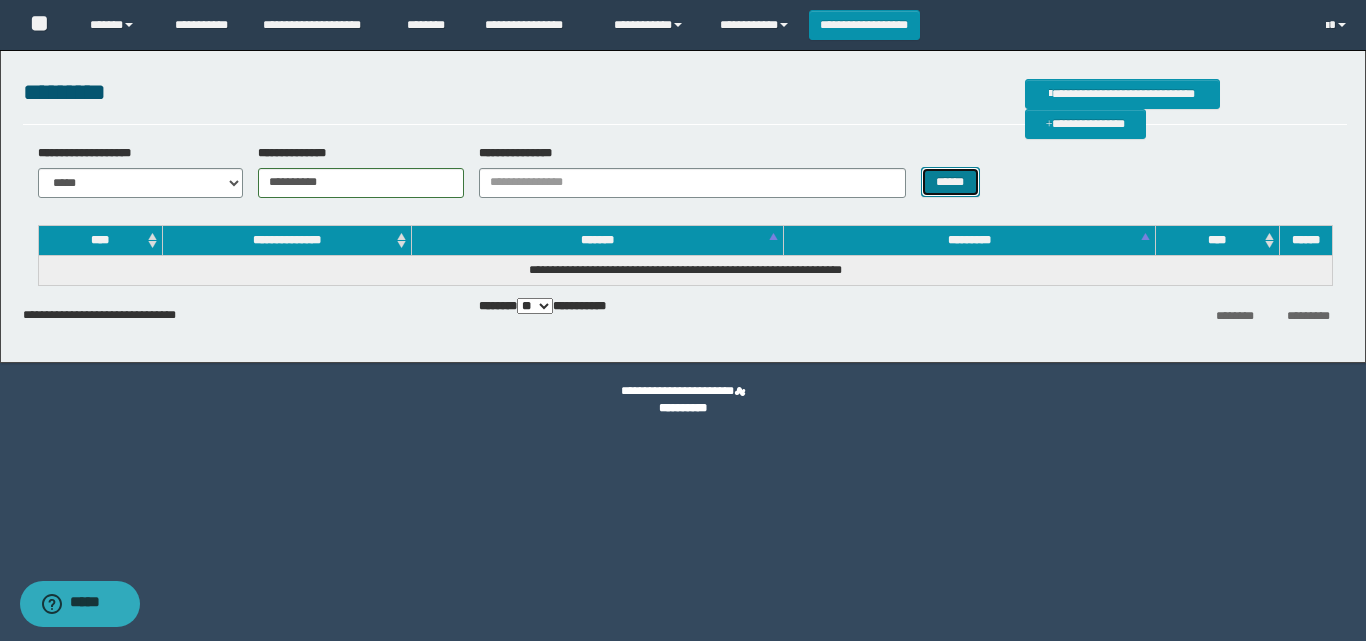 click on "******" at bounding box center (950, 182) 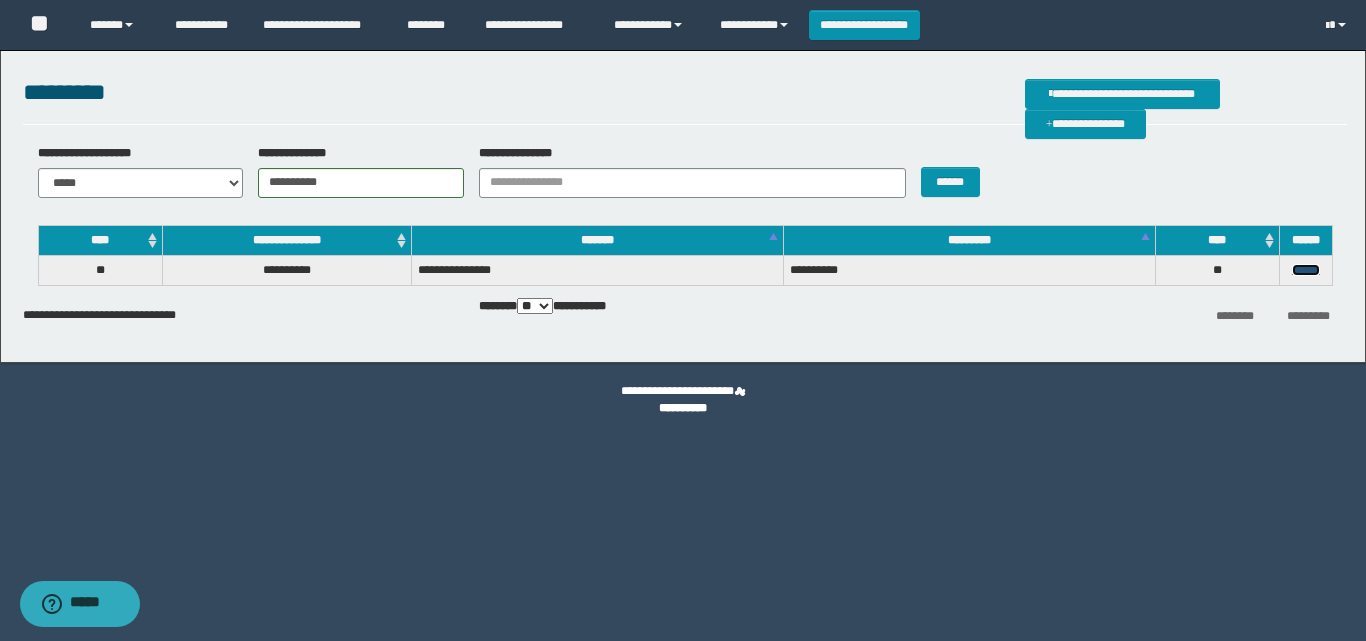 click on "******" at bounding box center (1306, 270) 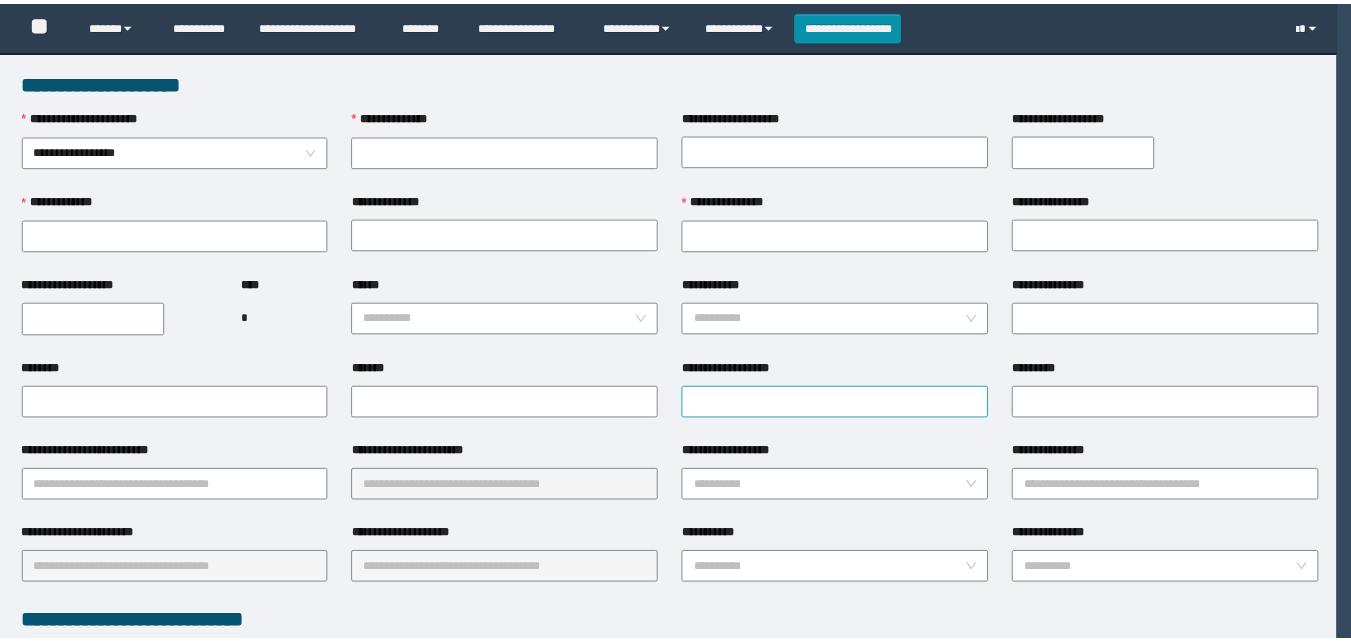 scroll, scrollTop: 0, scrollLeft: 0, axis: both 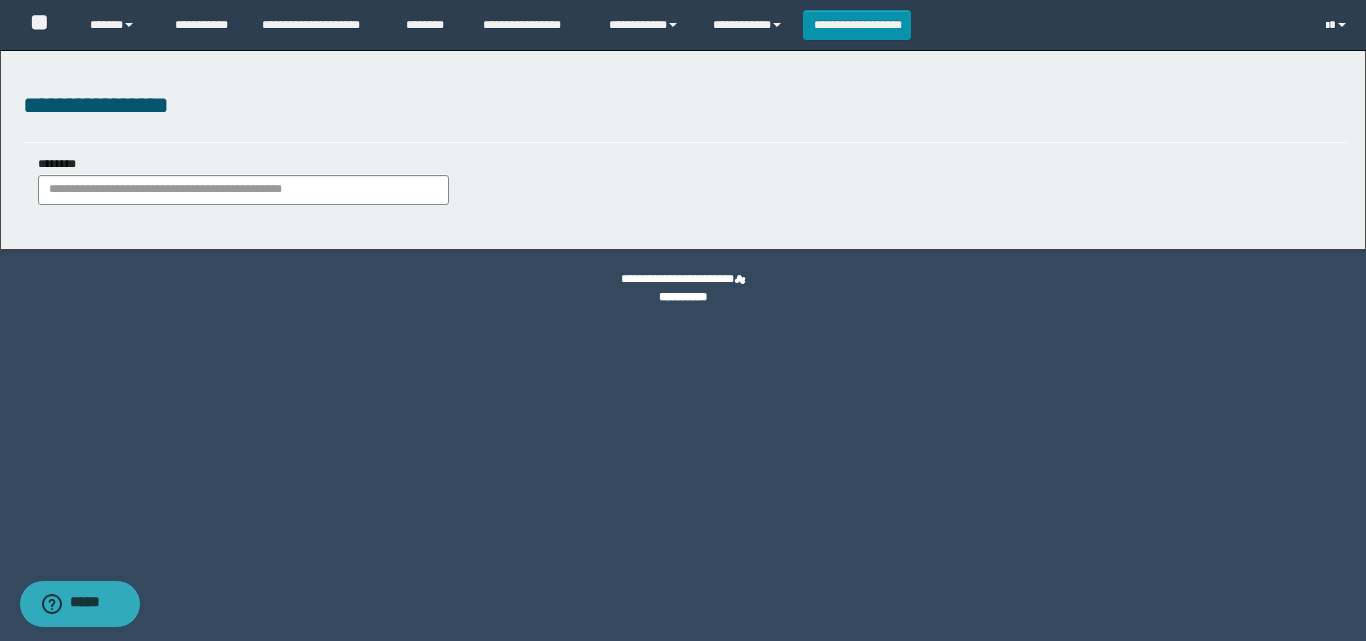 click on "********" at bounding box center (243, 179) 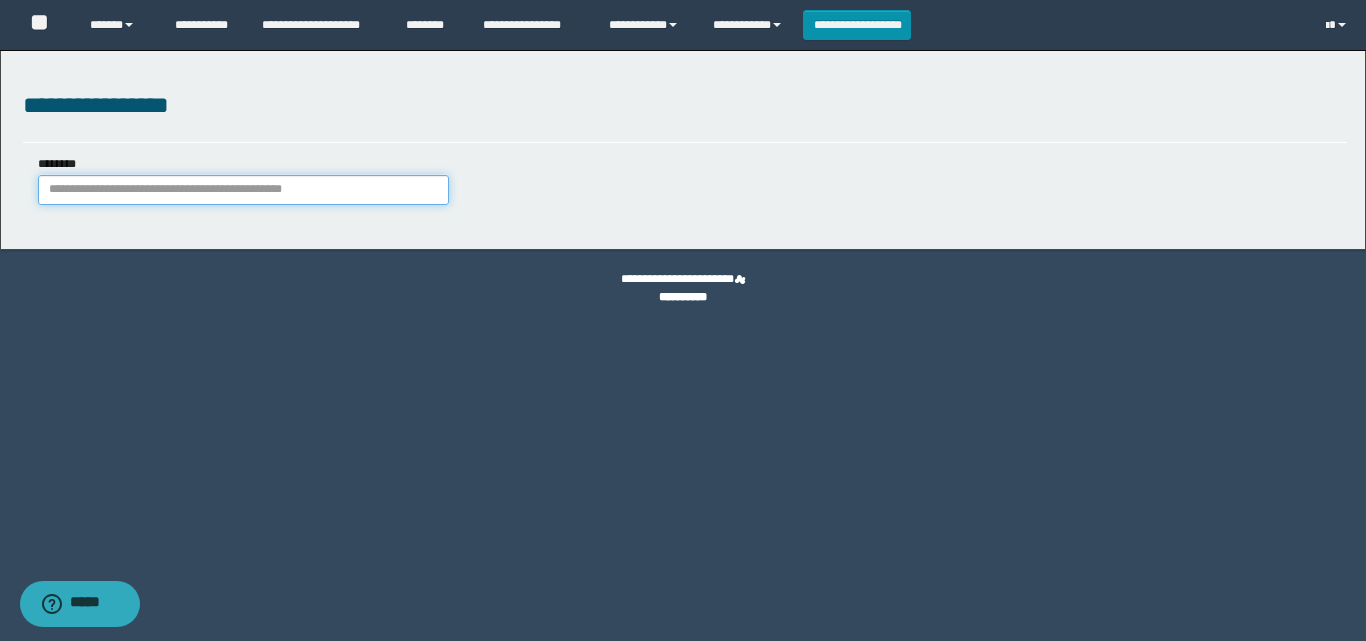 click on "********" at bounding box center [243, 190] 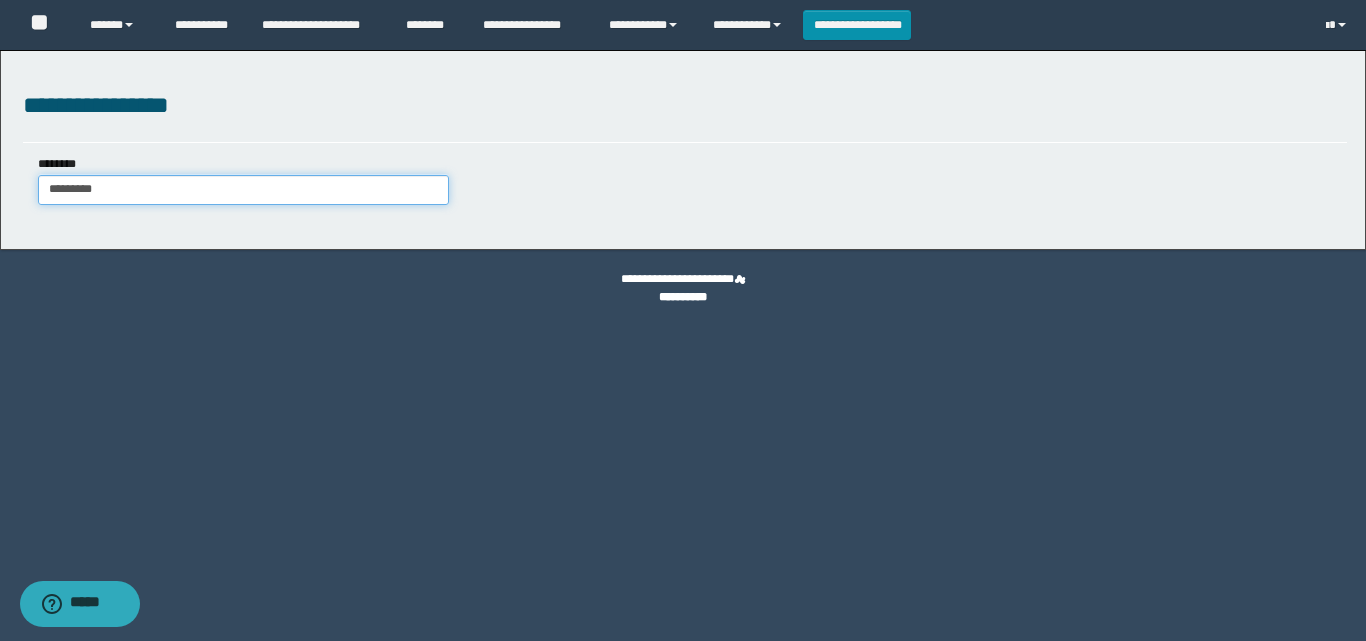 type on "********" 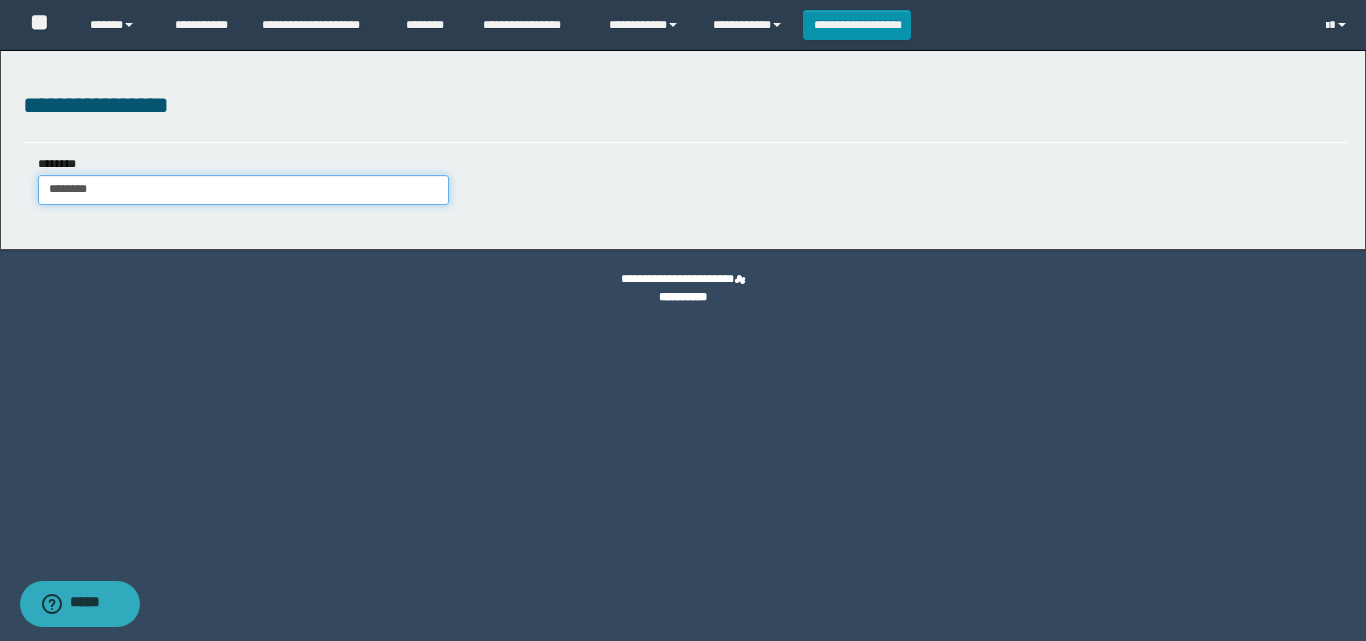 type on "********" 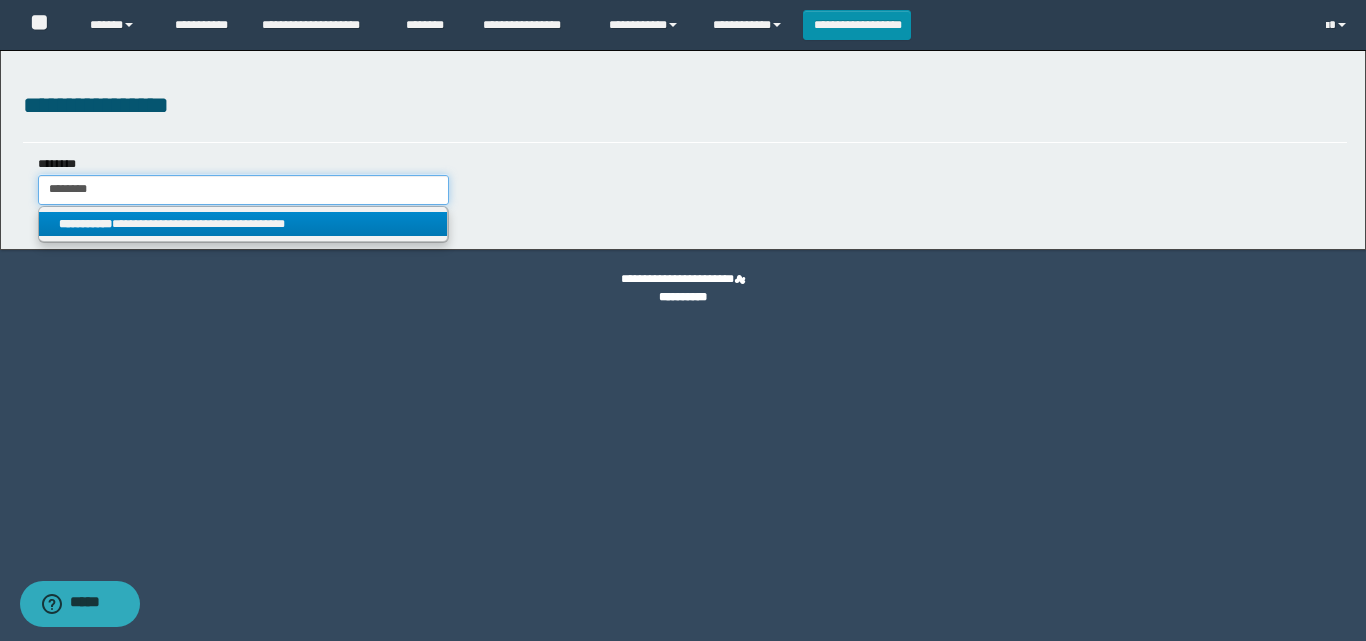 type on "********" 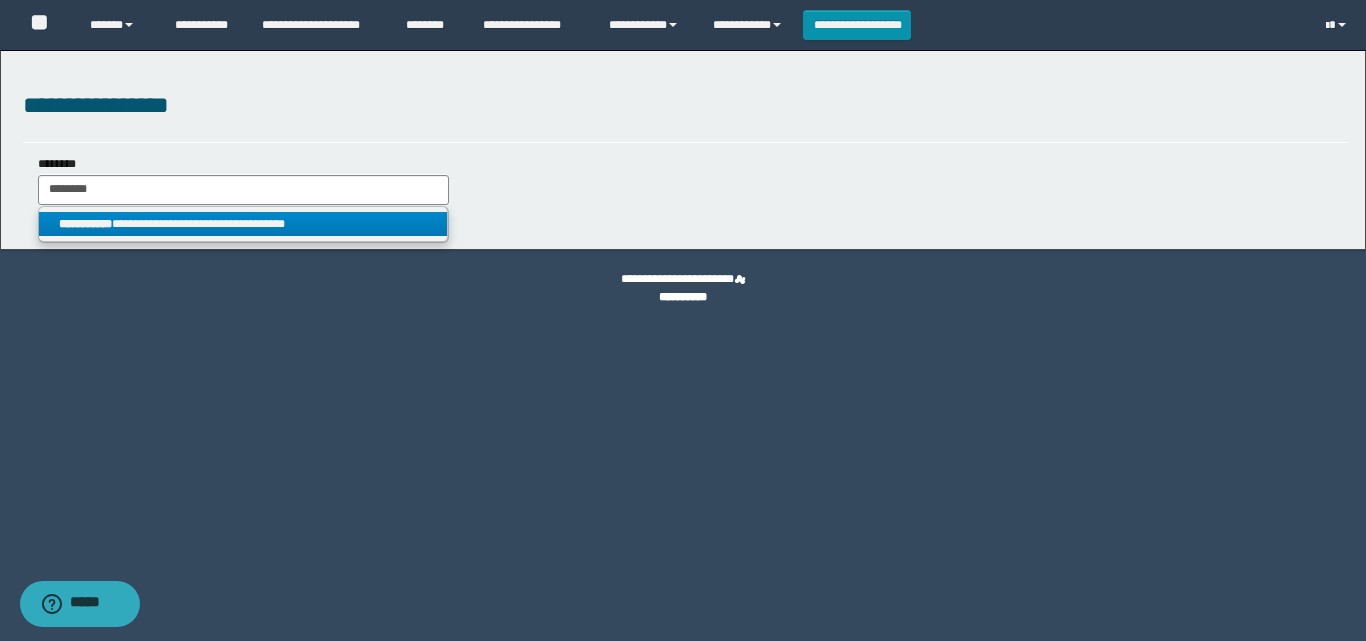 click on "**********" at bounding box center (85, 224) 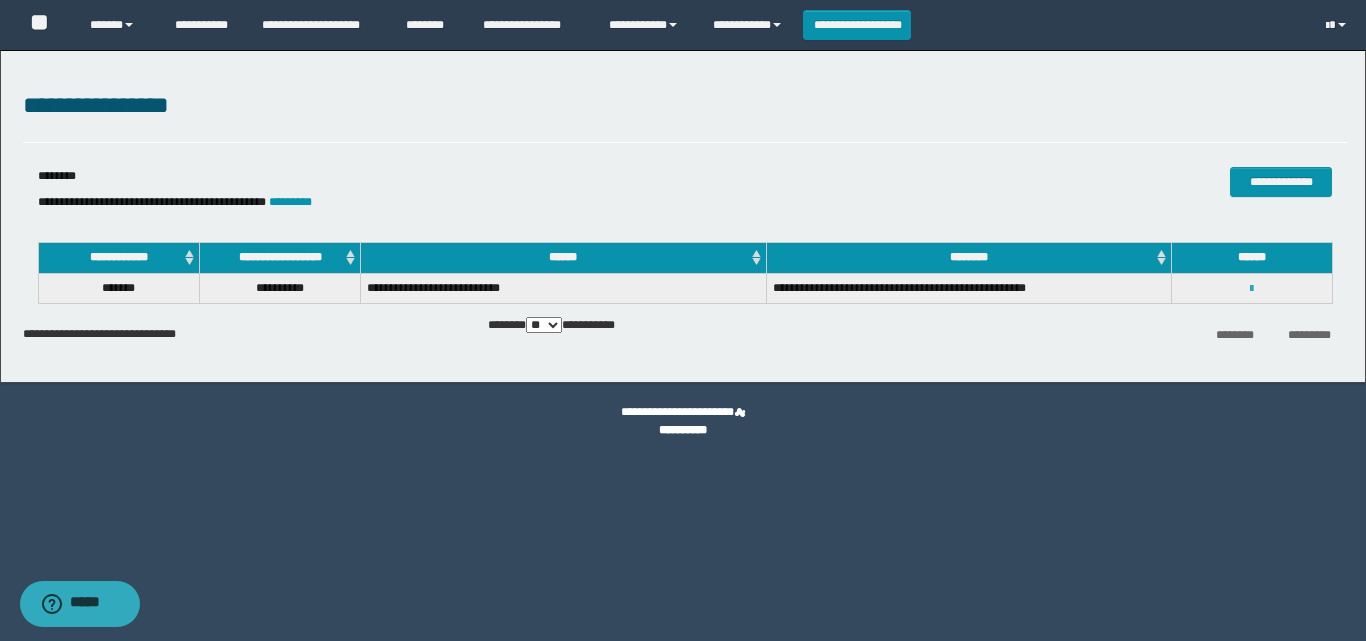 click at bounding box center (1251, 289) 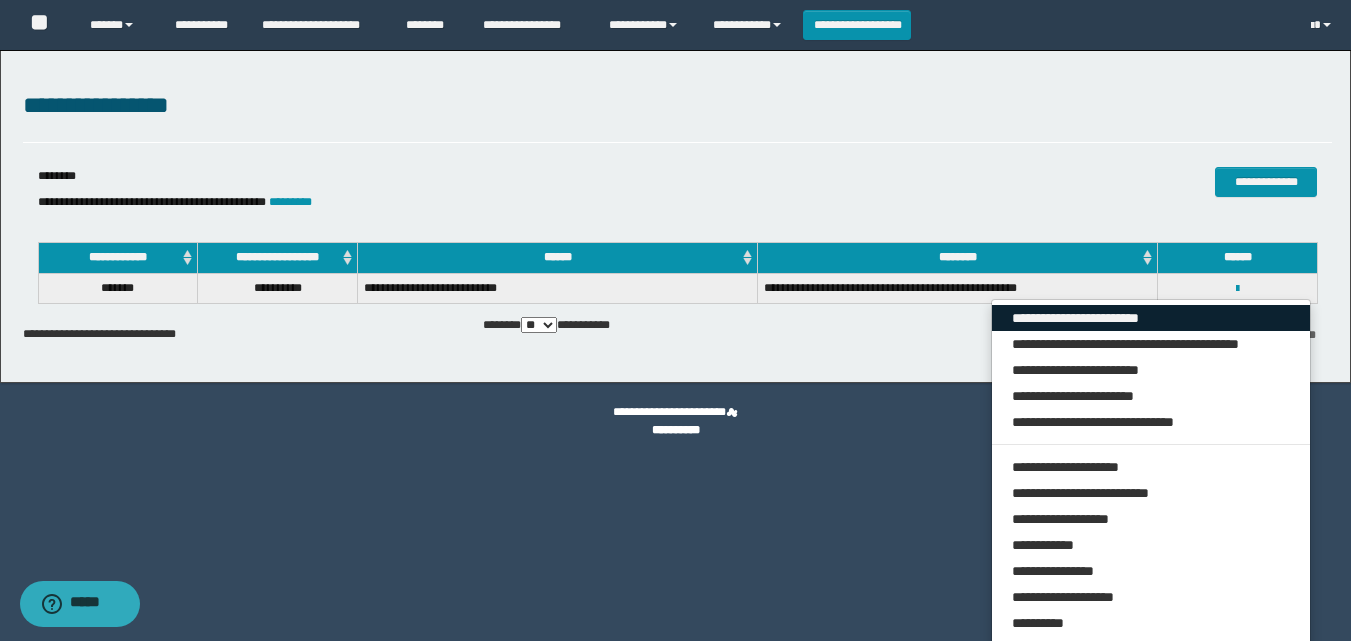 click on "**********" at bounding box center [1151, 318] 